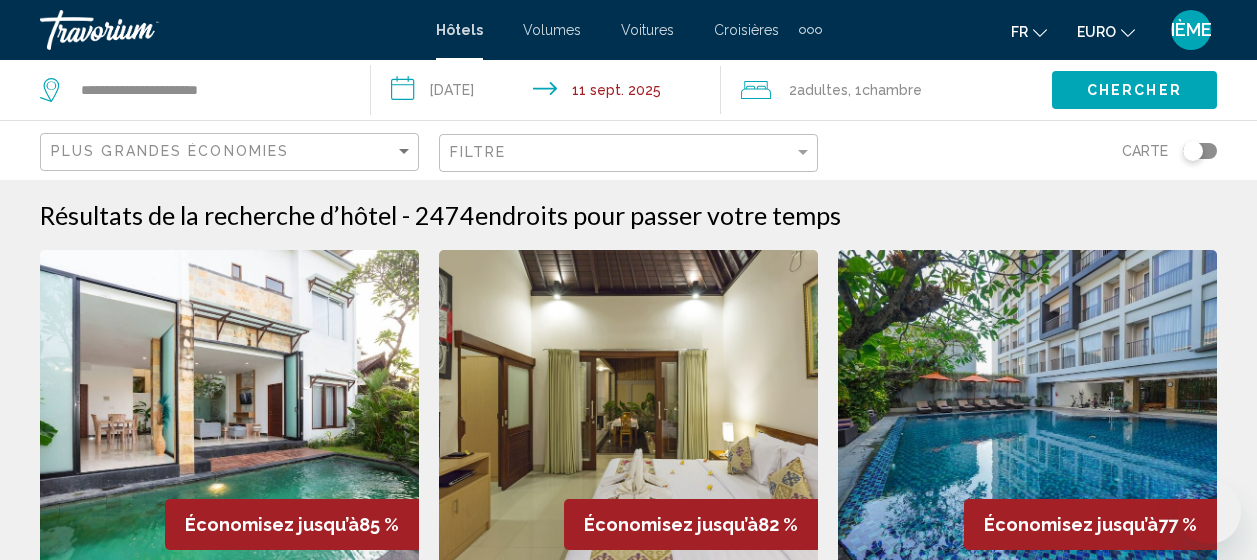 scroll, scrollTop: 0, scrollLeft: 0, axis: both 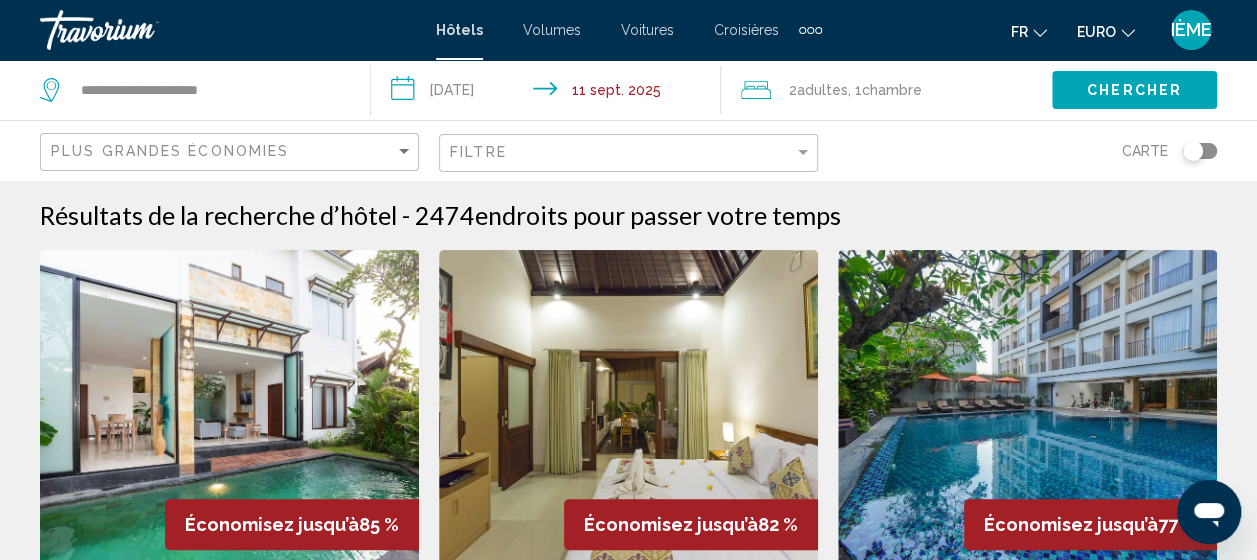 click on "**********" at bounding box center (550, 93) 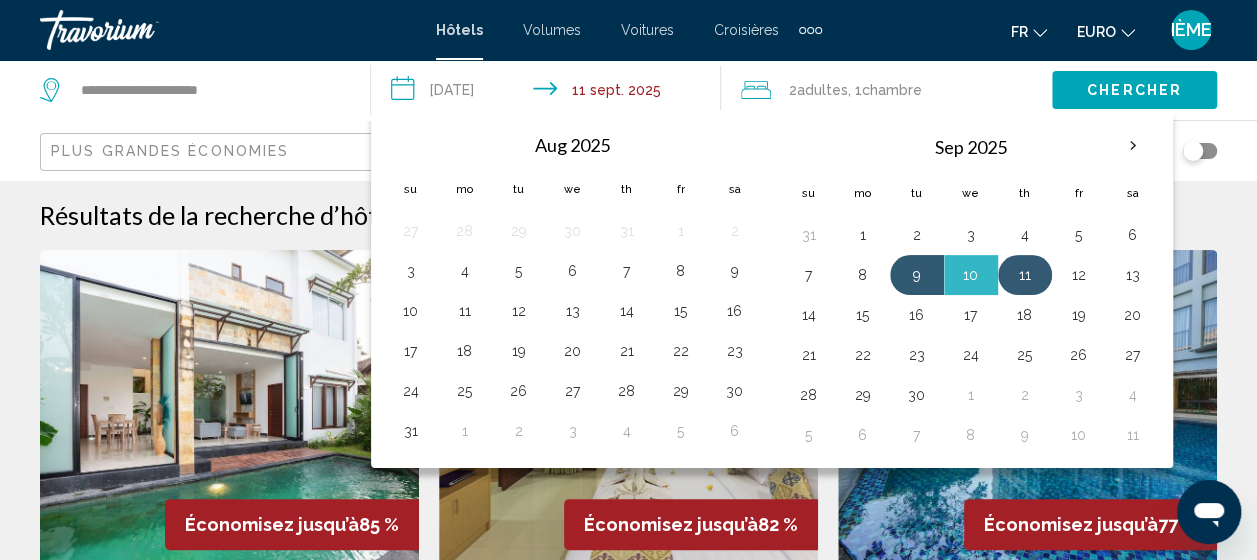click on "11" at bounding box center [1025, 275] 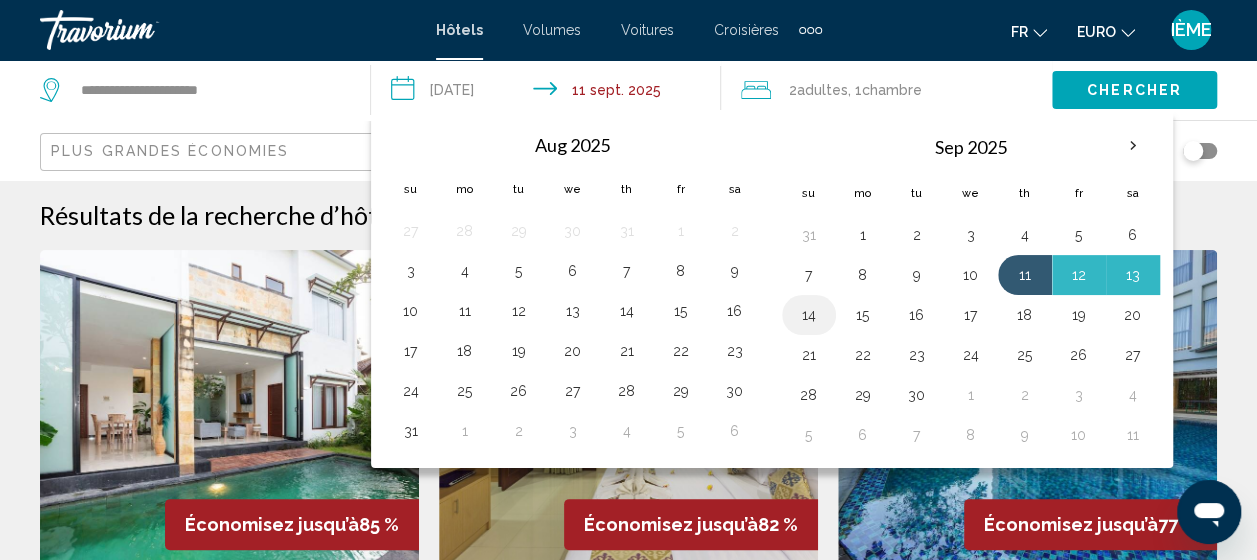 click on "14" at bounding box center [809, 315] 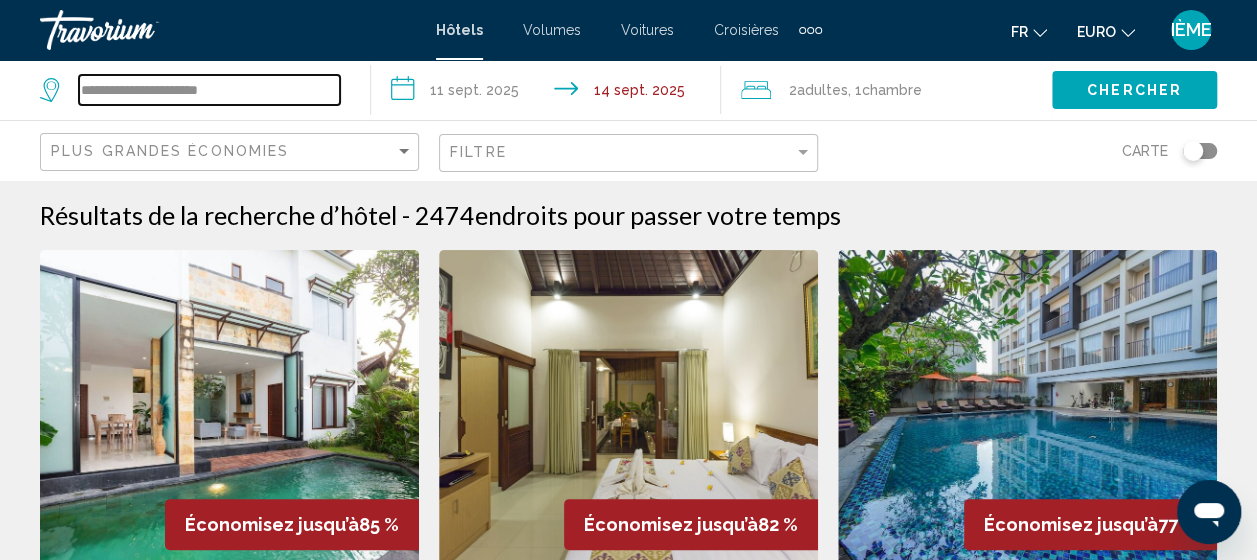 click on "**********" at bounding box center [209, 90] 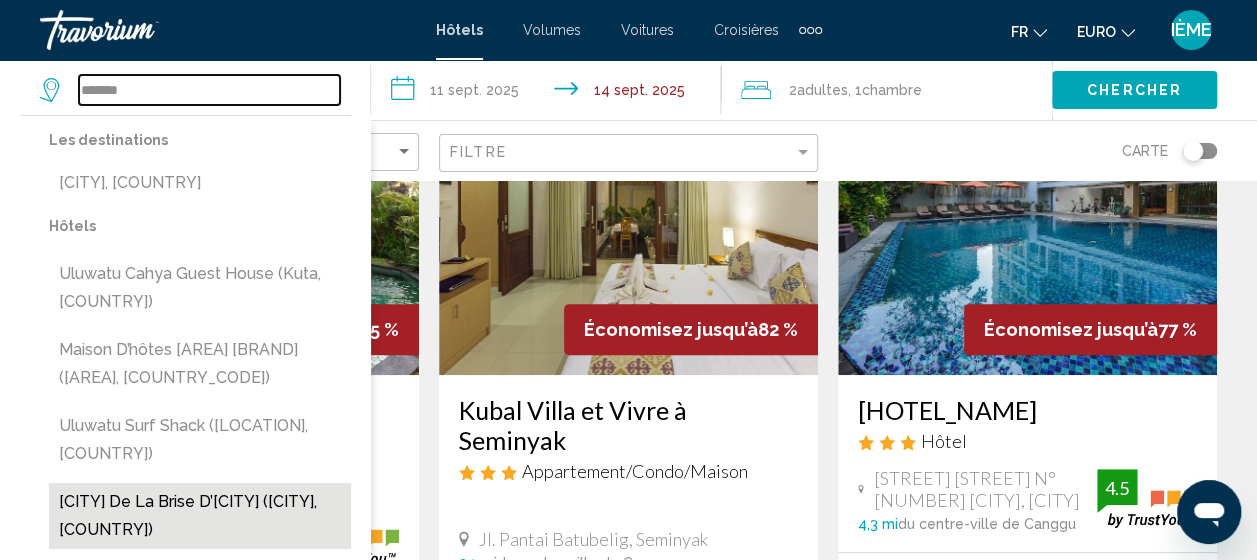 scroll, scrollTop: 196, scrollLeft: 0, axis: vertical 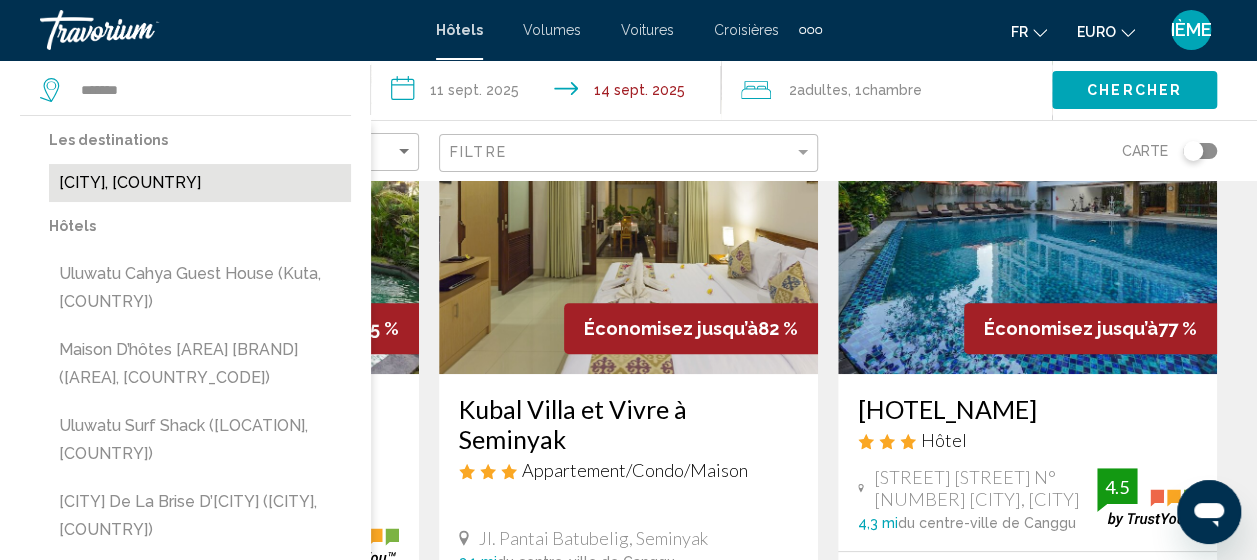 click on "[CITY], [COUNTRY]" at bounding box center [200, 183] 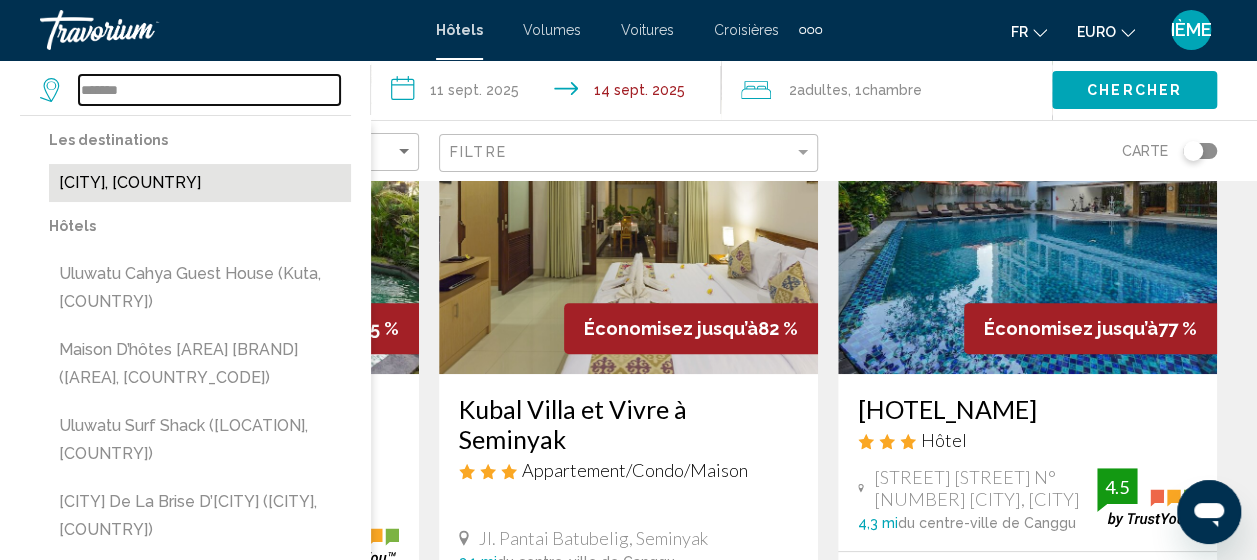 type on "**********" 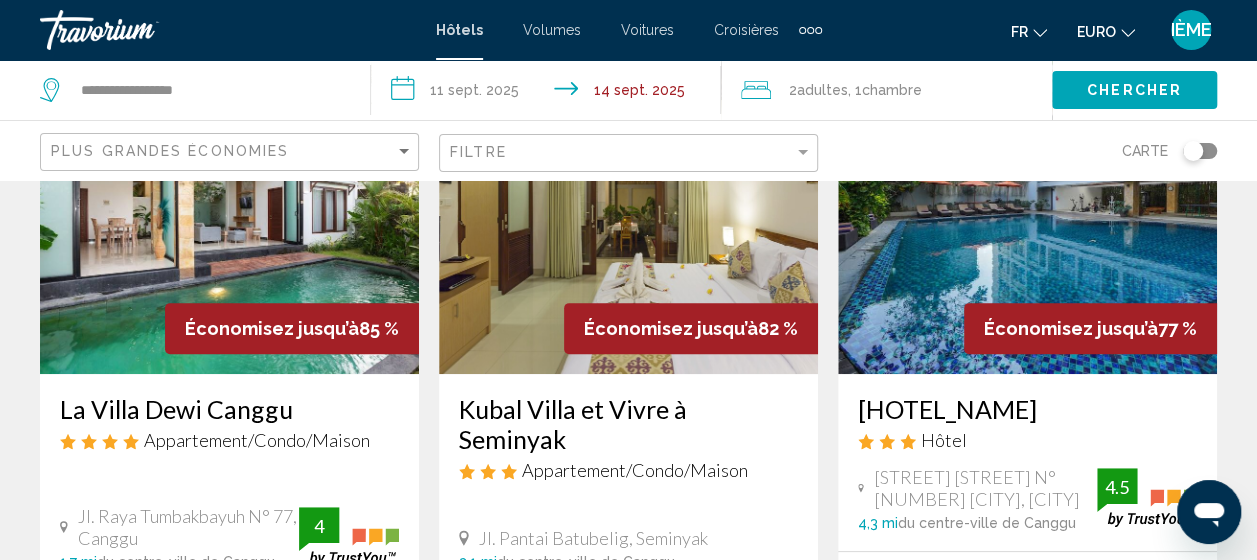 click on "Chercher" 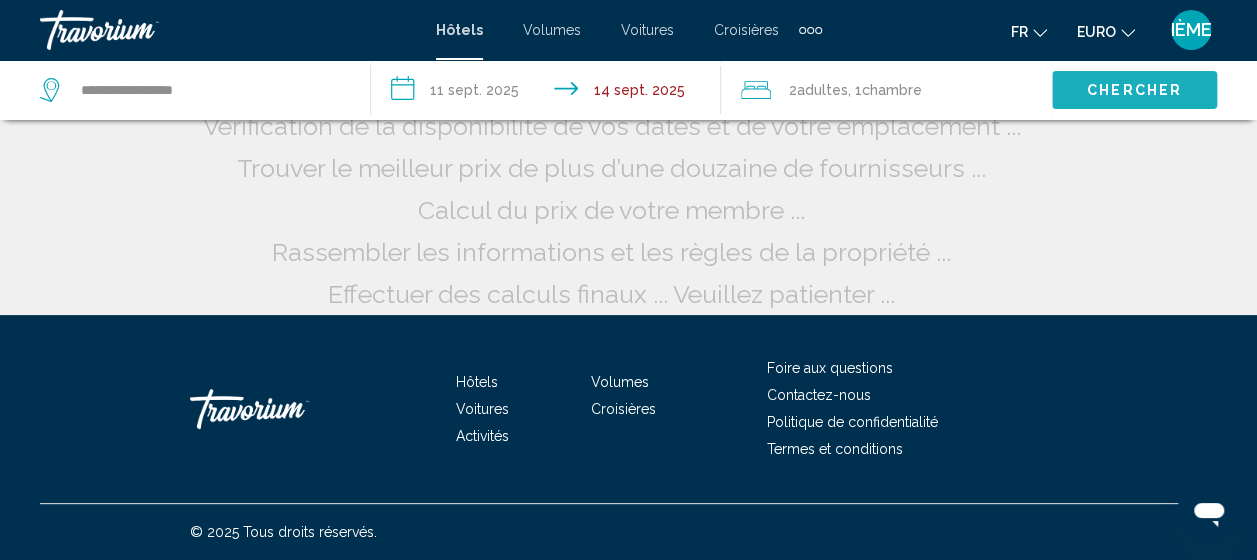 scroll, scrollTop: 0, scrollLeft: 0, axis: both 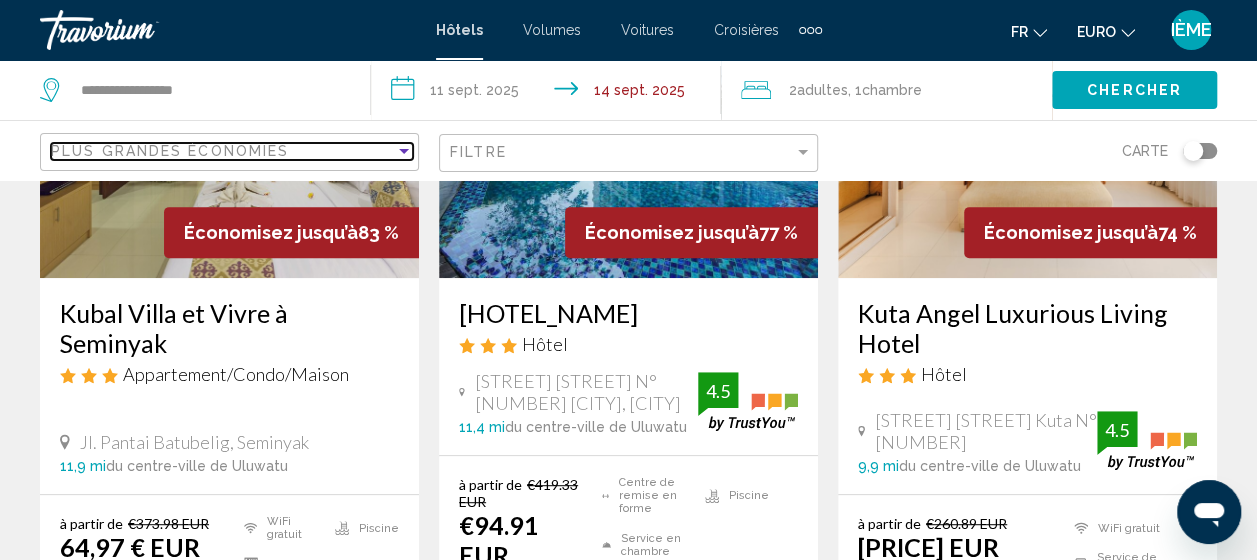 click on "Plus grandes économies" at bounding box center (170, 151) 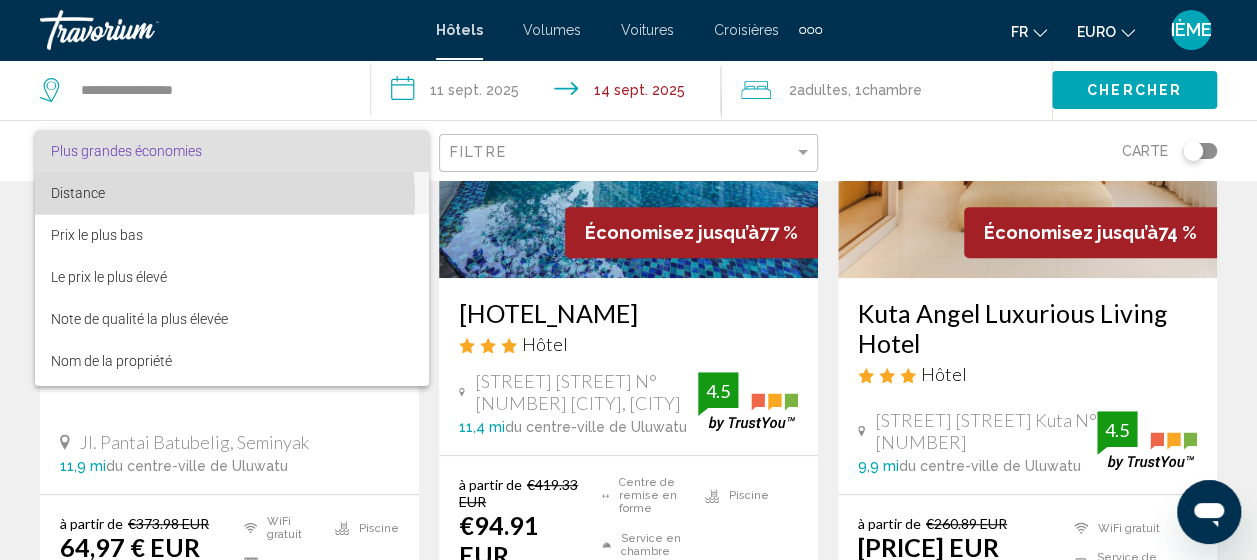 click on "Distance" at bounding box center (232, 193) 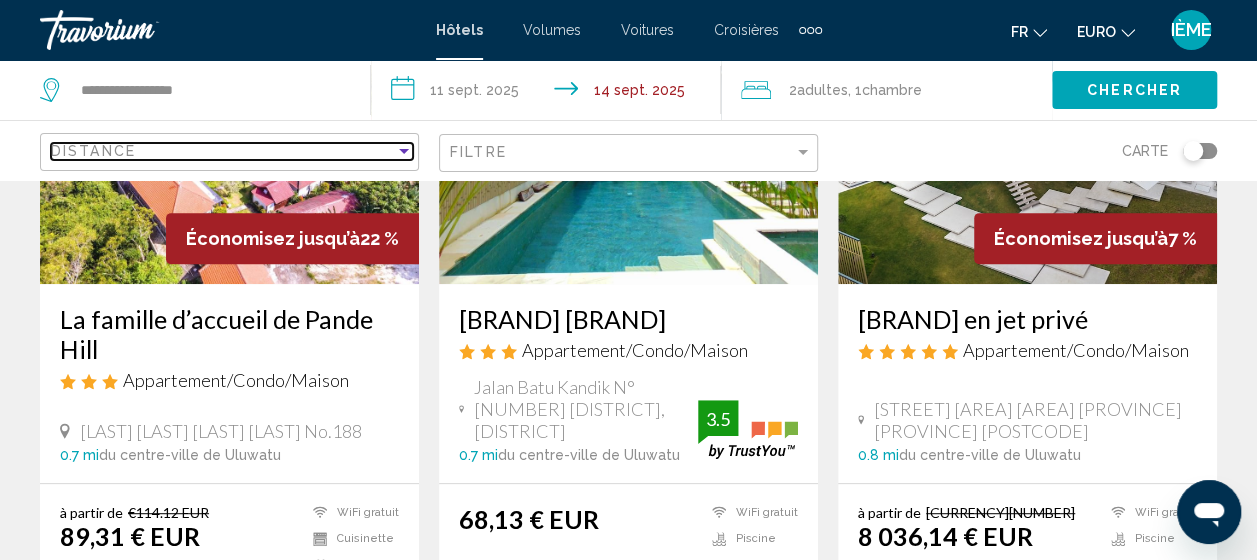 scroll, scrollTop: 289, scrollLeft: 0, axis: vertical 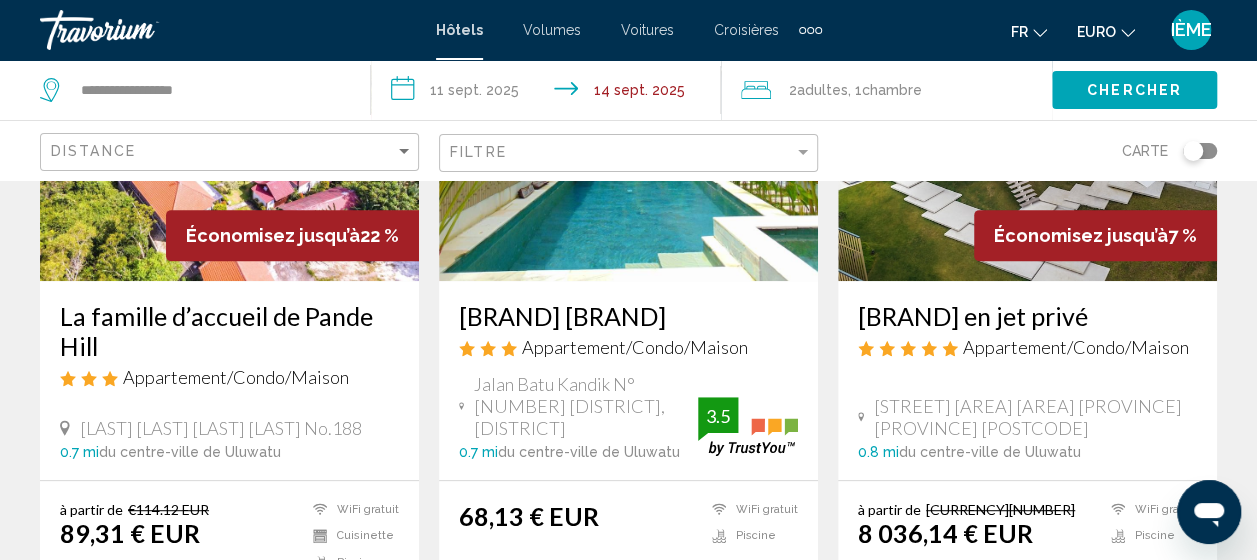 click on "La famille d’accueil de Pande Hill" at bounding box center (229, 331) 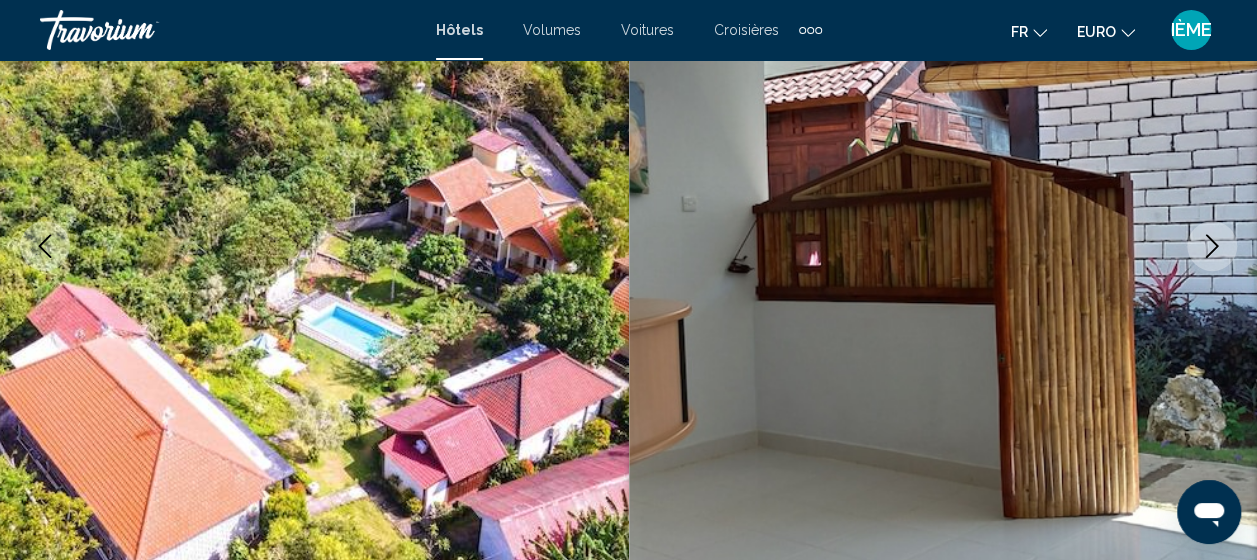 scroll, scrollTop: 255, scrollLeft: 0, axis: vertical 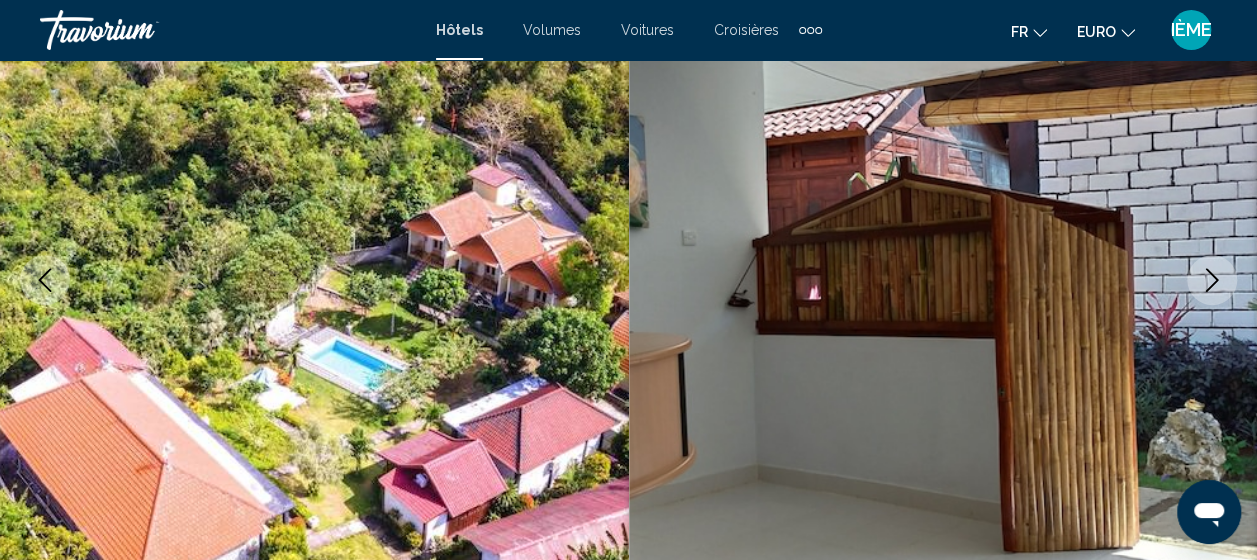 click 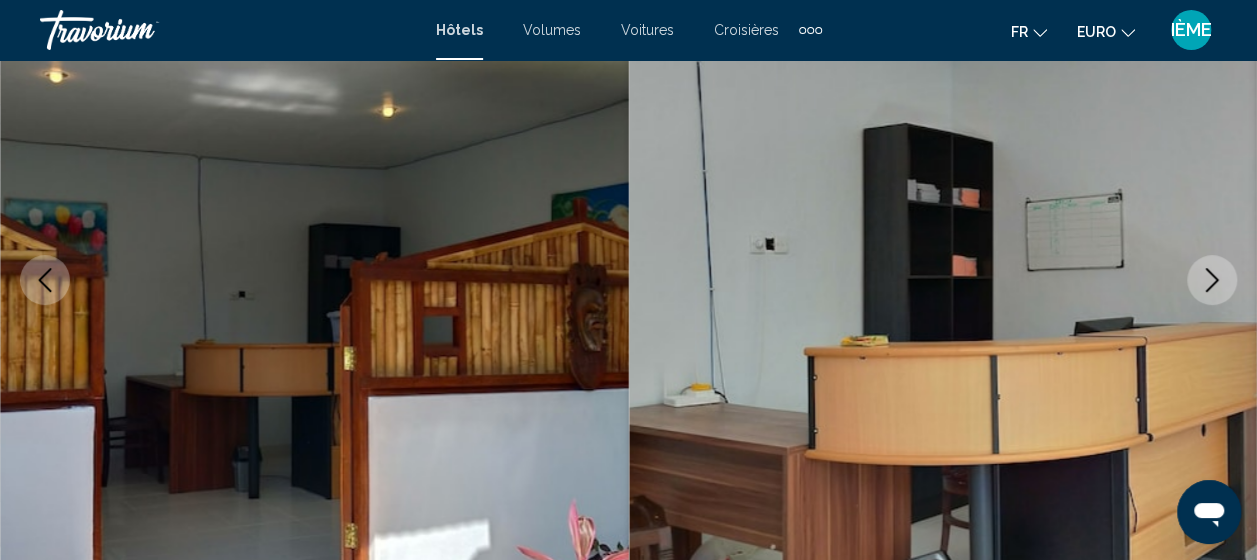 click 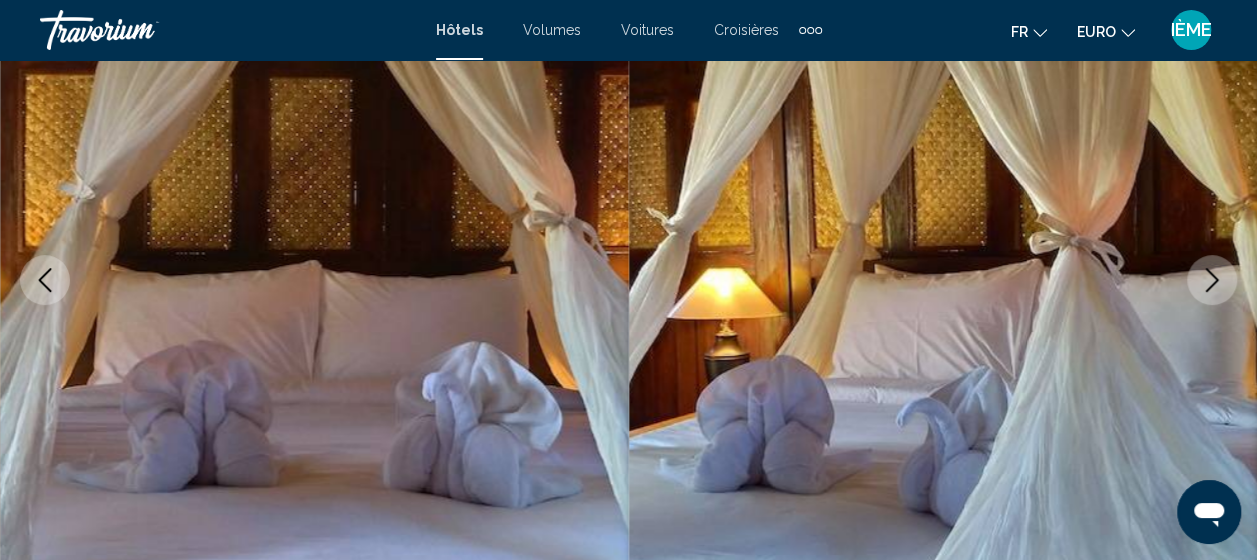 click 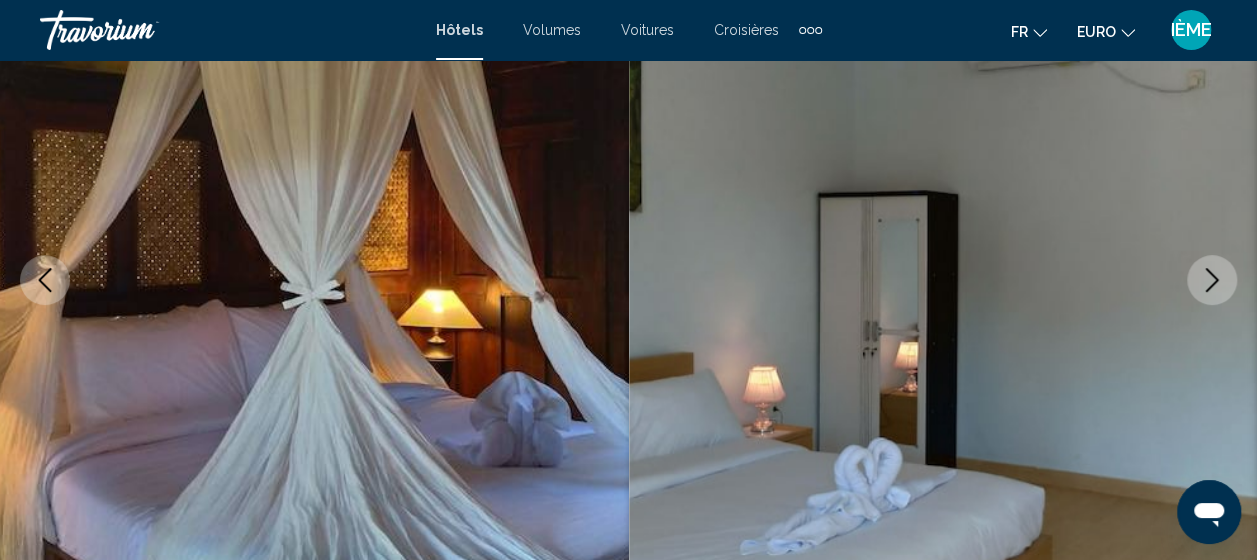 click 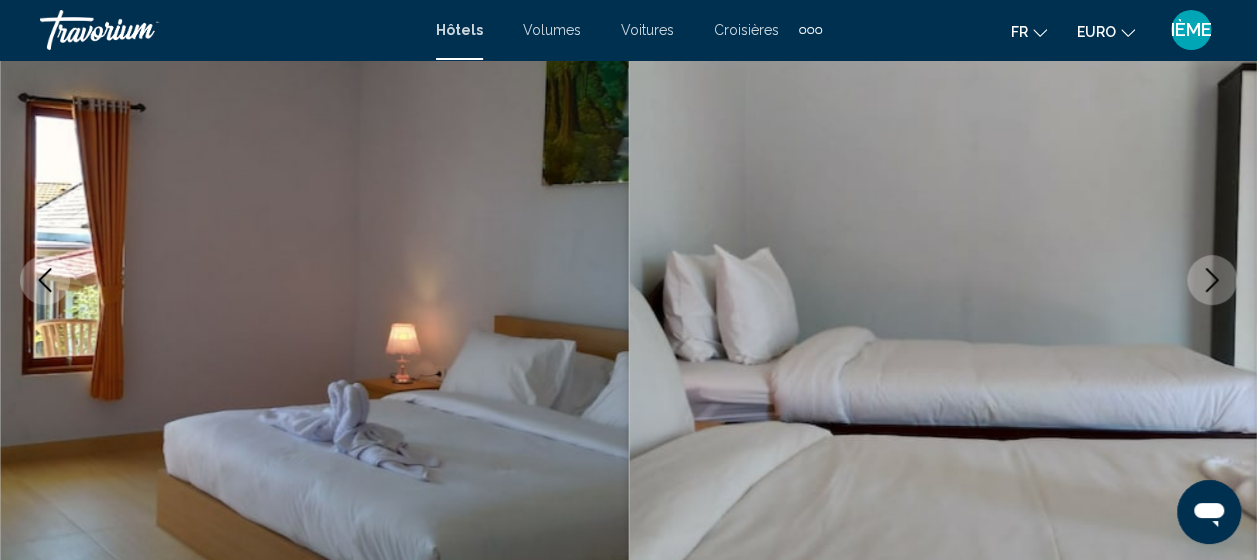 click 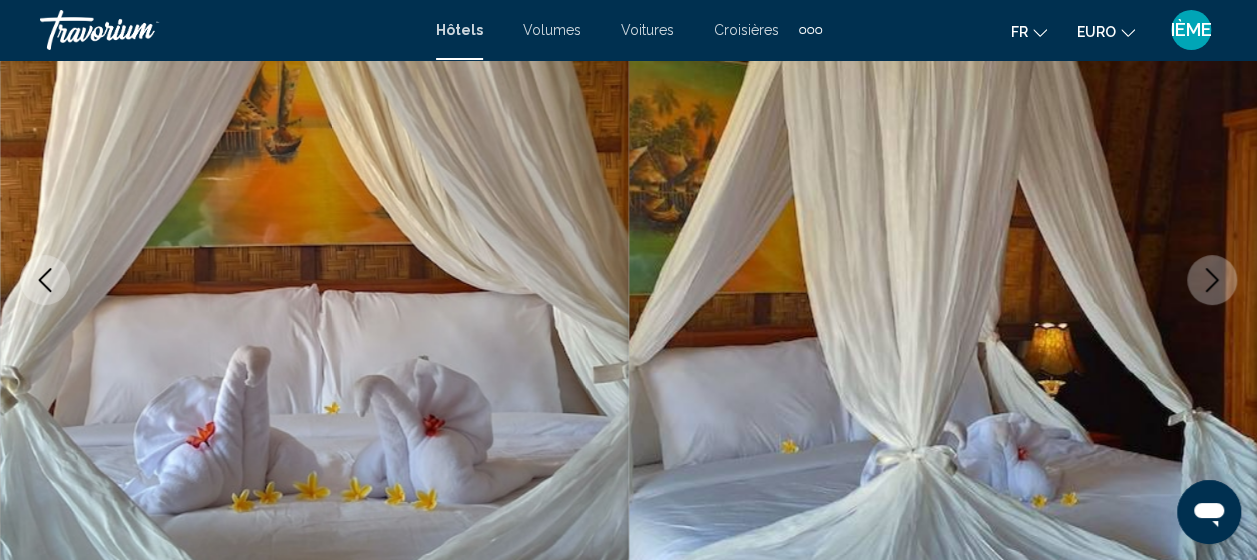 click 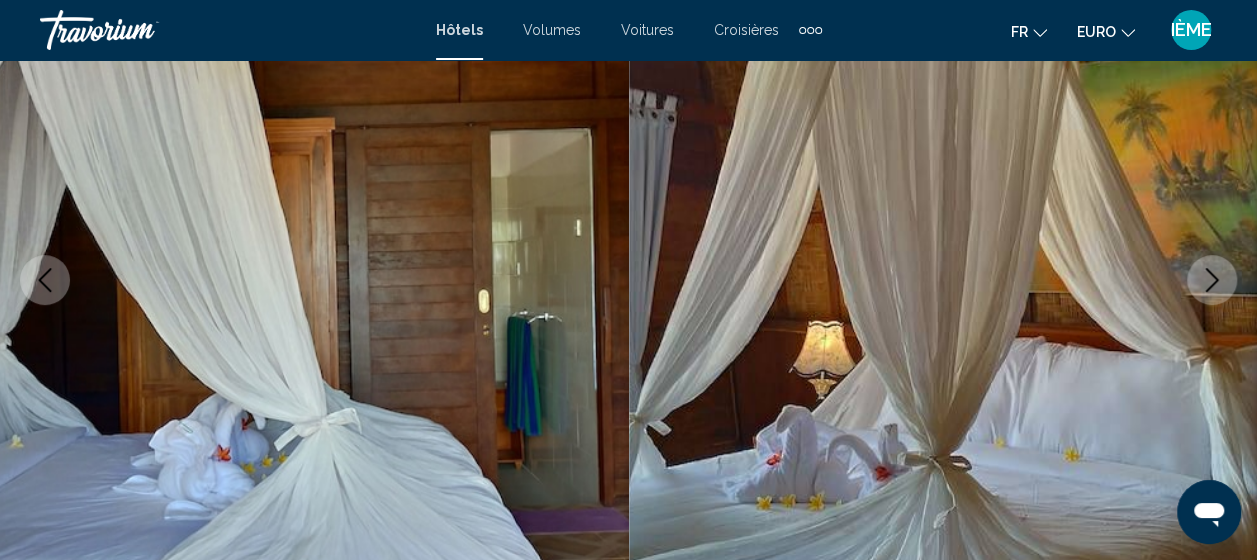 click 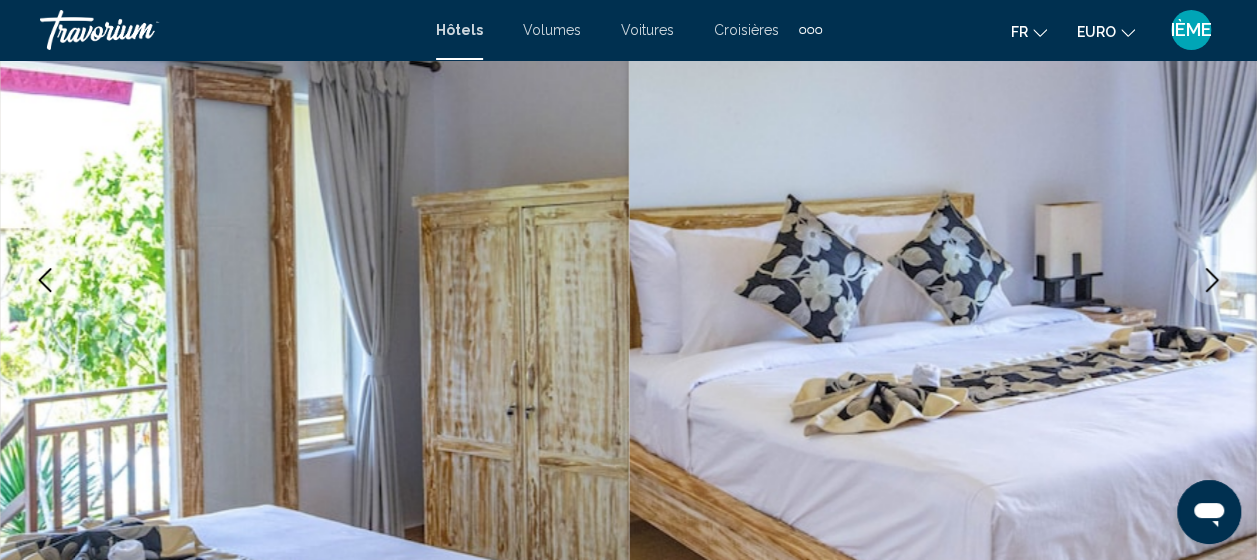 click 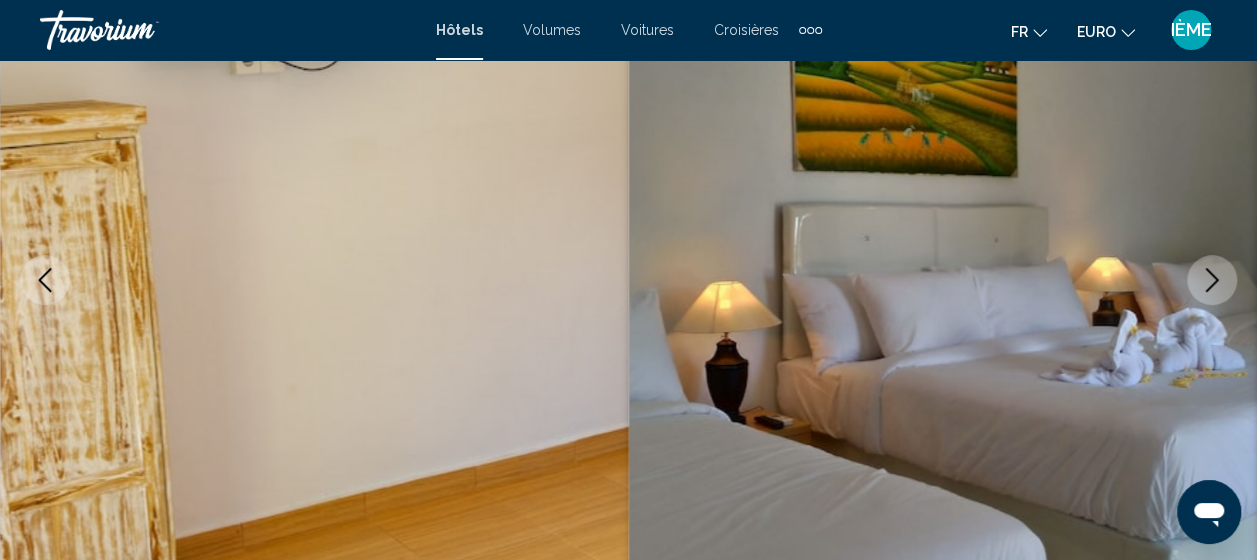 click 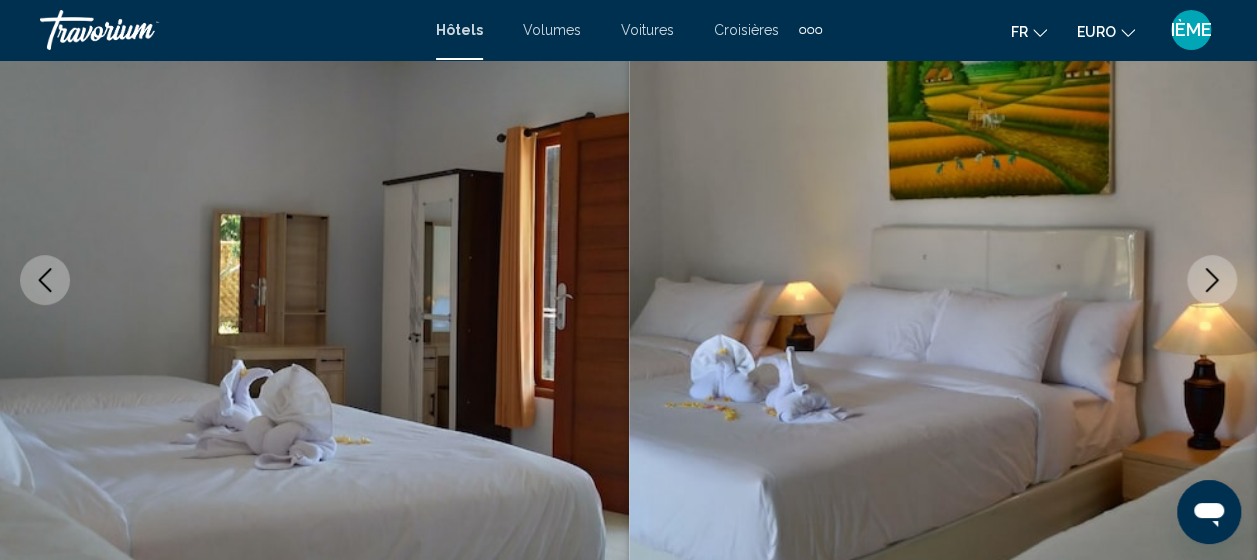 click 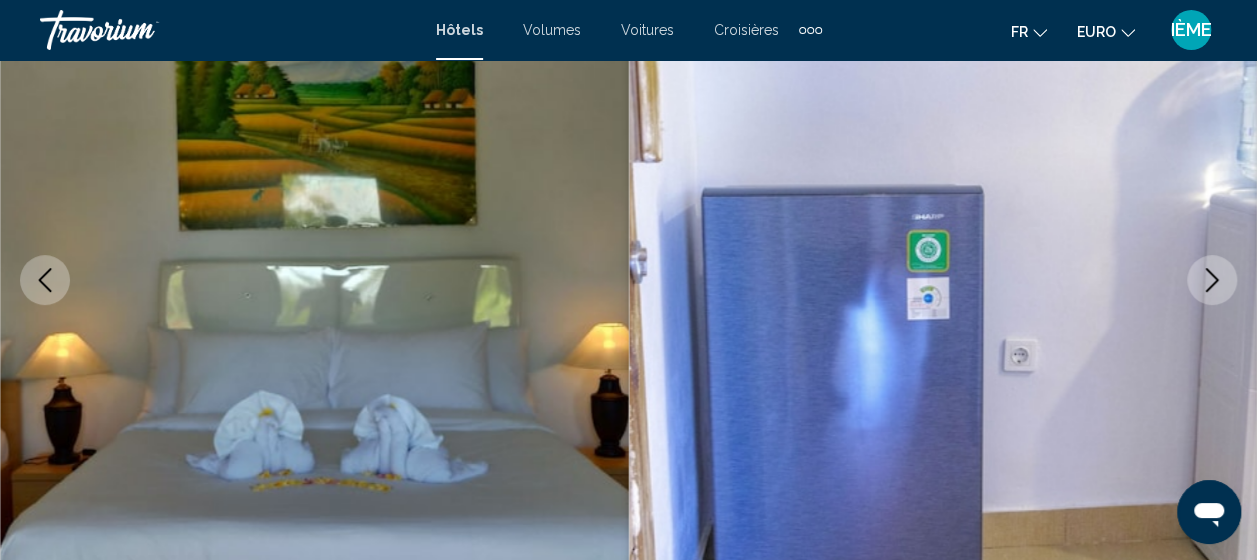click 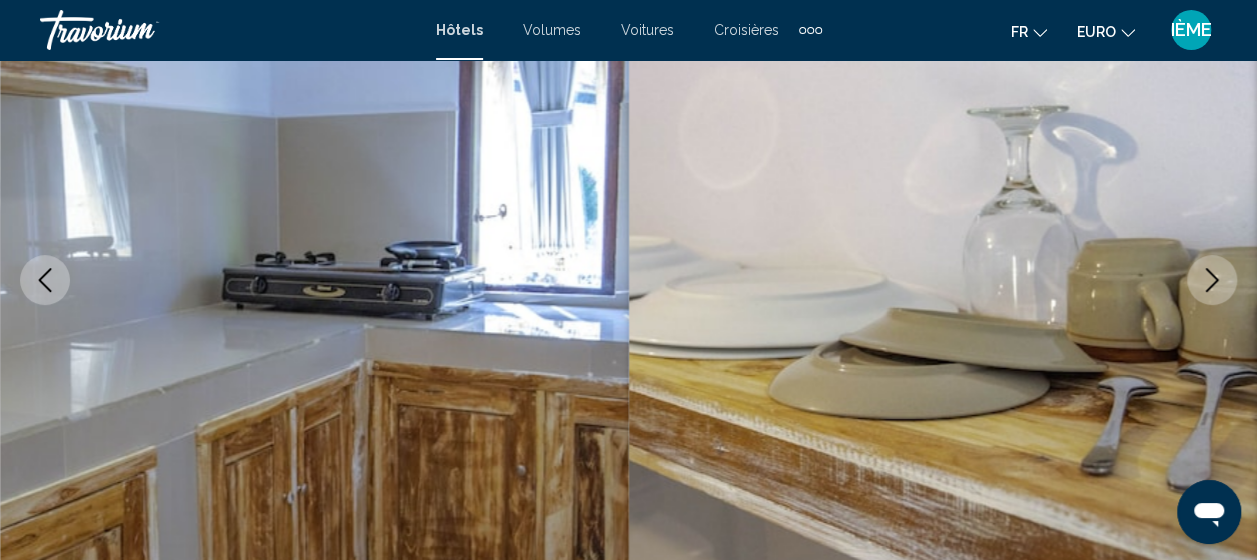 click 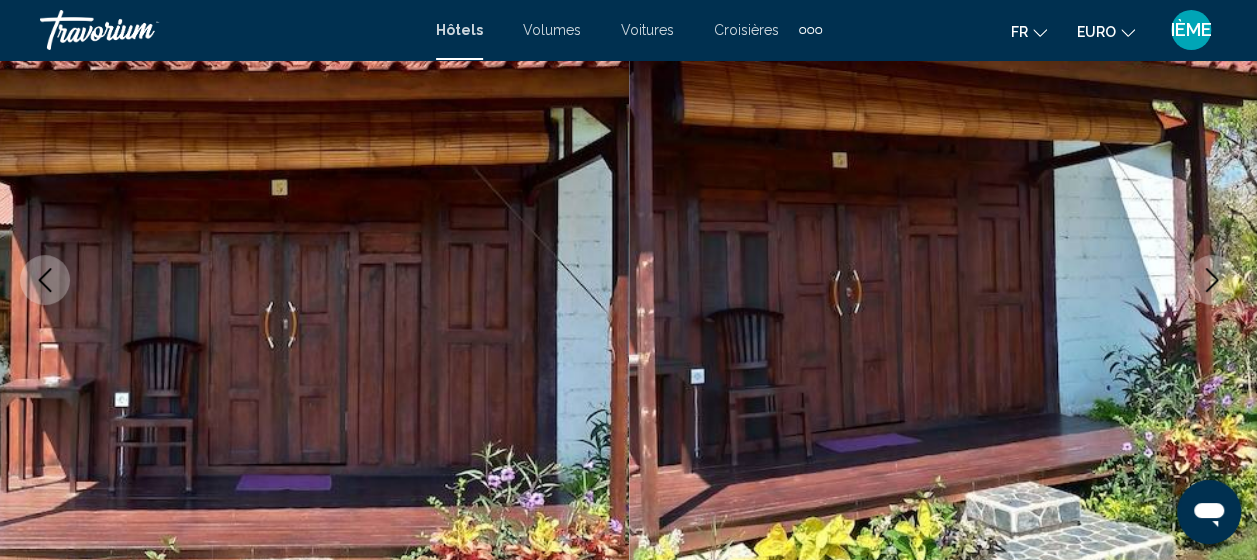 click 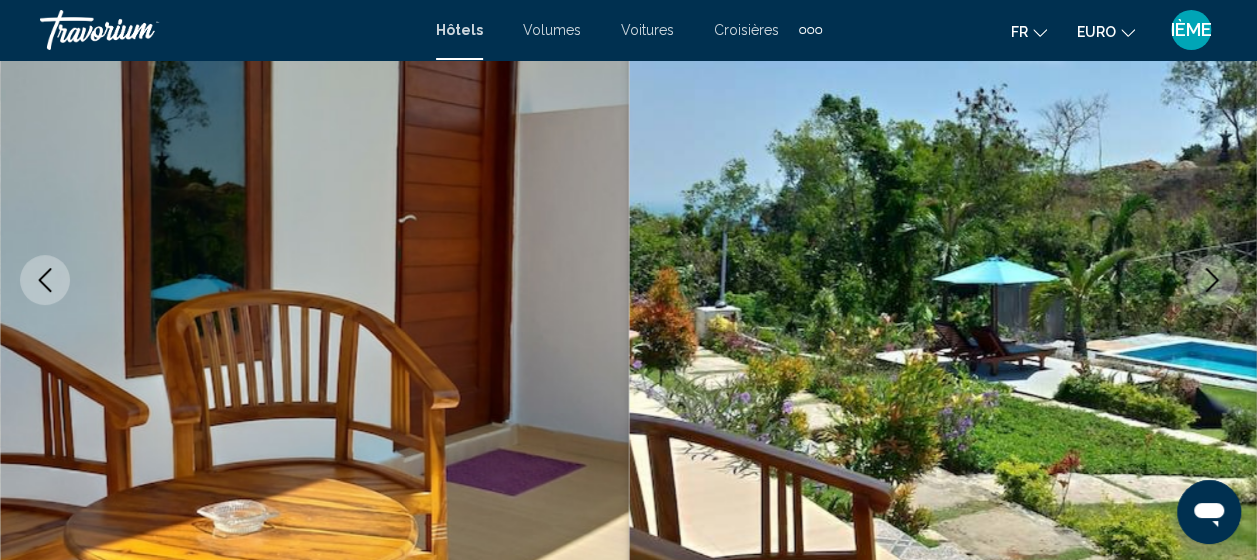 click 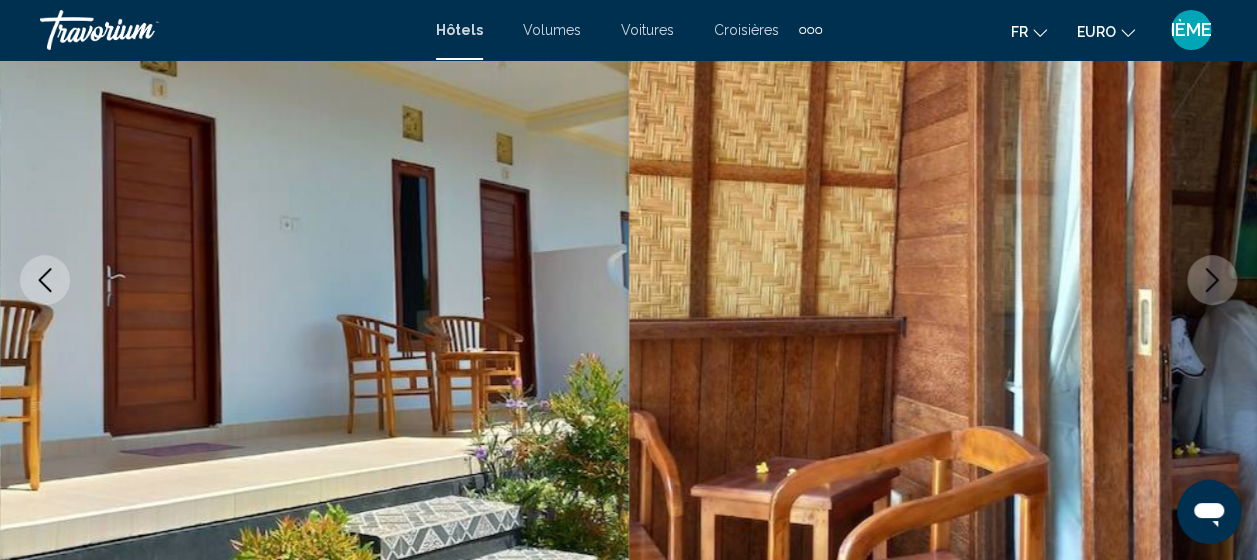 click 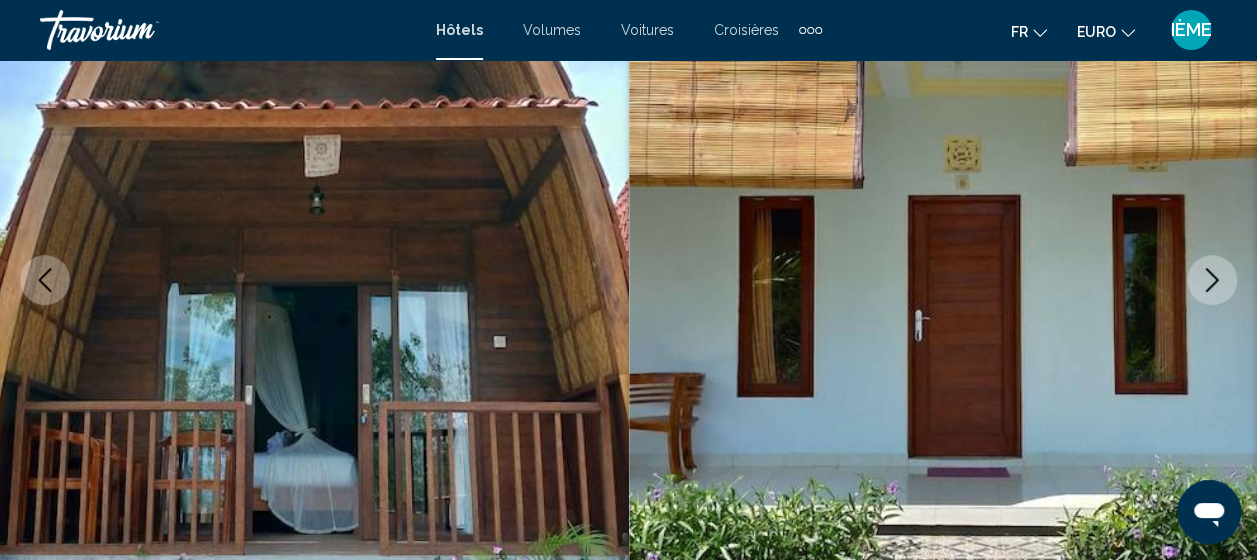 click 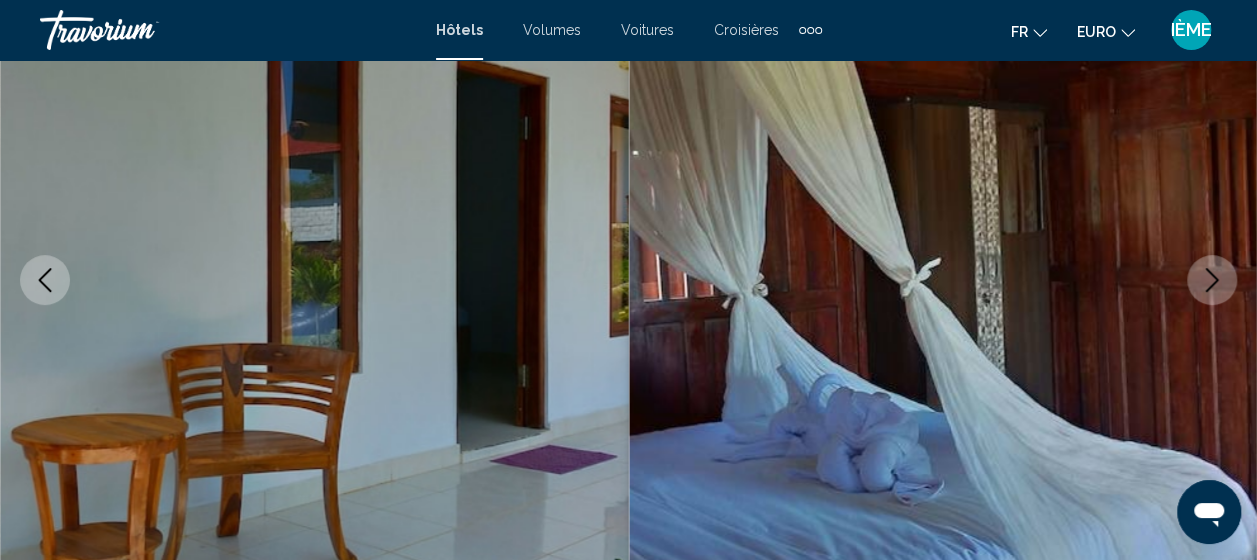 click 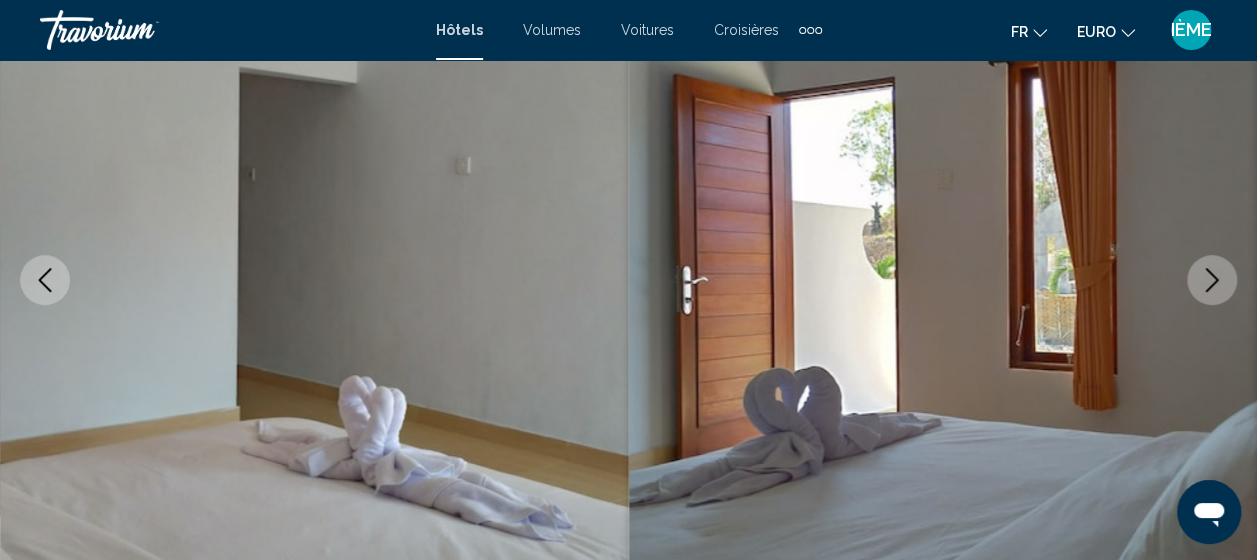 click 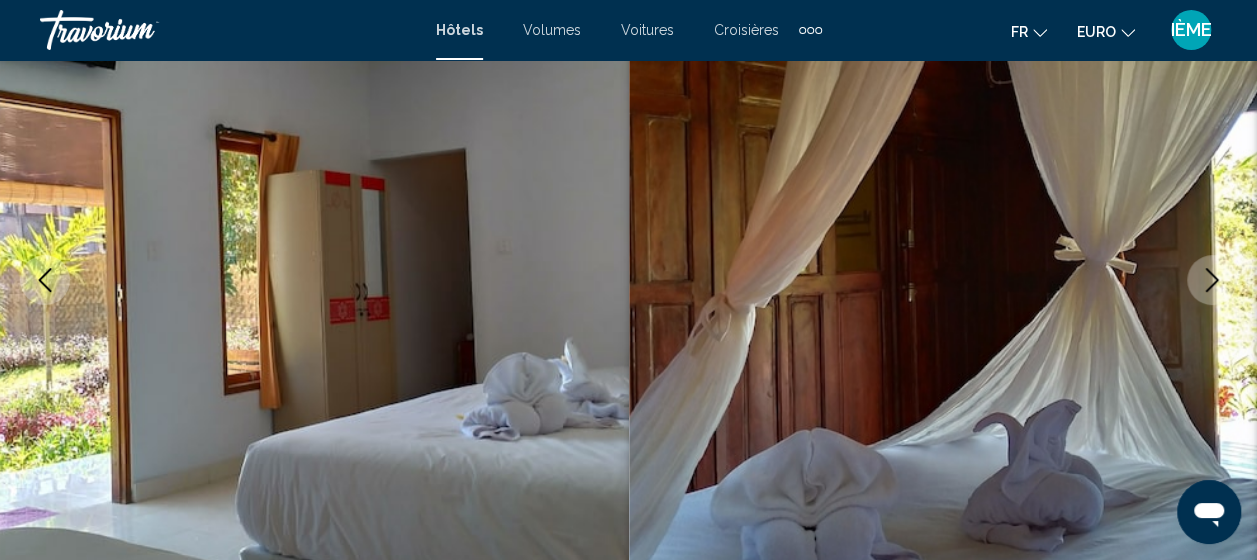 click 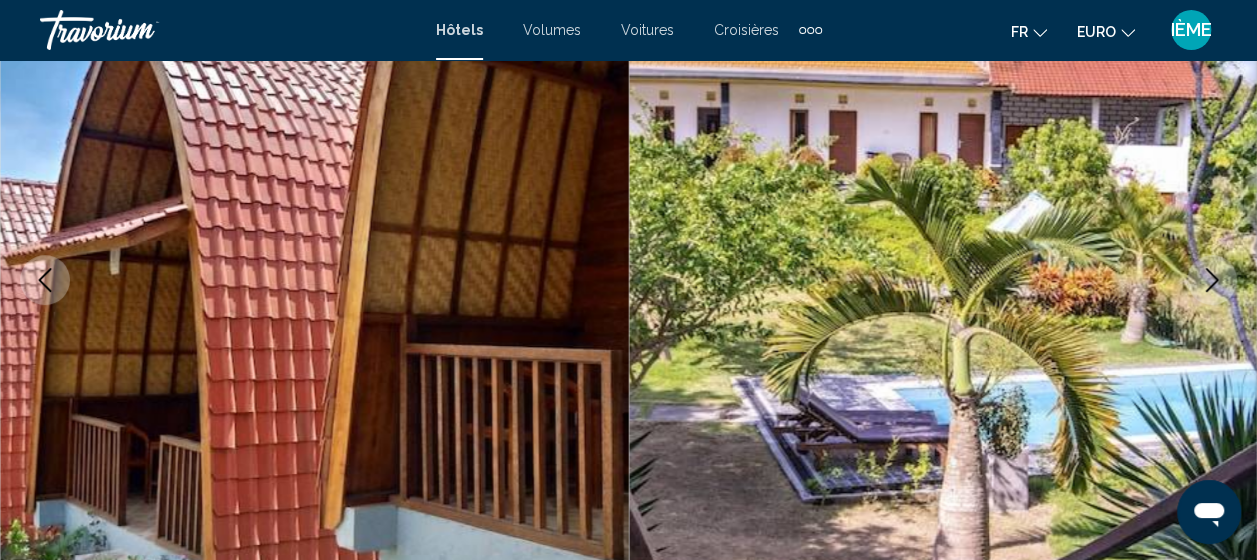 click 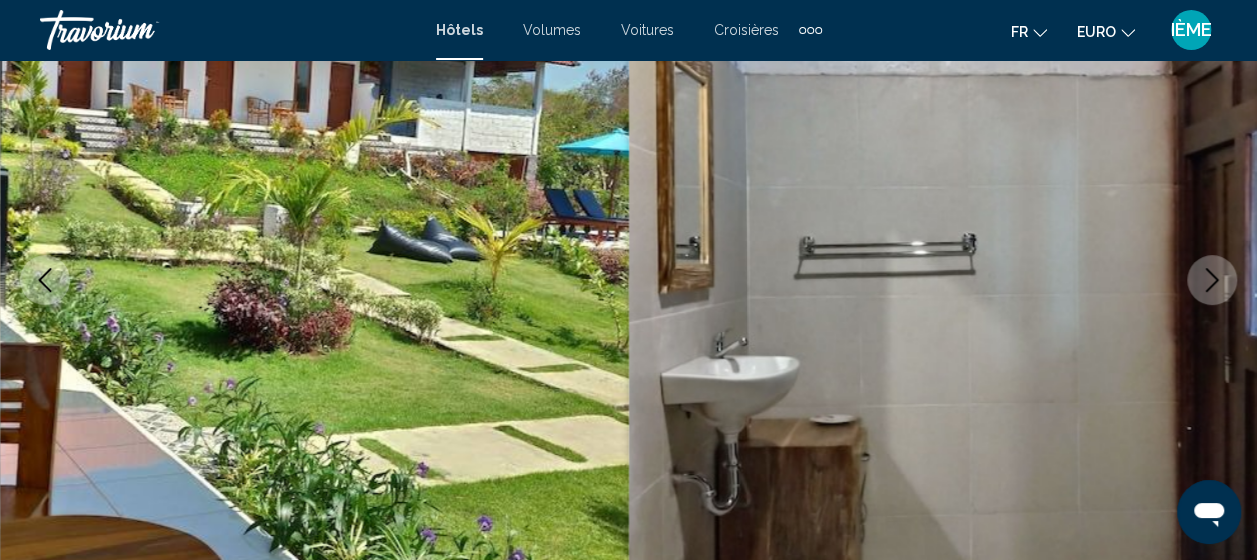 click 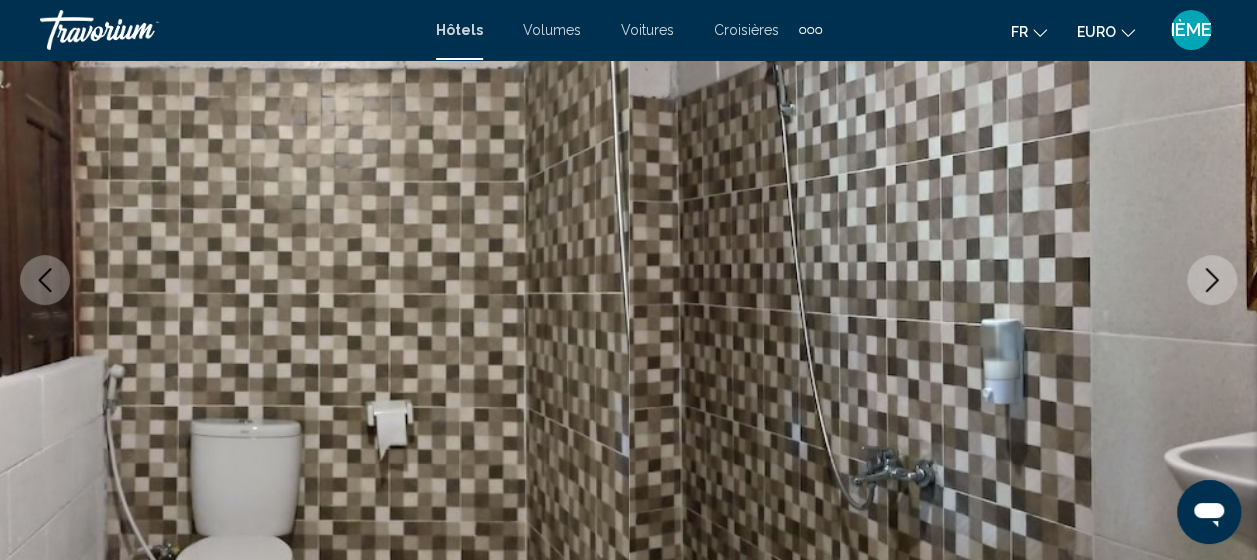click 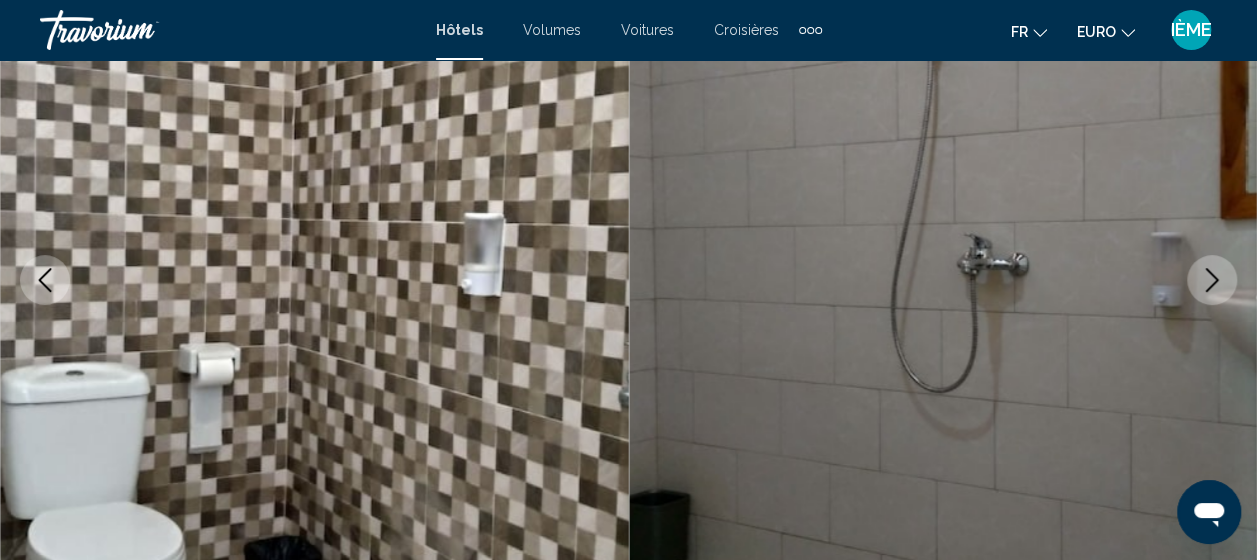 click 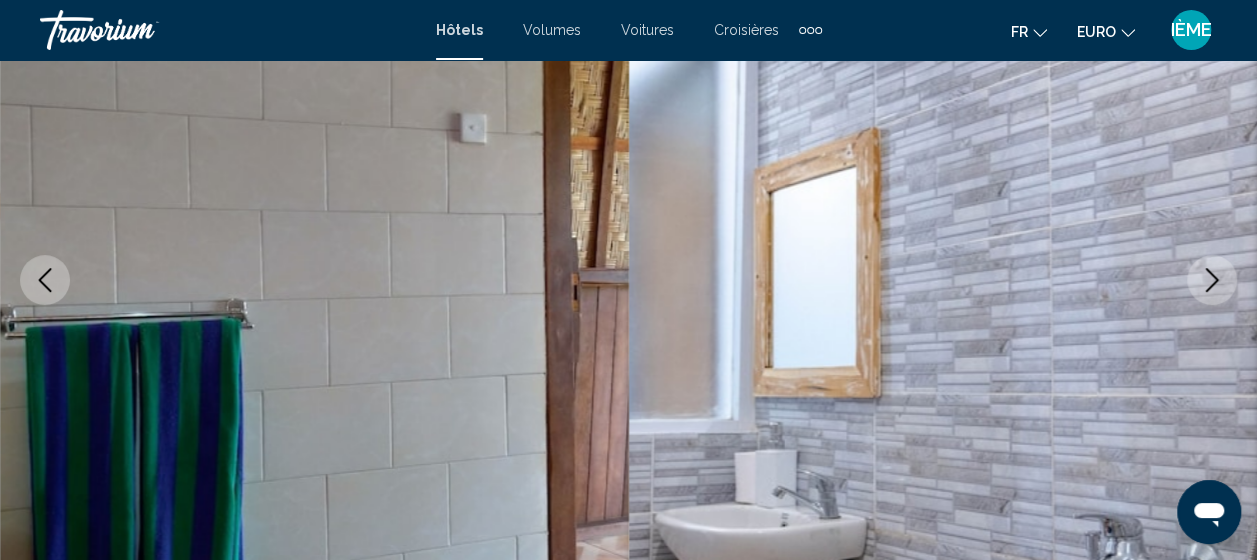 click 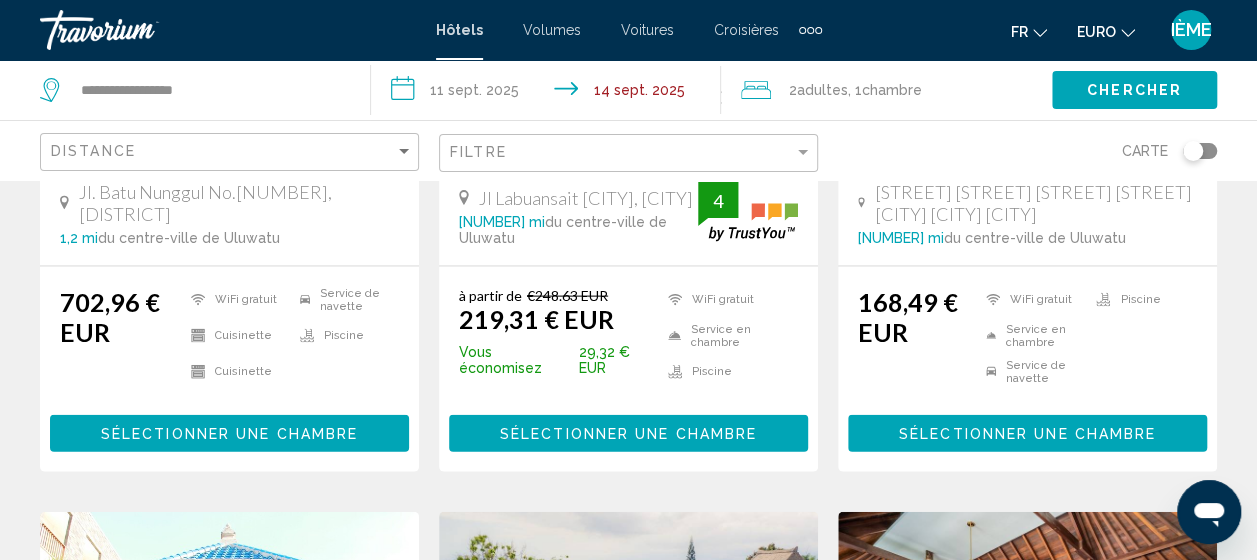 scroll, scrollTop: 1999, scrollLeft: 0, axis: vertical 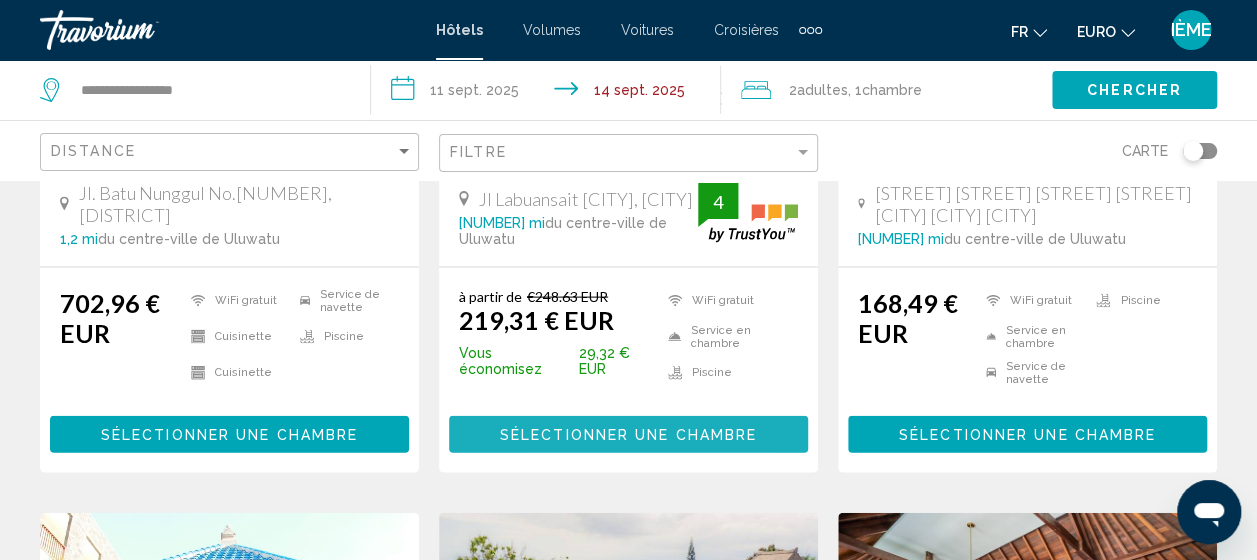 click on "Sélectionner une chambre" at bounding box center [628, 435] 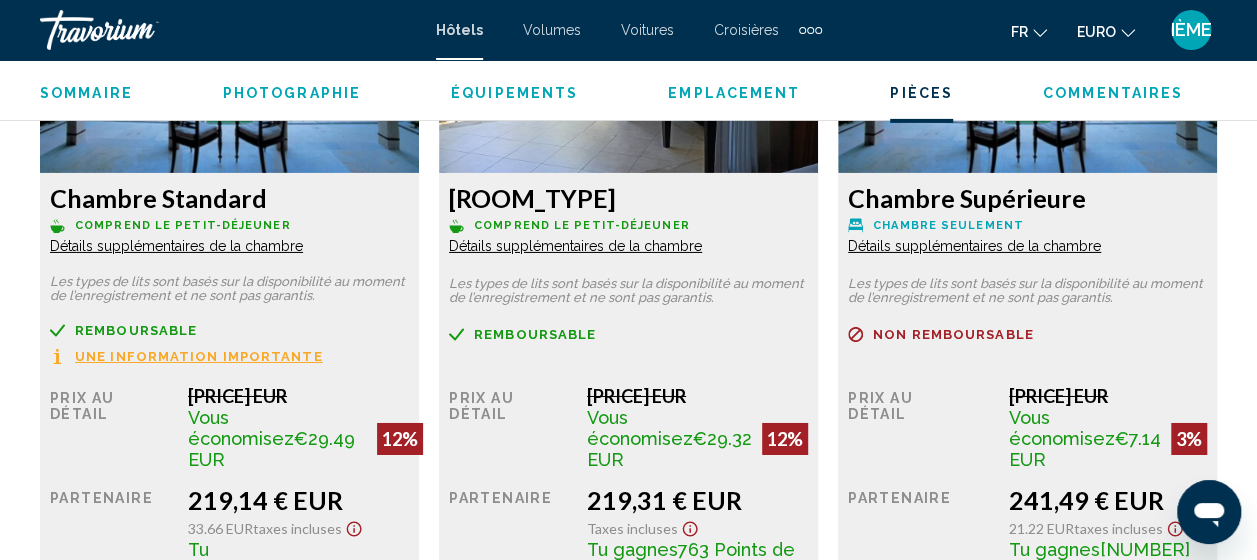 scroll, scrollTop: 3260, scrollLeft: 0, axis: vertical 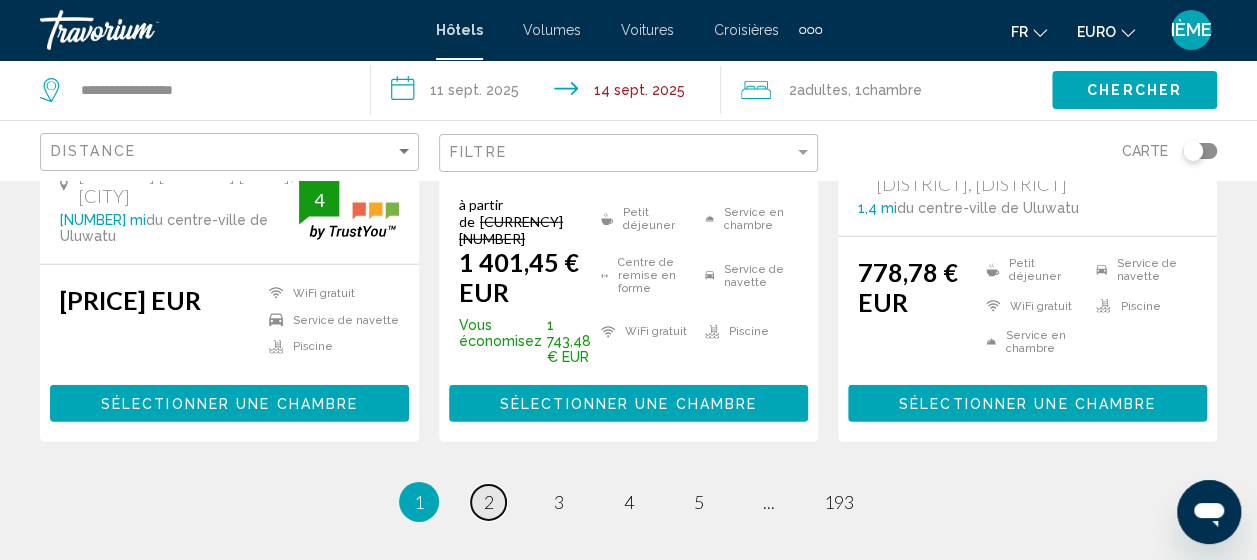 click on "2" at bounding box center (489, 502) 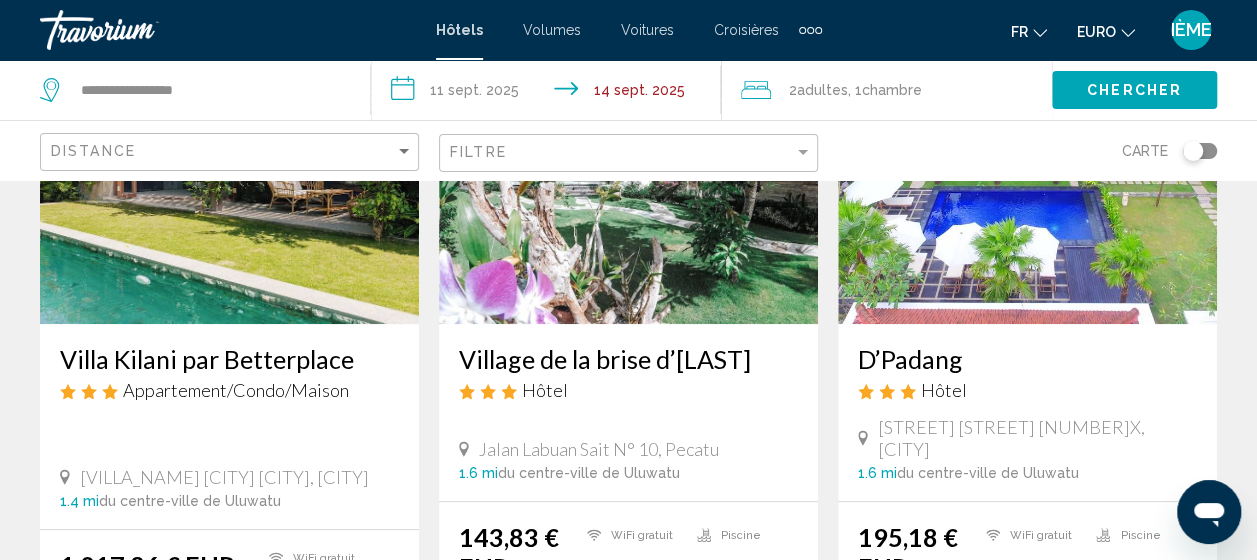 scroll, scrollTop: 248, scrollLeft: 0, axis: vertical 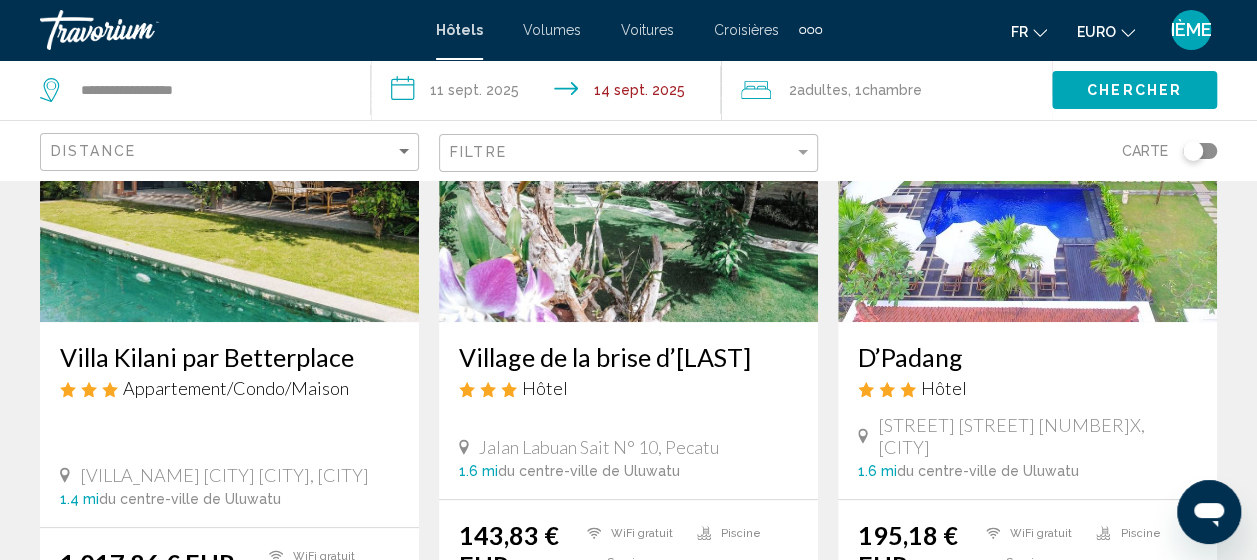 click on "Village de la brise d’Uluwatu
Hôtel
Jalan Labuan Sait n° 10, Pecatu [DISTANCE]  du centre-ville de Uluwatu de l'hôtel" at bounding box center [628, 410] 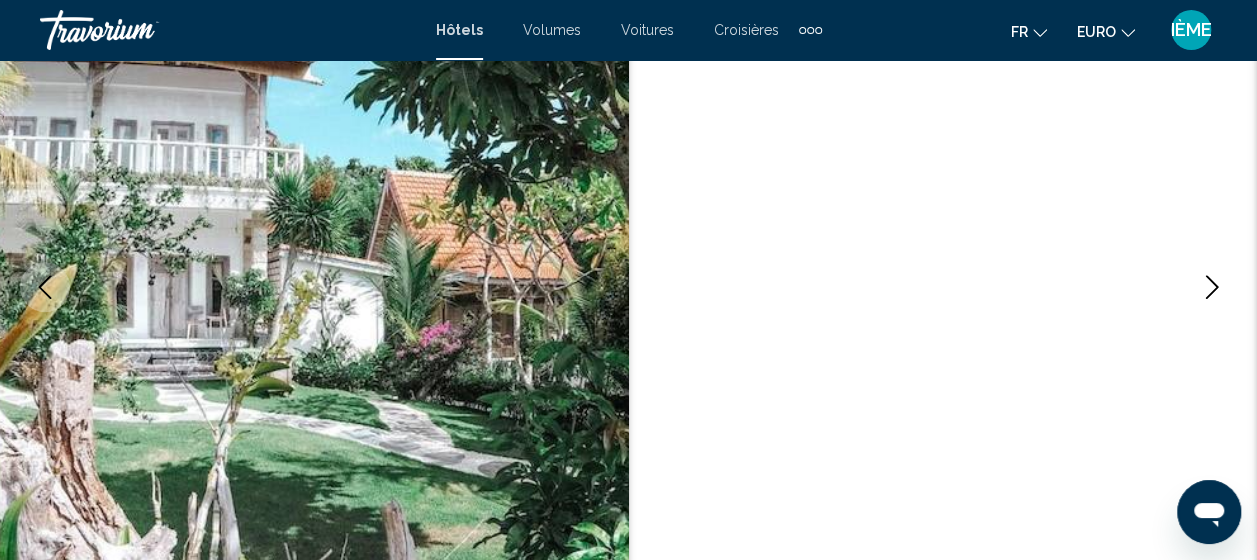 scroll, scrollTop: 254, scrollLeft: 0, axis: vertical 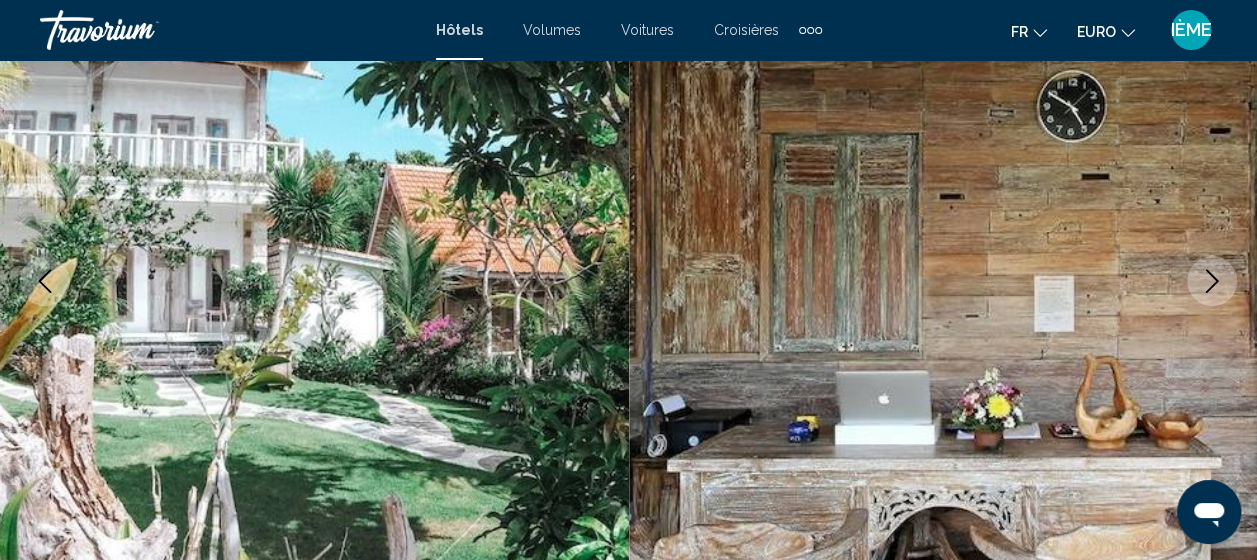 click 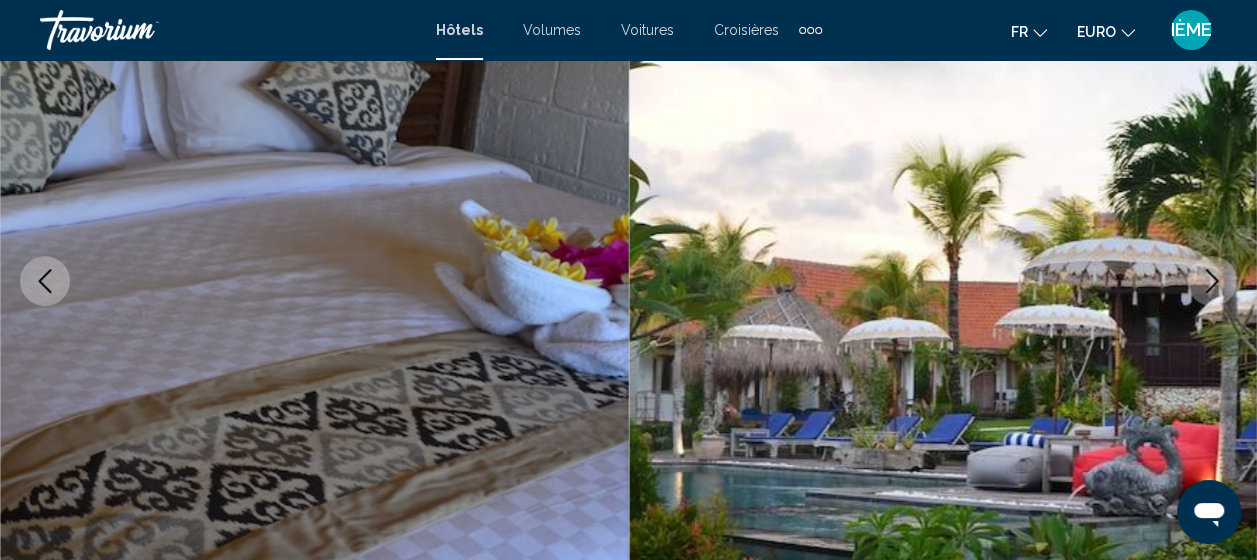 click 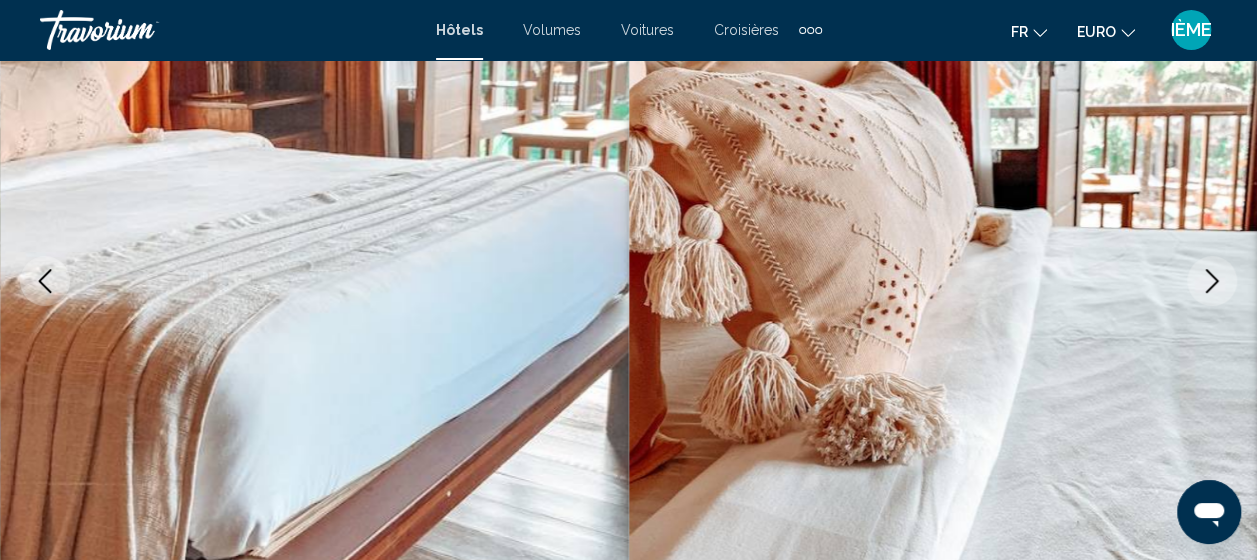 click 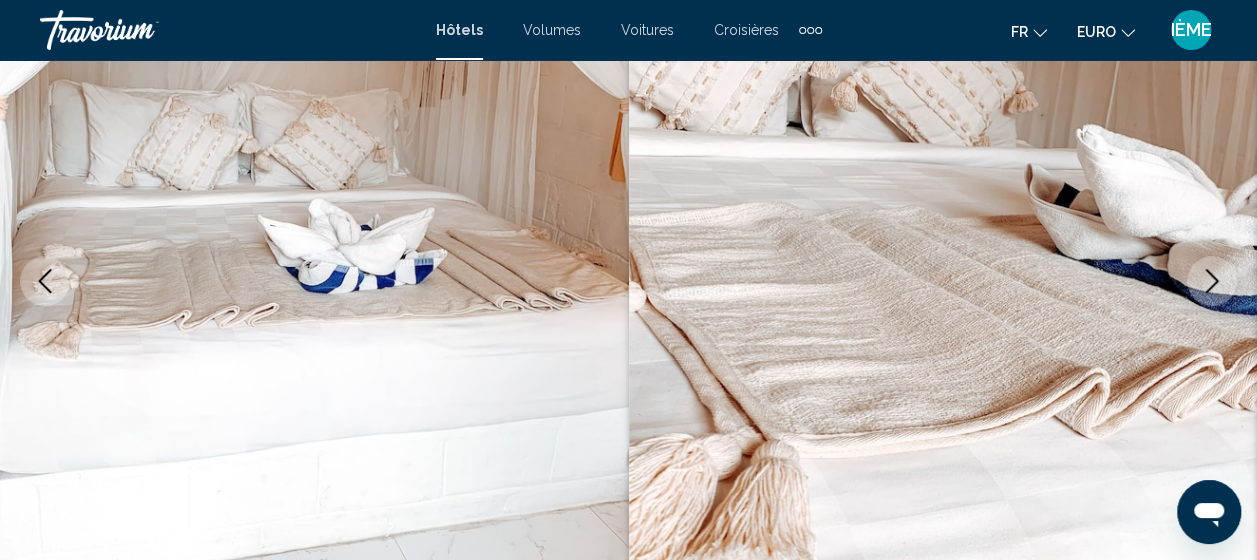 click 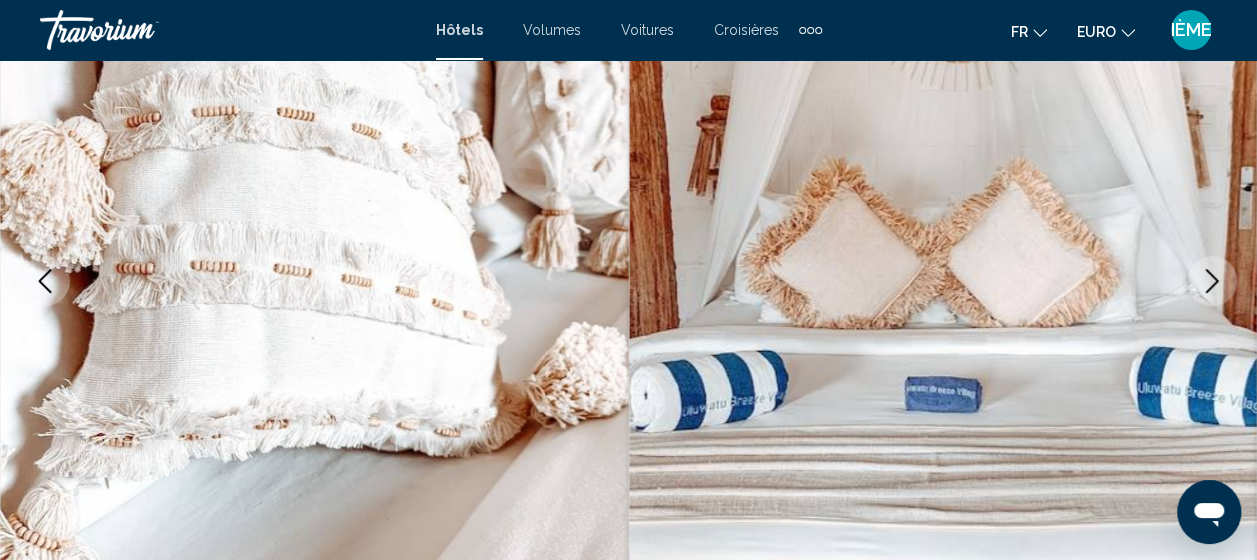 click 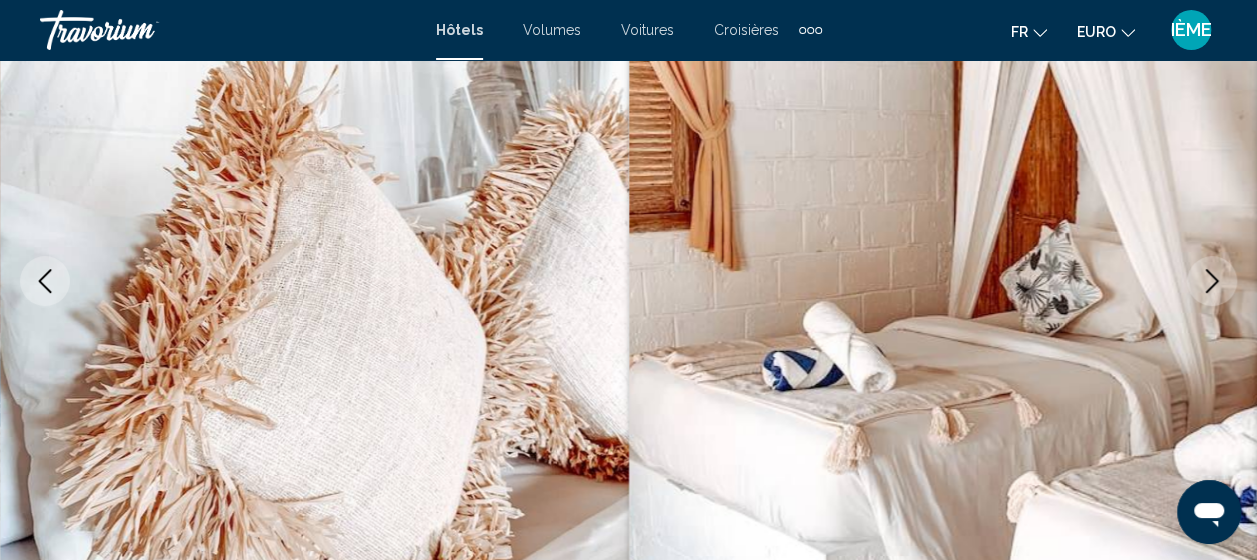 click 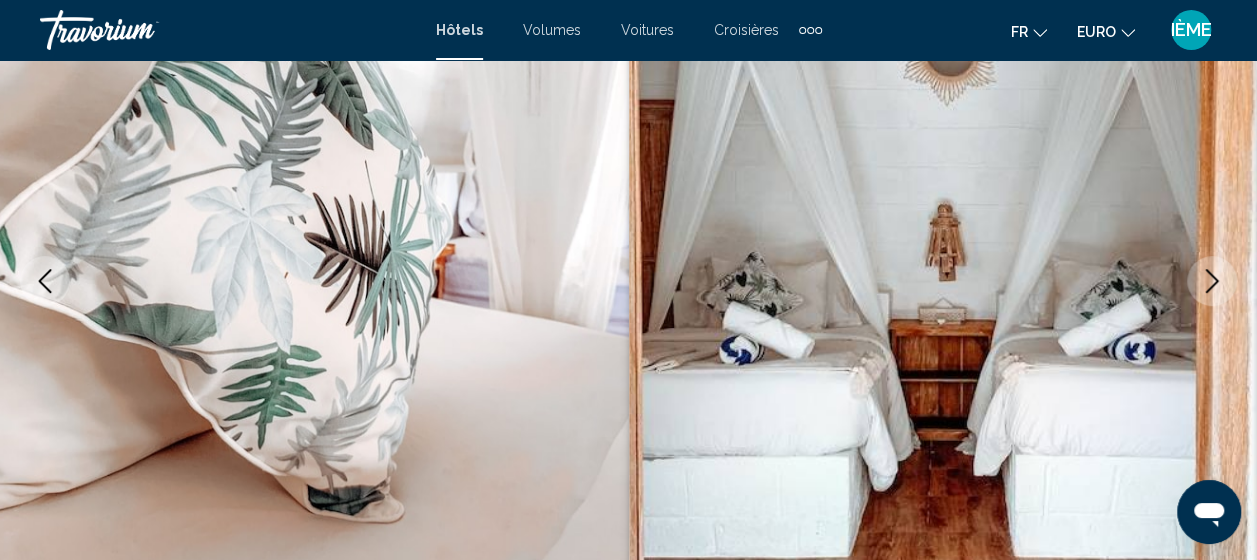 click 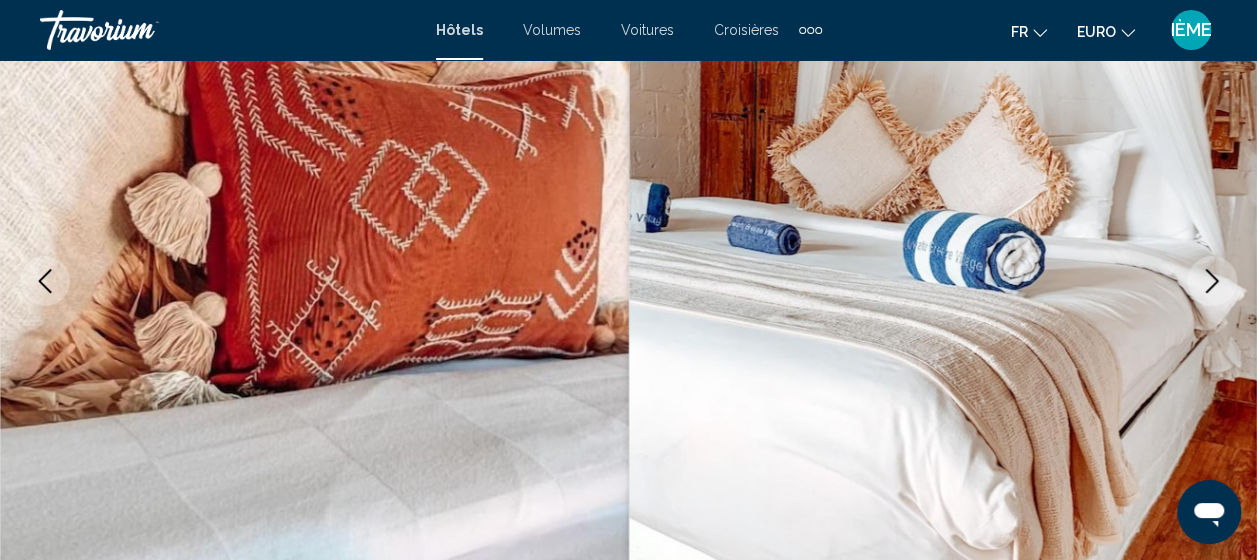 click 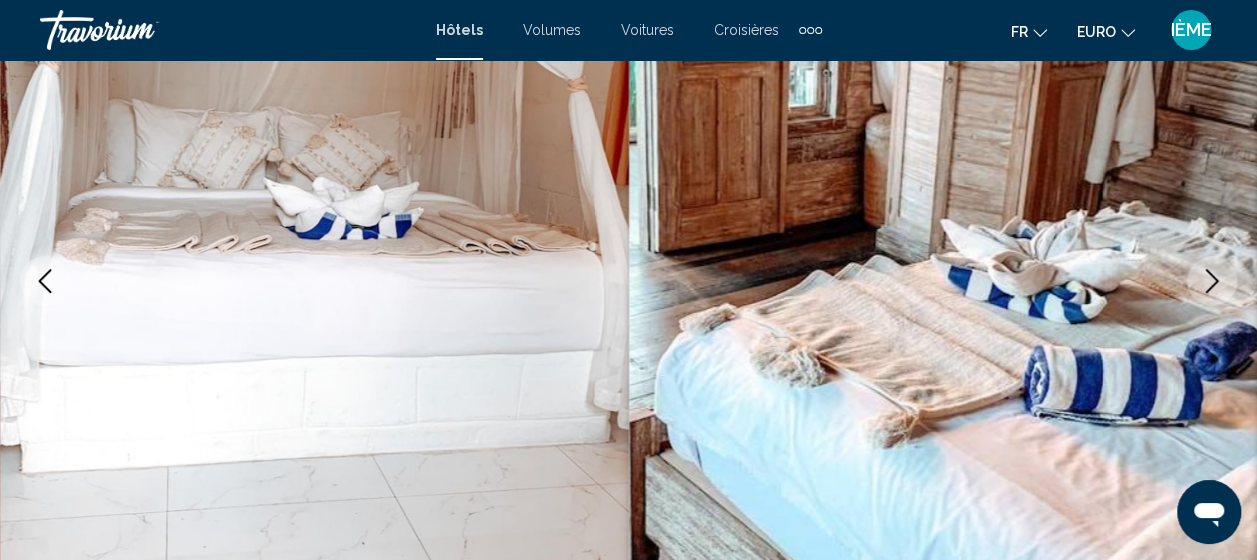 click 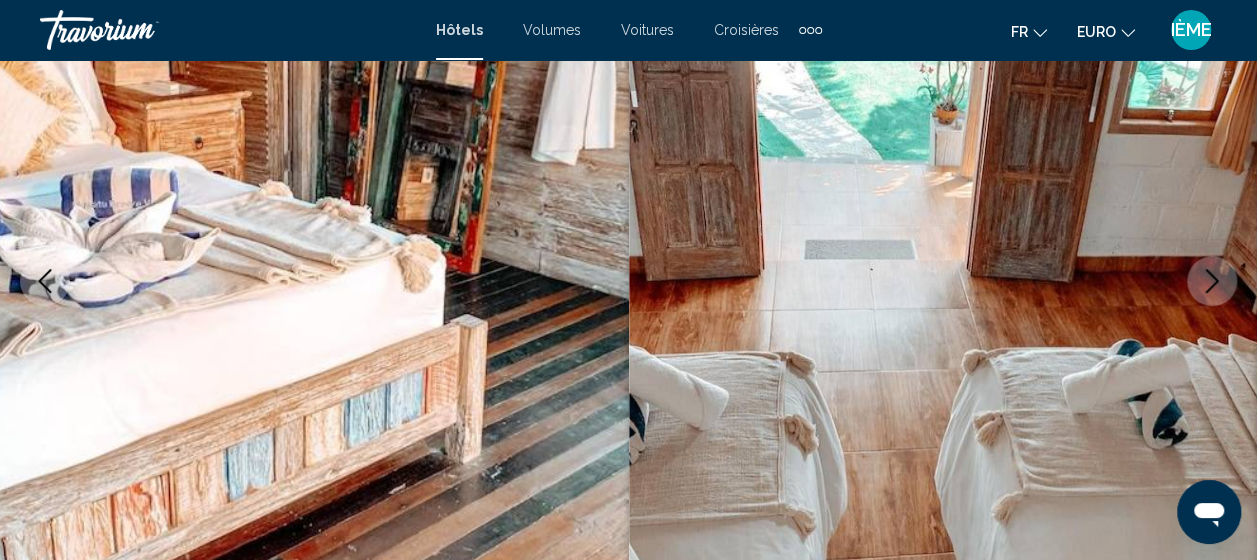 click 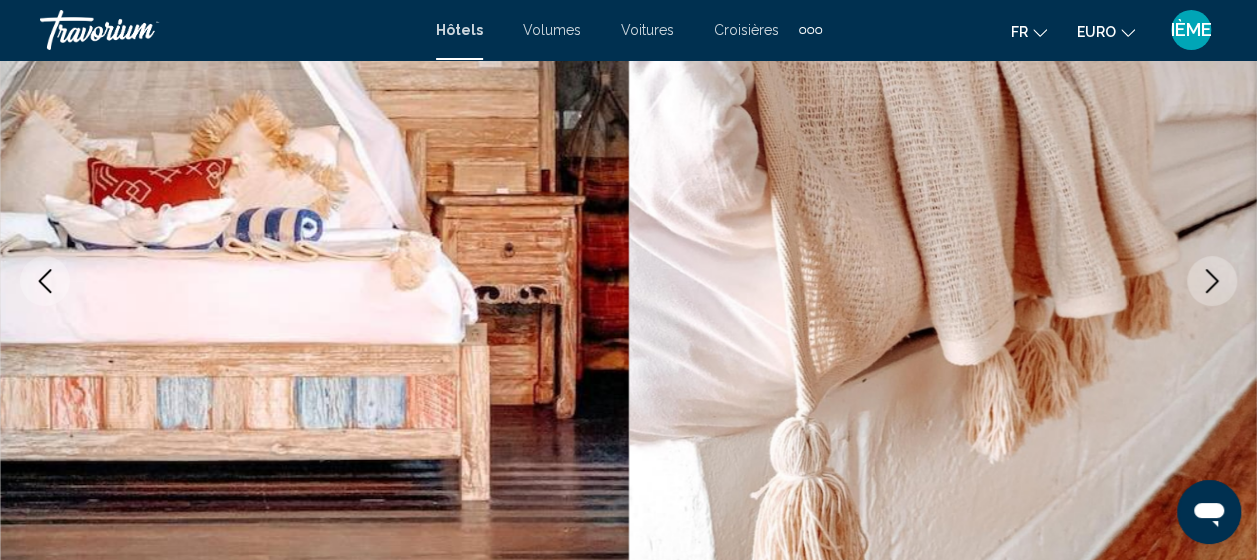 click 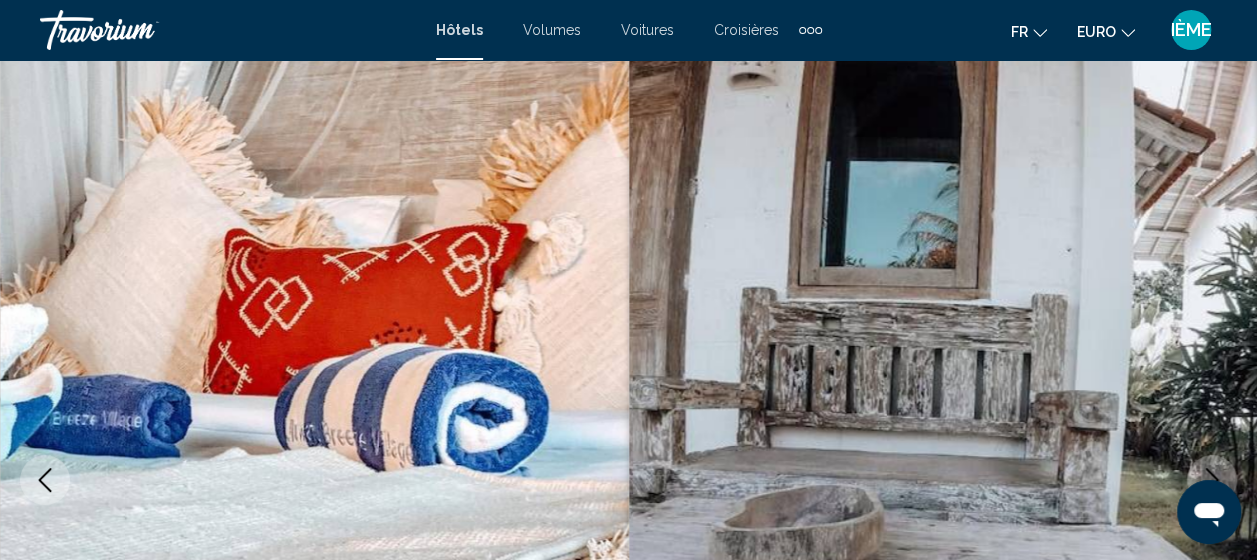 scroll, scrollTop: 57, scrollLeft: 0, axis: vertical 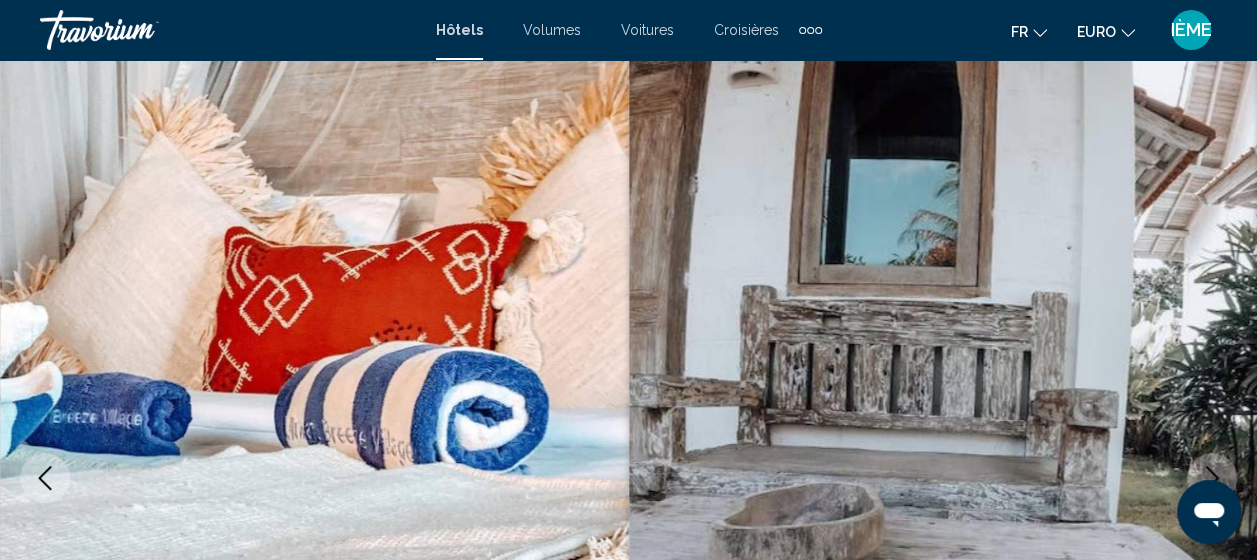 click at bounding box center [1212, 478] 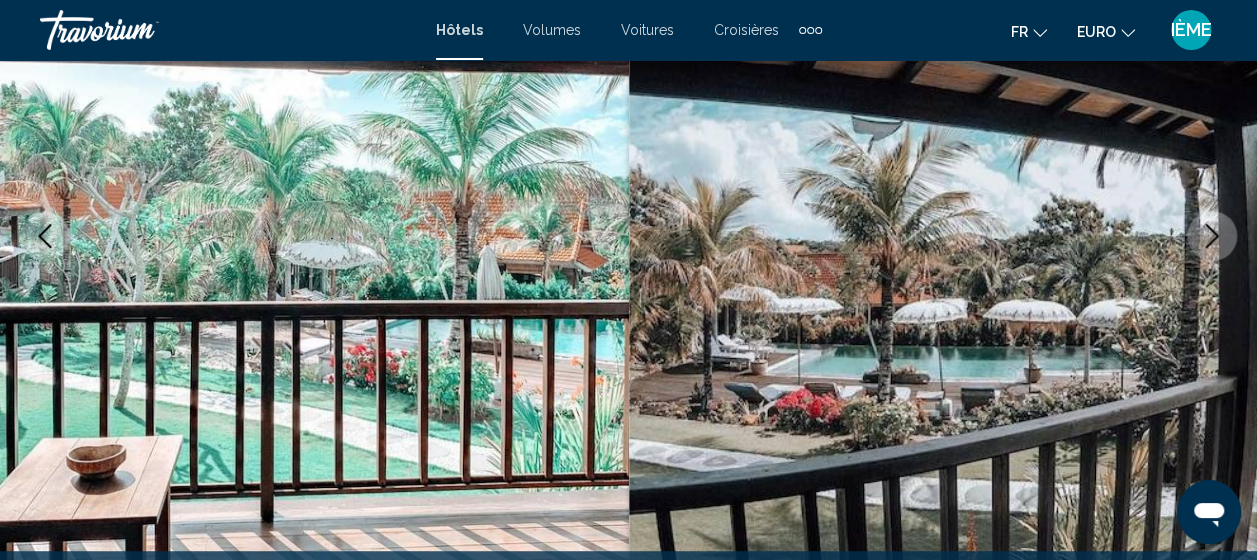 scroll, scrollTop: 300, scrollLeft: 0, axis: vertical 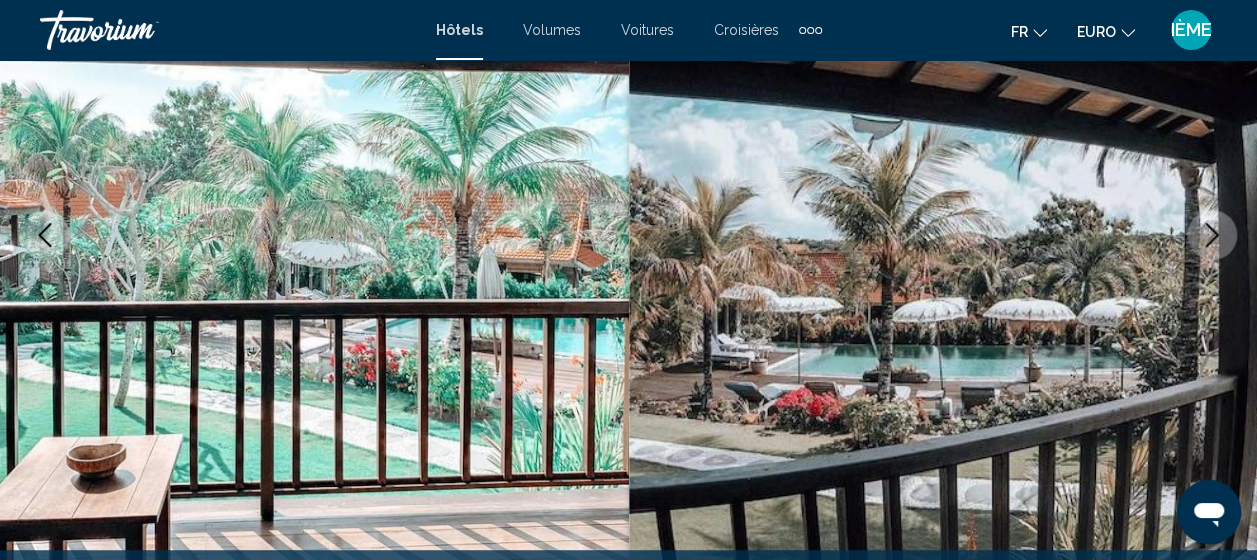 click at bounding box center [1212, 235] 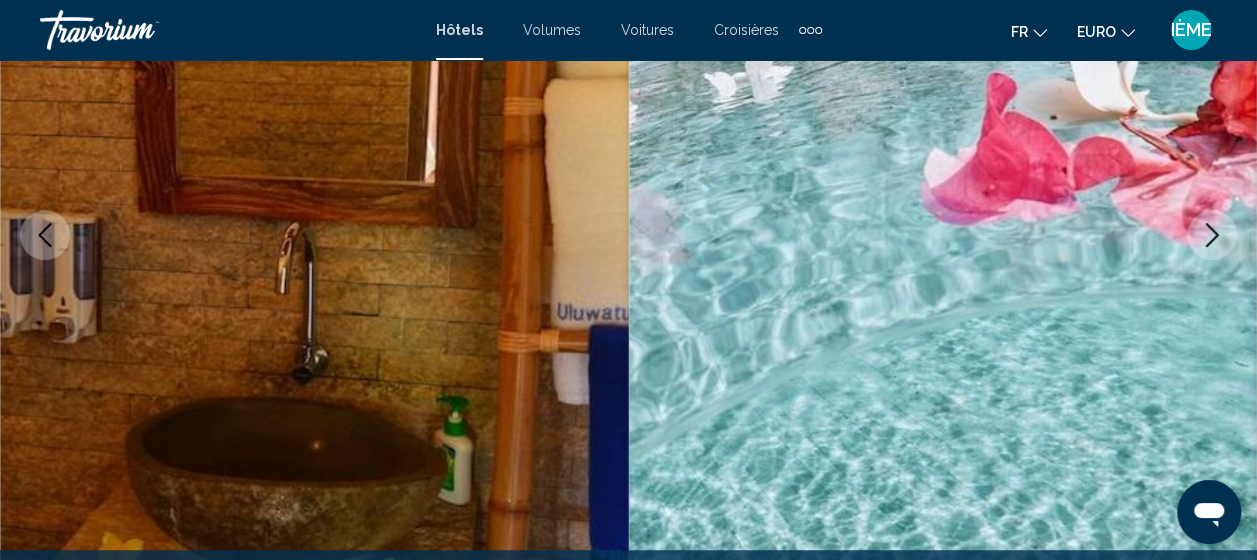 click at bounding box center [943, 235] 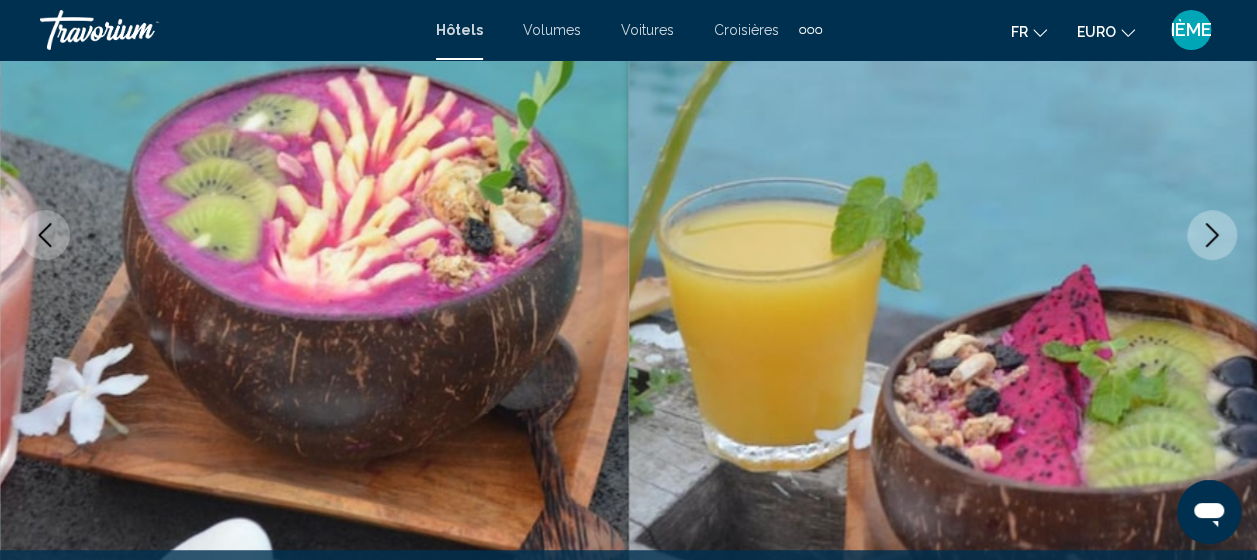click at bounding box center (1212, 235) 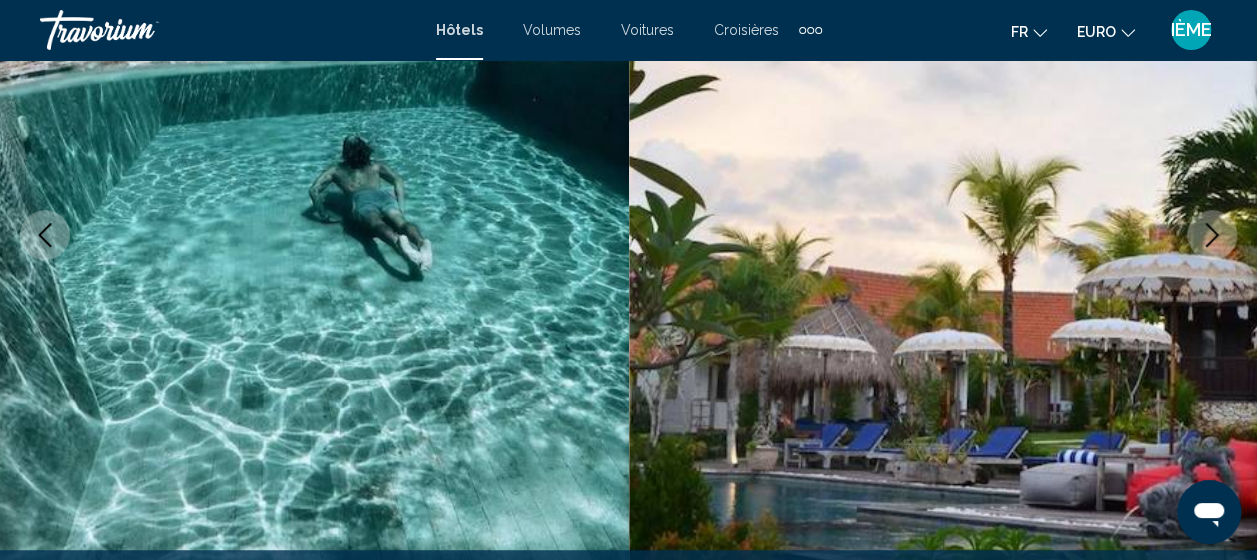 click at bounding box center (1212, 235) 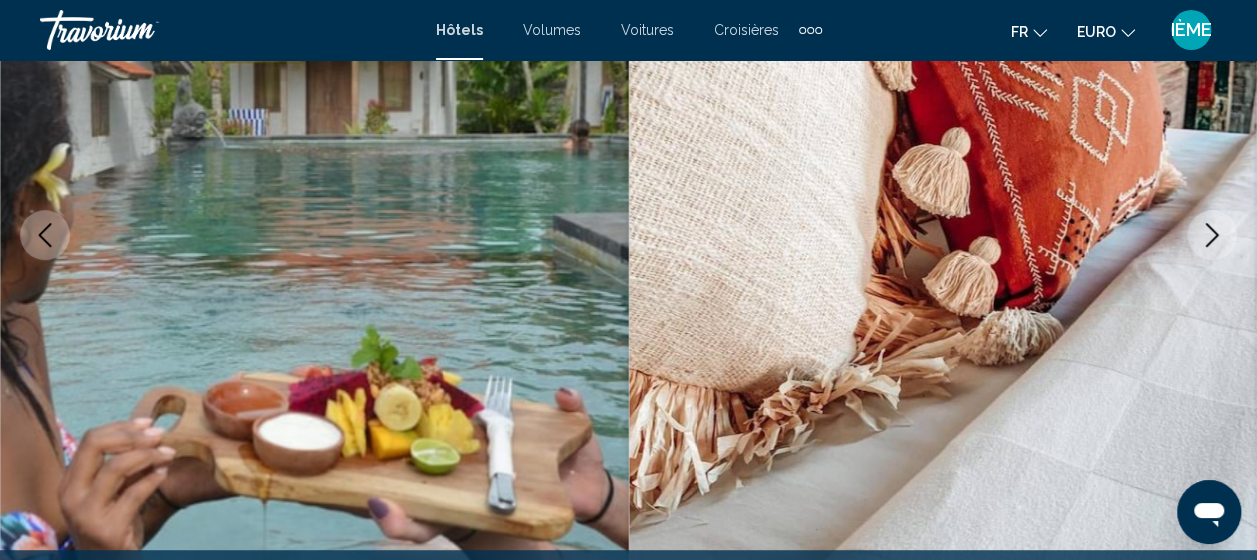 click at bounding box center [1212, 235] 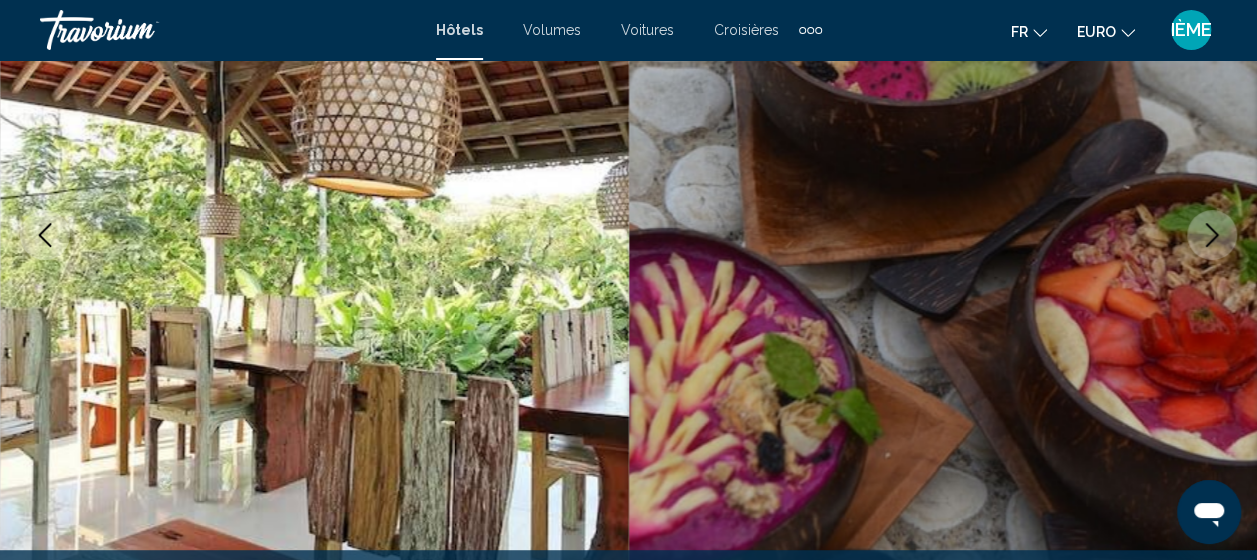 click at bounding box center [1212, 235] 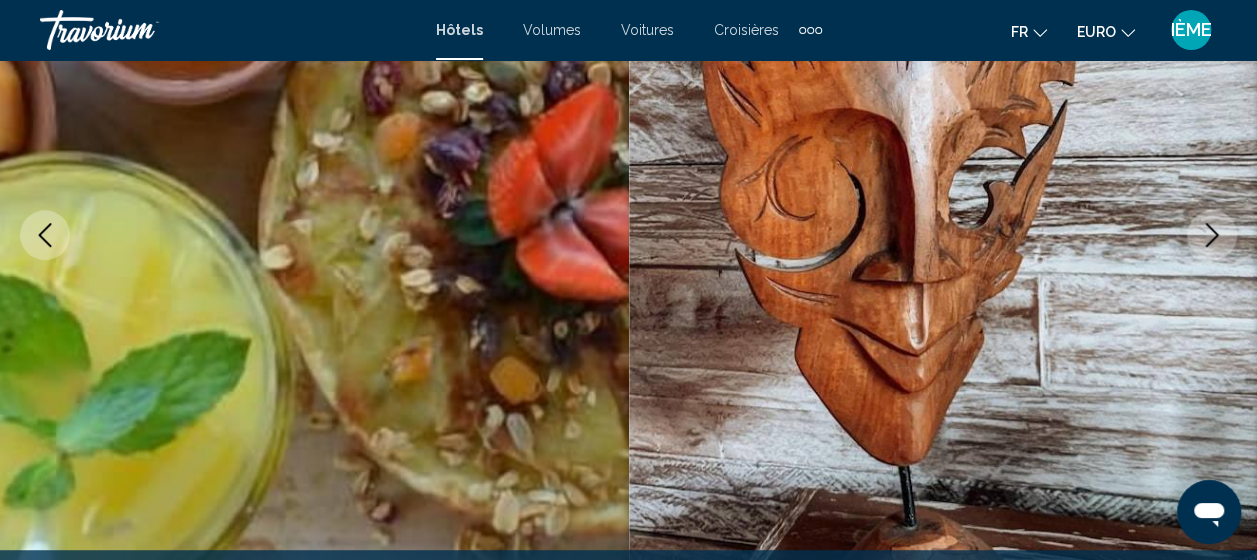 click at bounding box center [1212, 235] 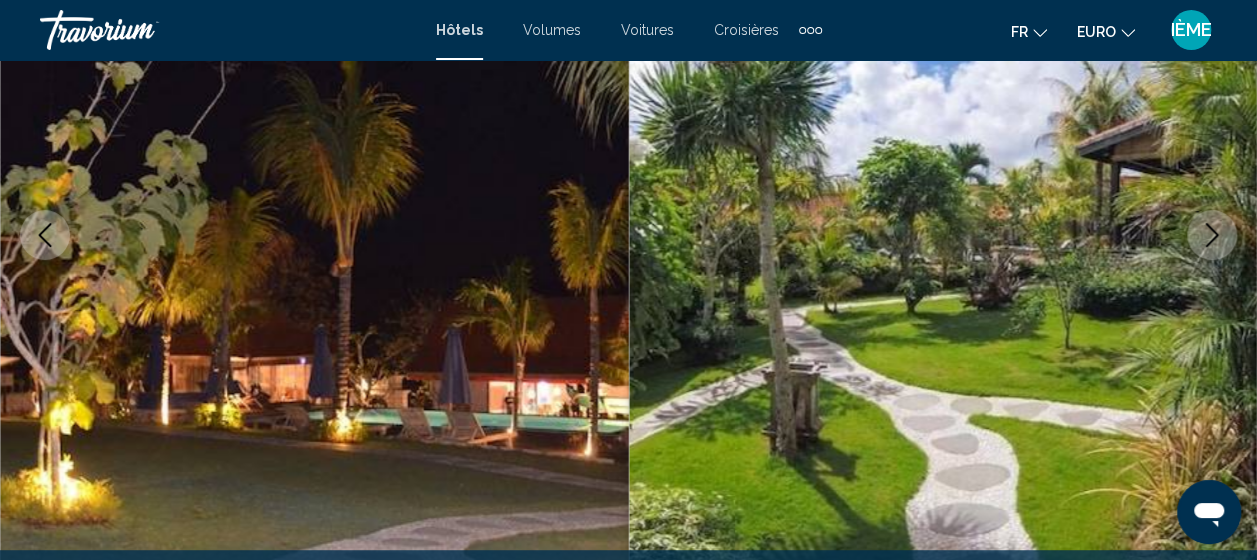 click at bounding box center [1212, 235] 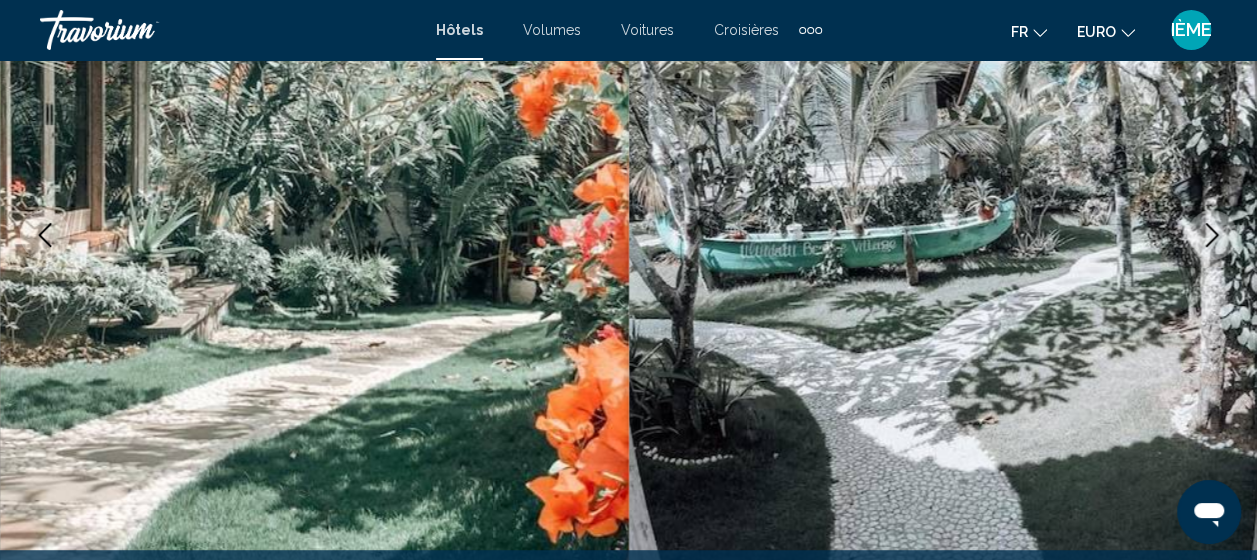 click at bounding box center (1212, 235) 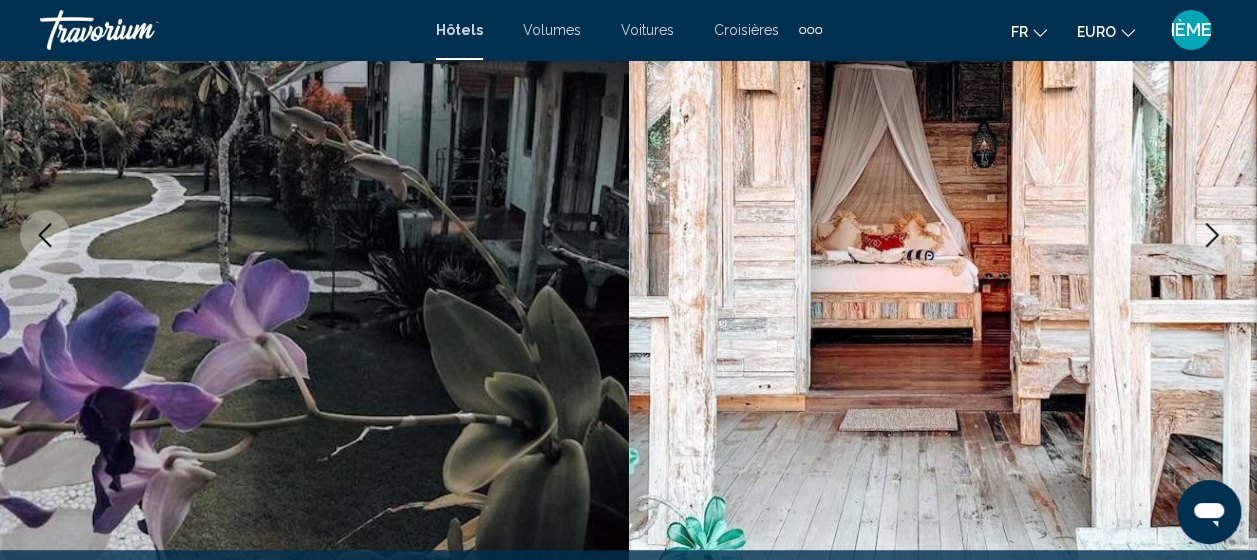 click at bounding box center [1212, 235] 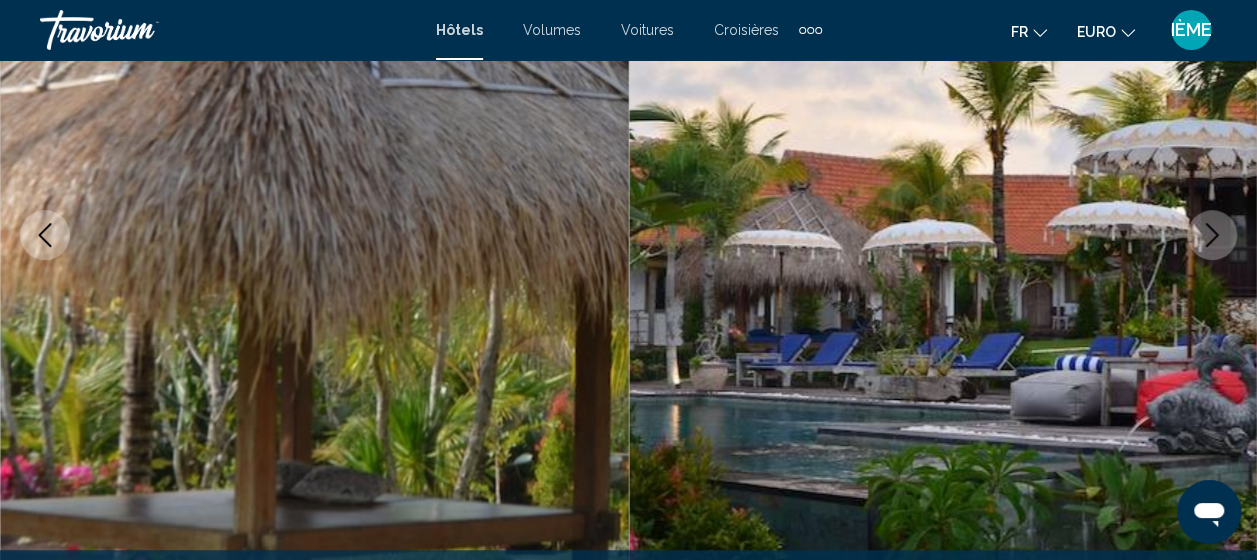 click at bounding box center (1212, 235) 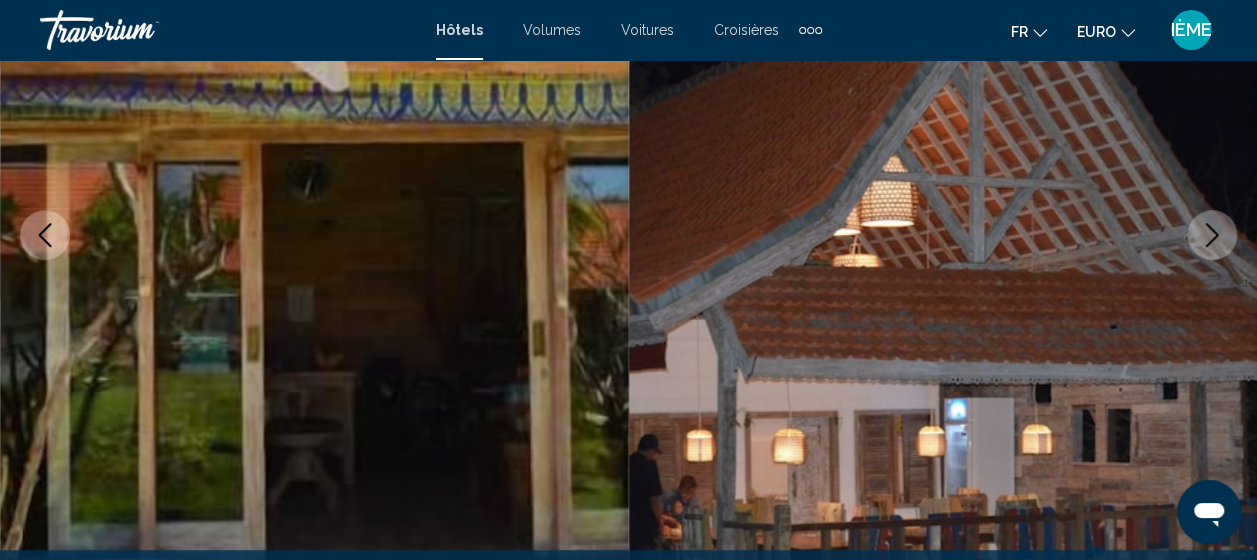 click at bounding box center [1212, 235] 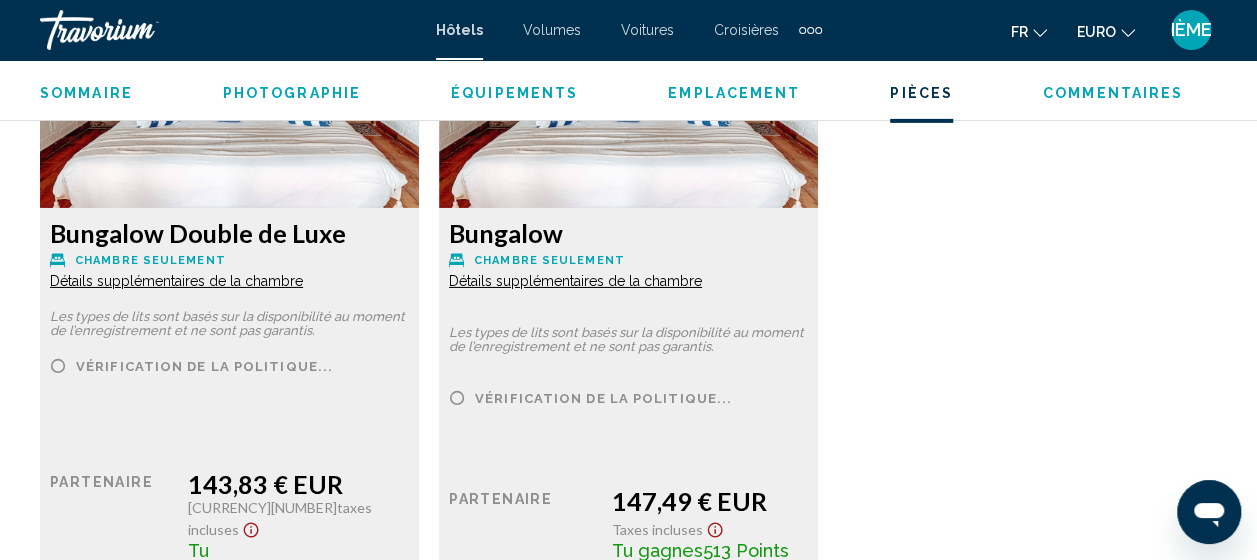scroll, scrollTop: 3226, scrollLeft: 0, axis: vertical 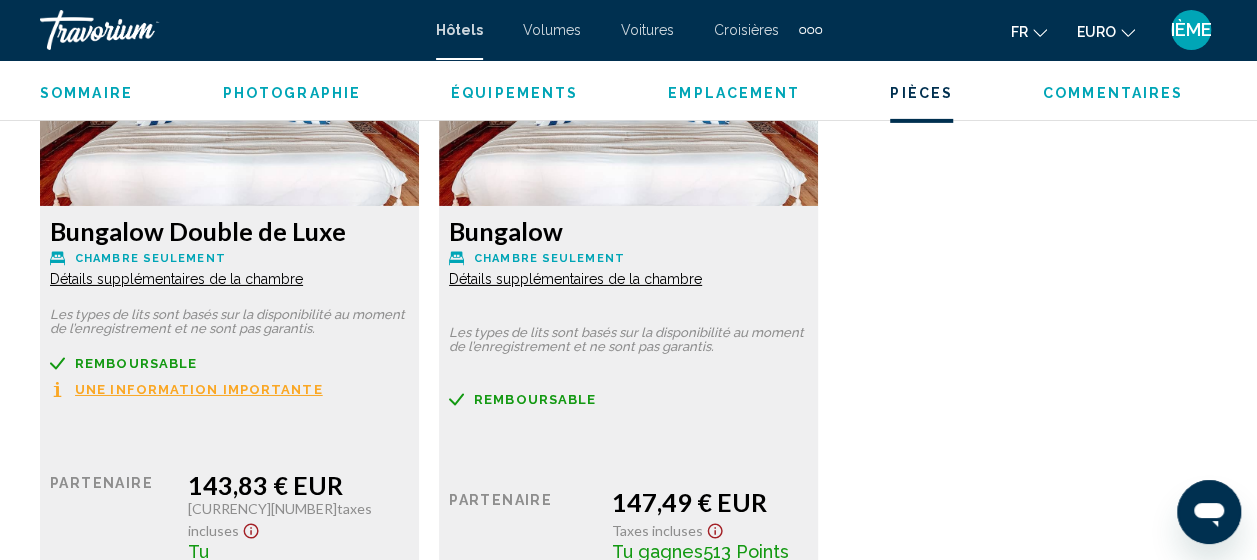 click on "Une information importante" at bounding box center (199, 389) 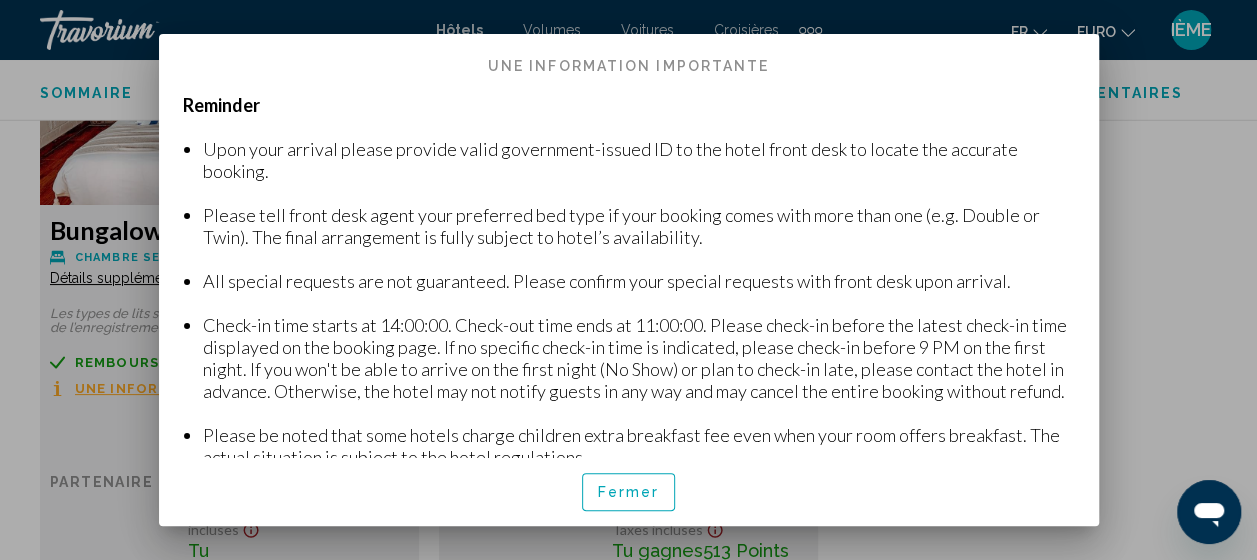 scroll, scrollTop: 0, scrollLeft: 0, axis: both 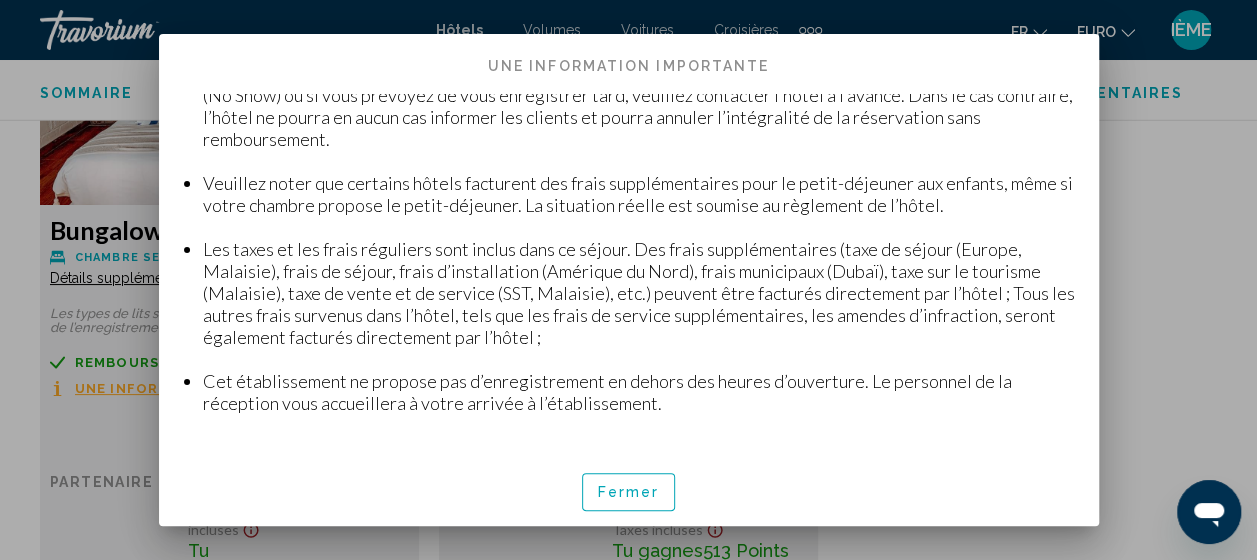 click at bounding box center (628, 280) 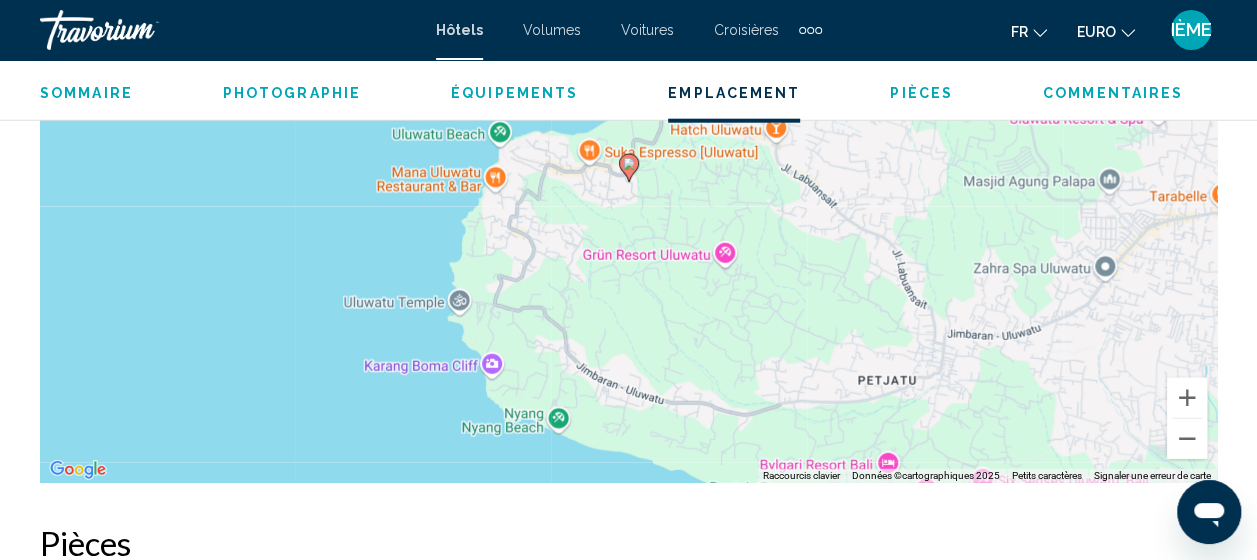 scroll, scrollTop: 2417, scrollLeft: 0, axis: vertical 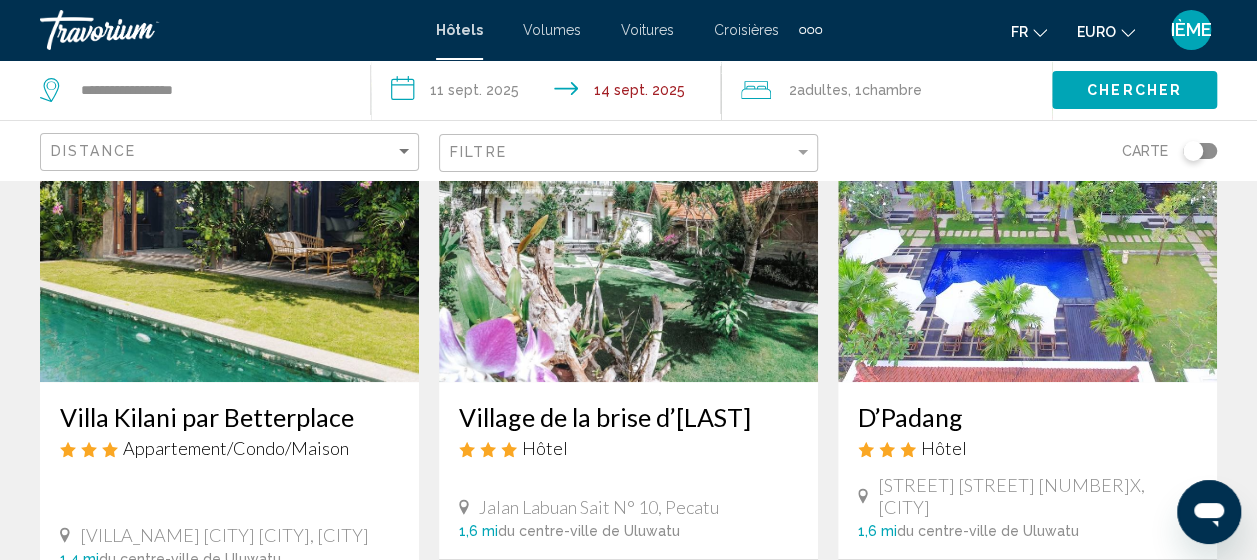 click on "Distance" 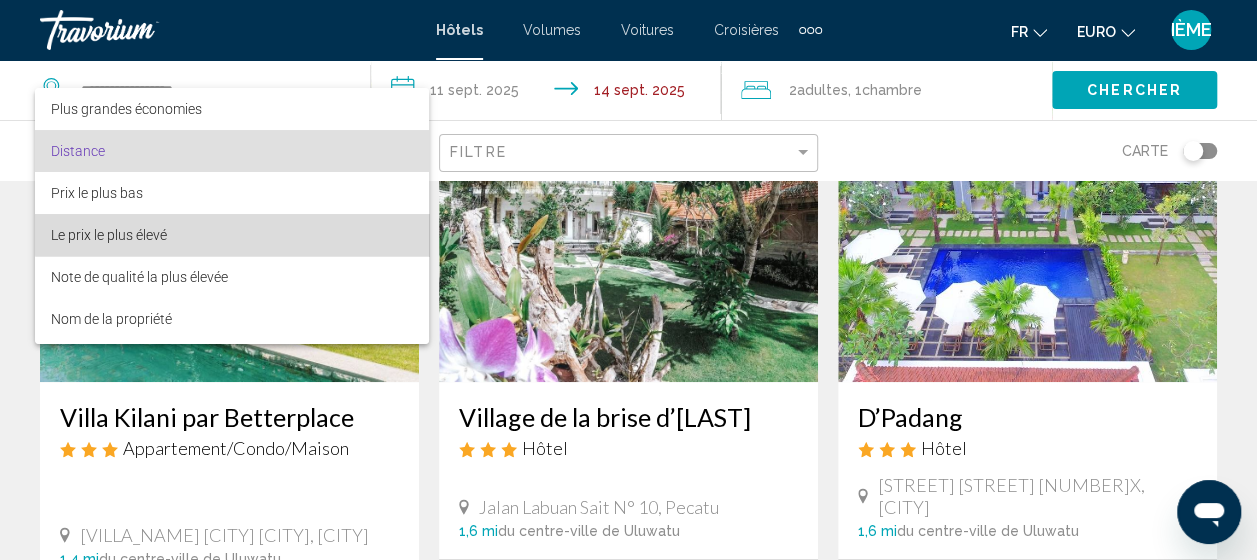 click on "Le prix le plus élevé" at bounding box center (232, 235) 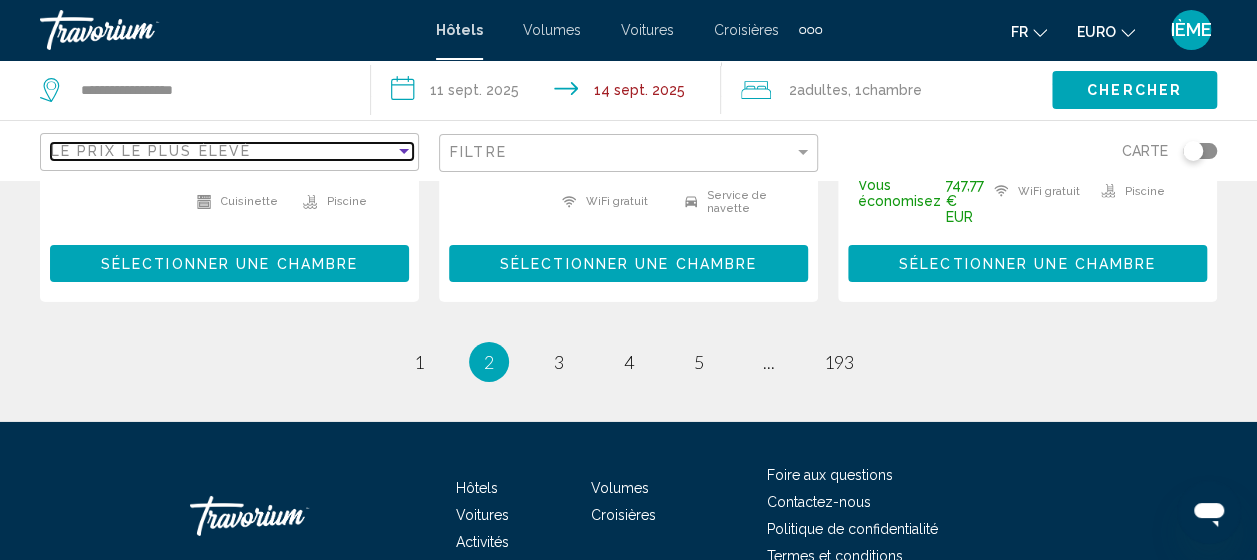 scroll, scrollTop: 3102, scrollLeft: 0, axis: vertical 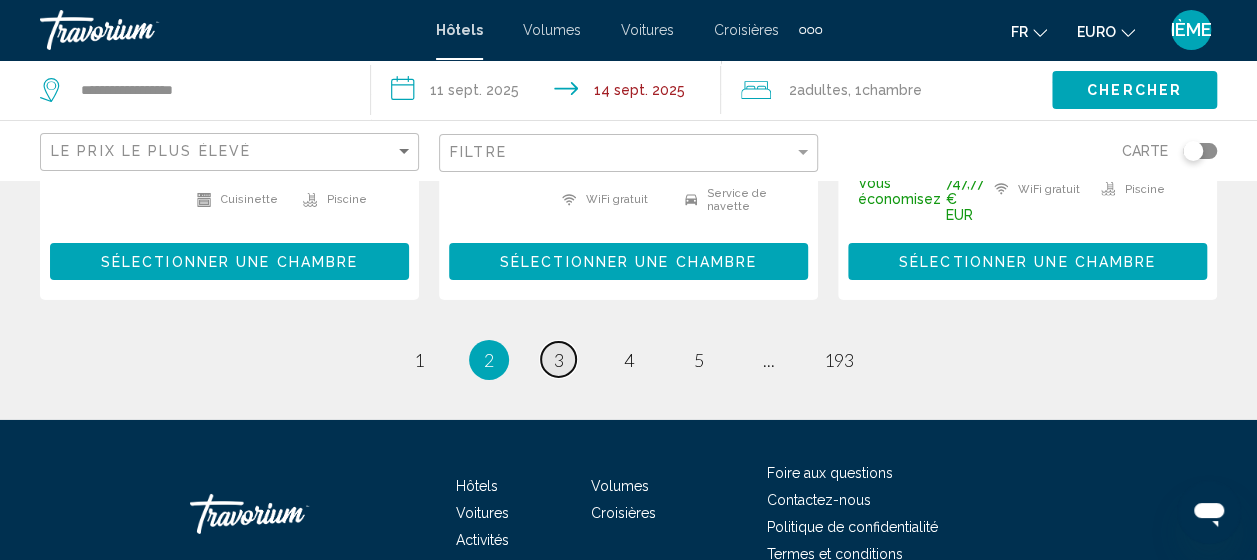 click on "page  3" at bounding box center [558, 359] 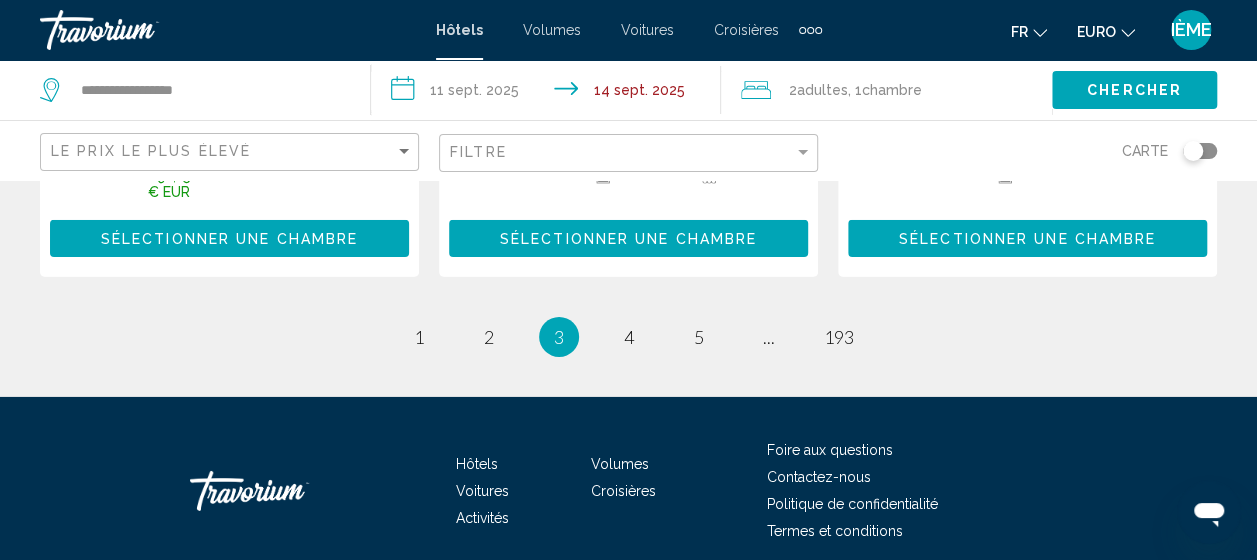 scroll, scrollTop: 3096, scrollLeft: 0, axis: vertical 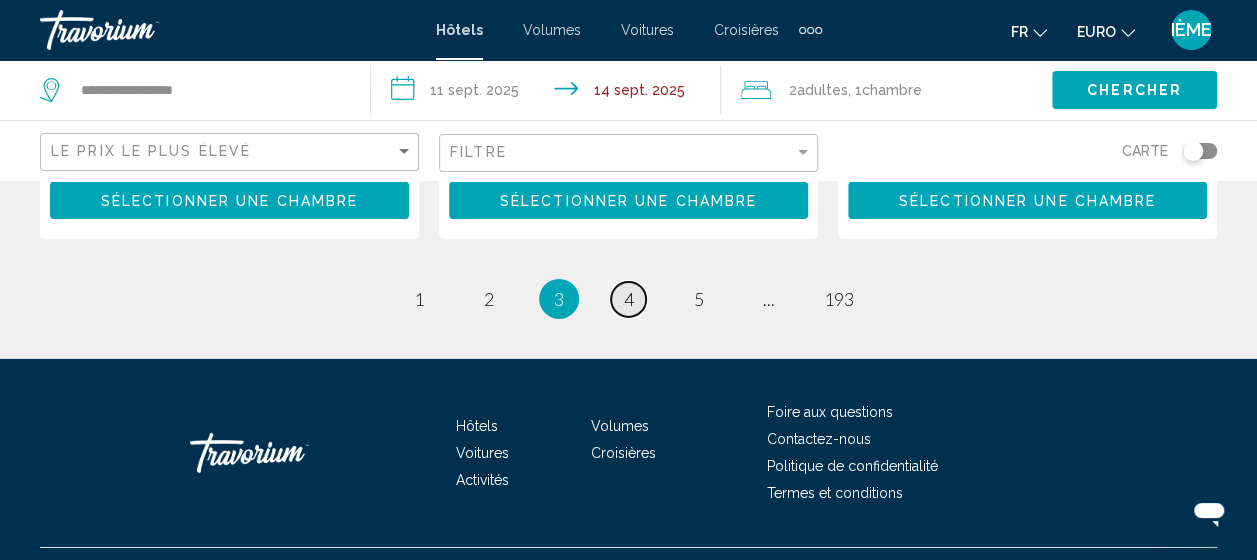 click on "4" at bounding box center [629, 299] 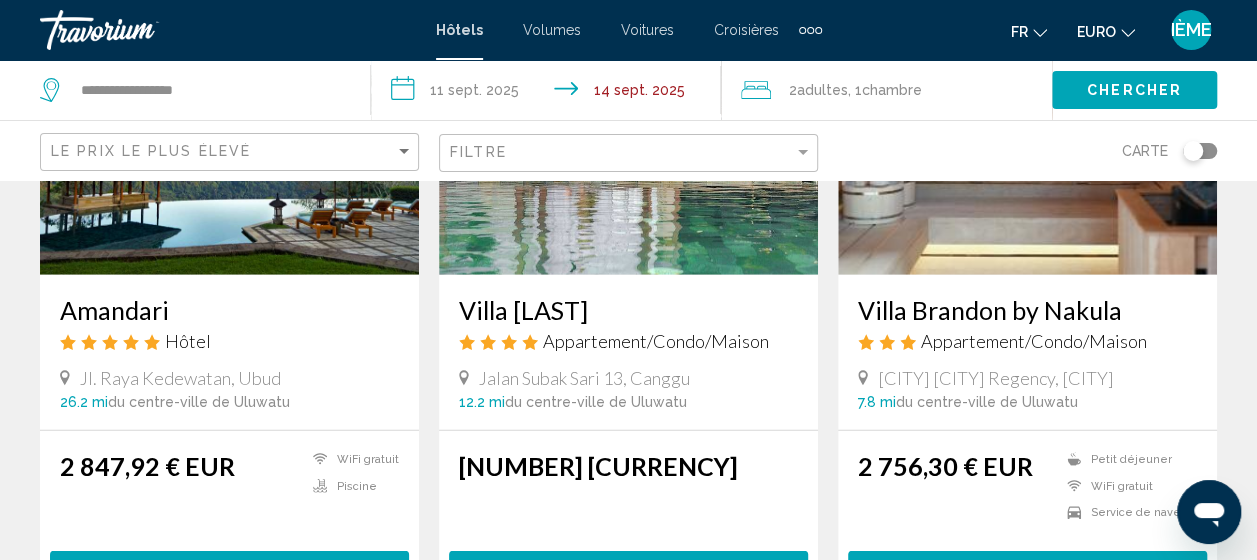scroll, scrollTop: 2995, scrollLeft: 0, axis: vertical 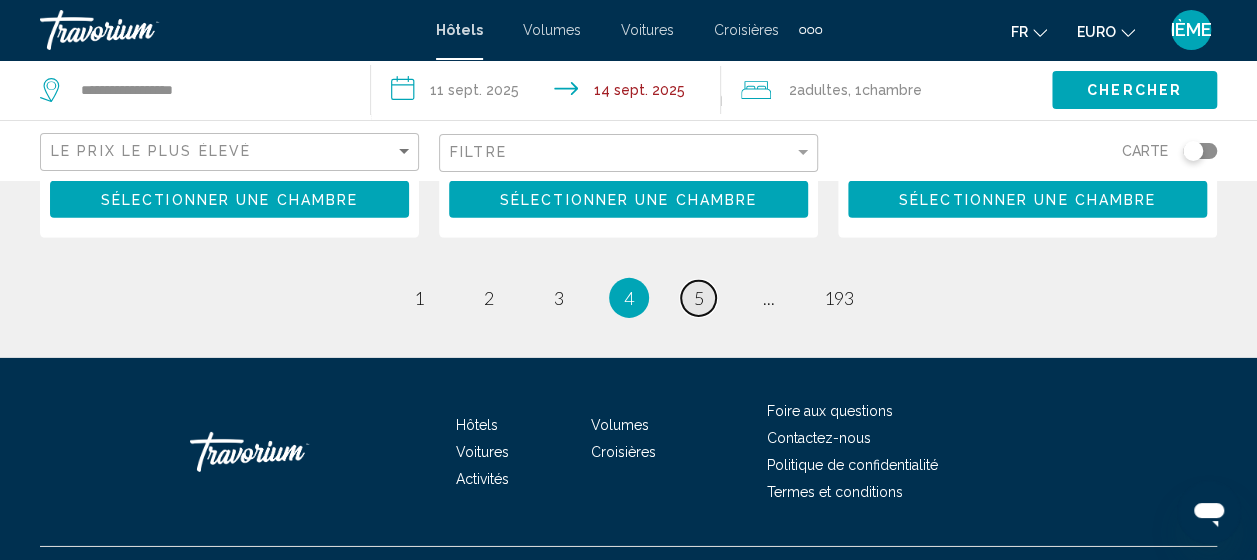 click on "page  5" at bounding box center (698, 298) 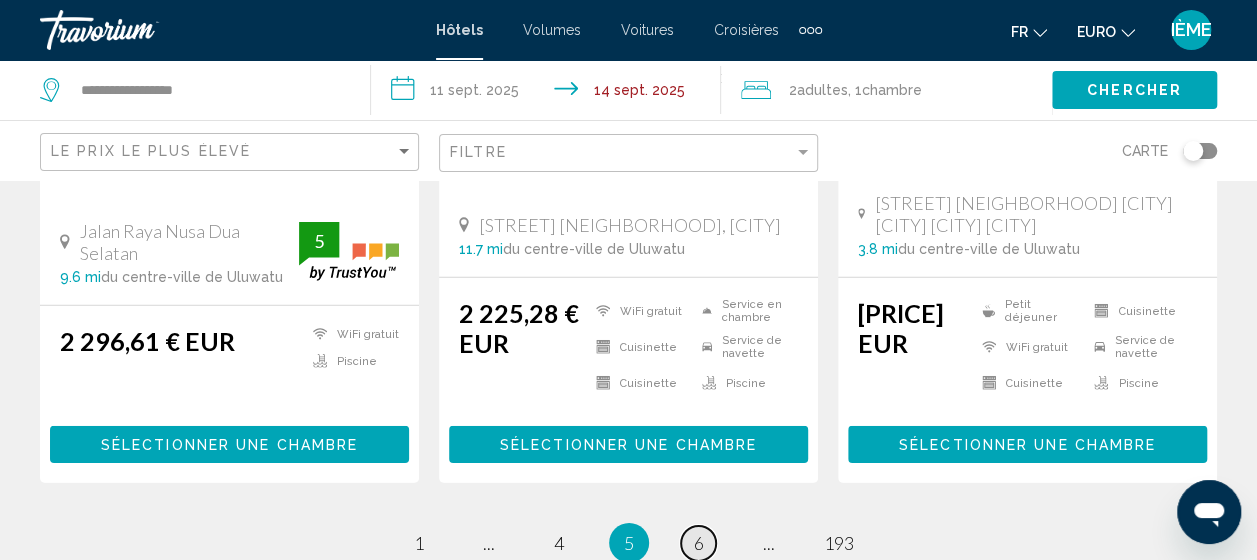 scroll, scrollTop: 2870, scrollLeft: 0, axis: vertical 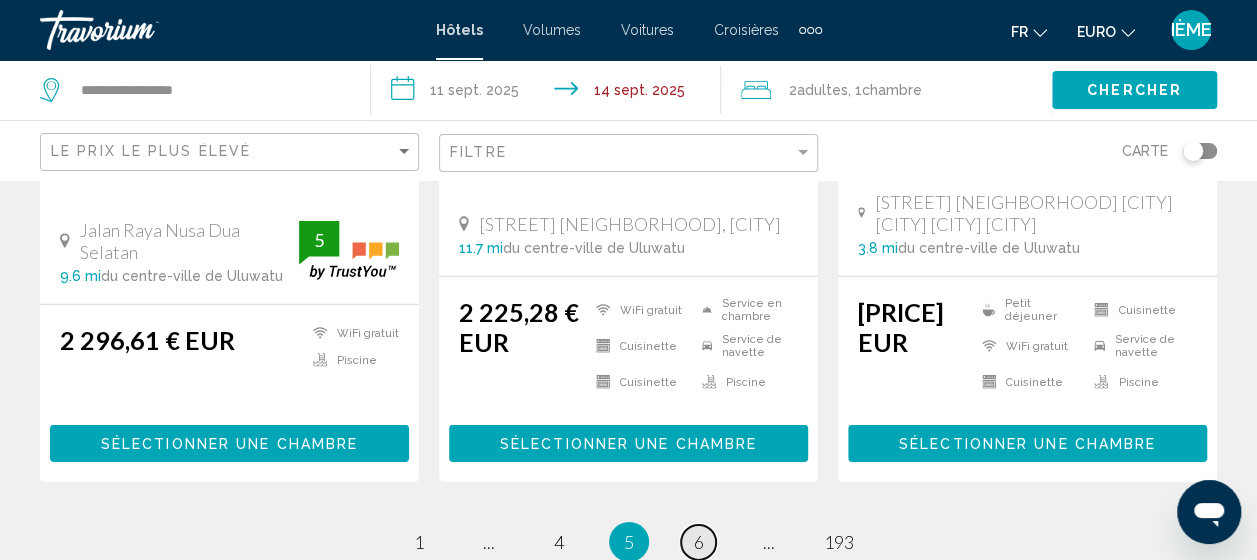 click on "6" at bounding box center (699, 542) 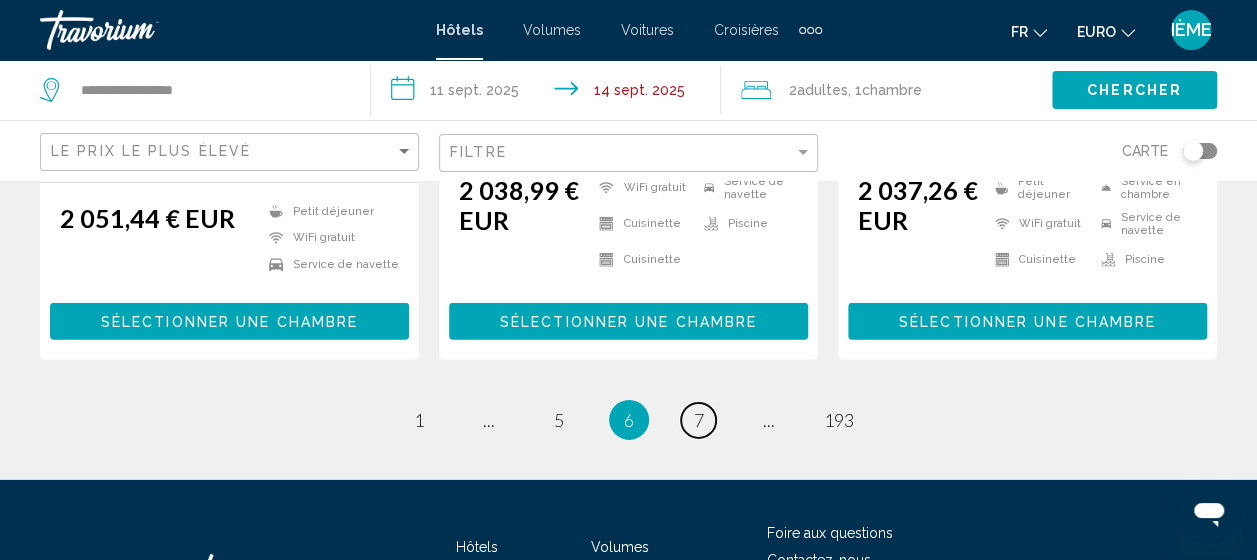 scroll, scrollTop: 2928, scrollLeft: 0, axis: vertical 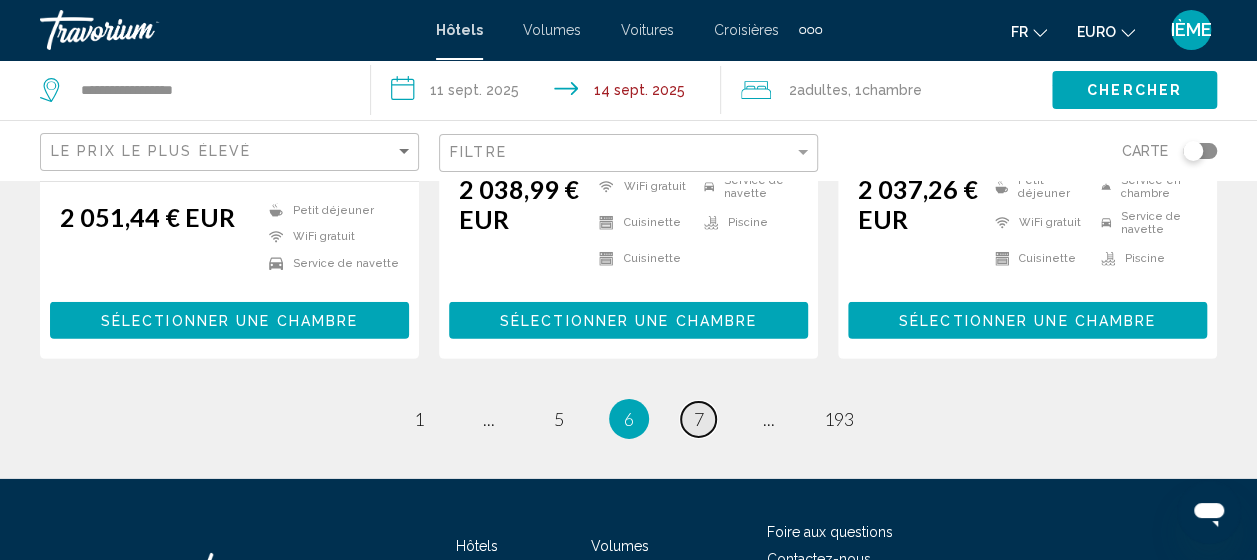 click on "7" at bounding box center (699, 419) 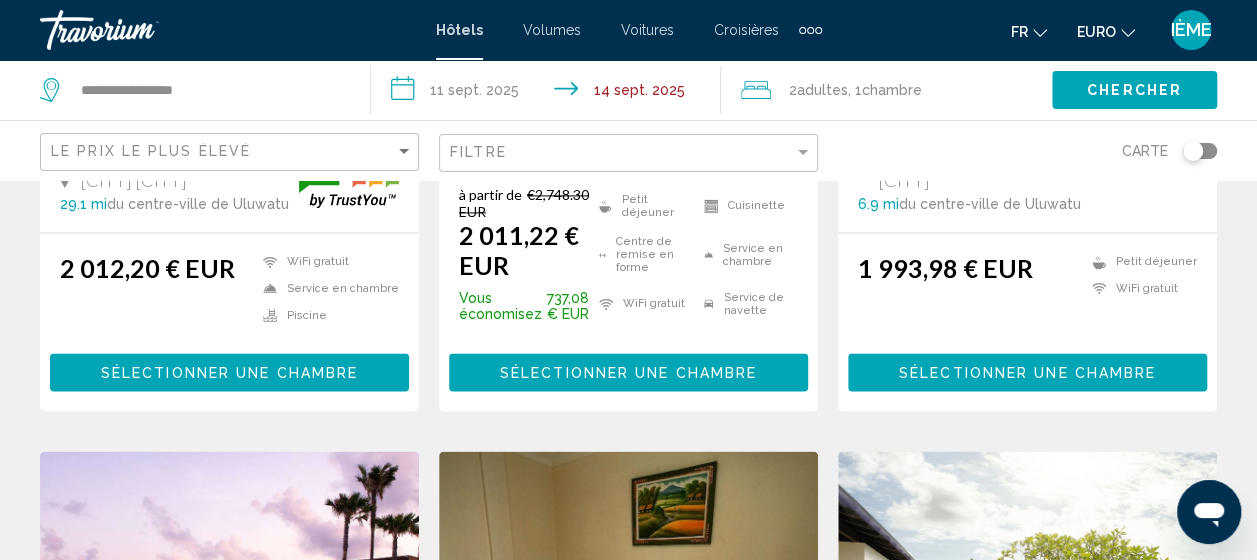 scroll, scrollTop: 1373, scrollLeft: 0, axis: vertical 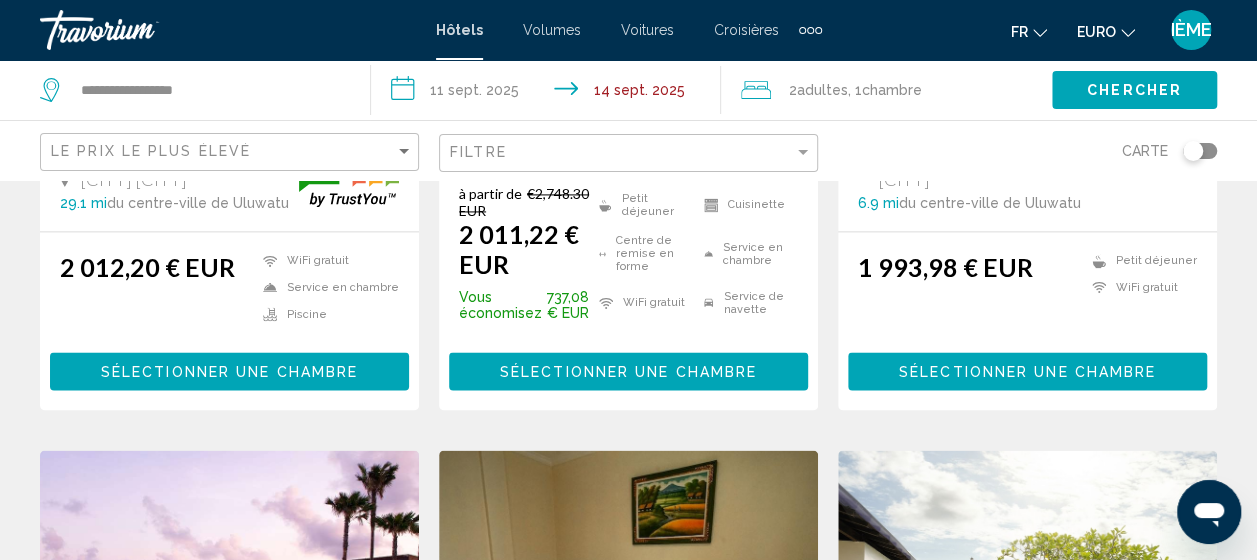 click on "Le prix le plus élevé" 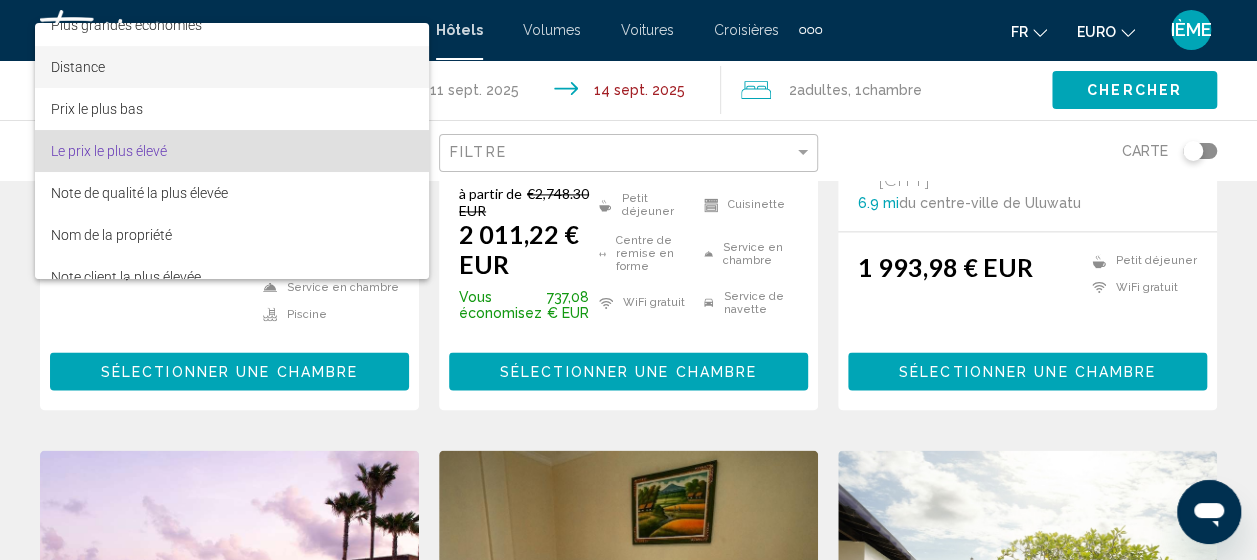 scroll, scrollTop: 0, scrollLeft: 0, axis: both 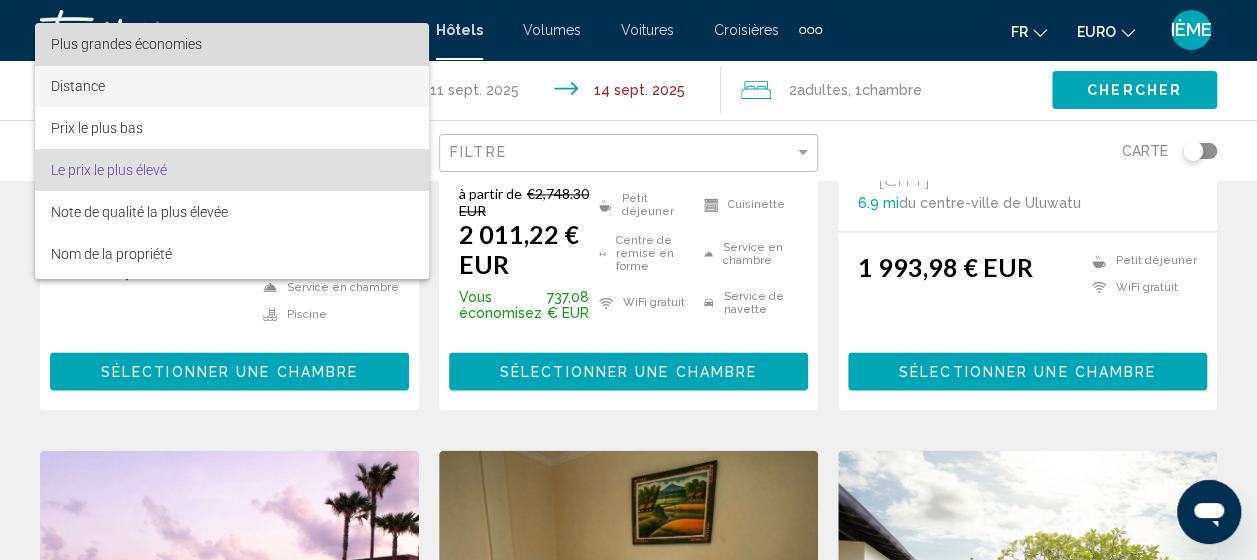 click on "Plus grandes économies" at bounding box center (232, 44) 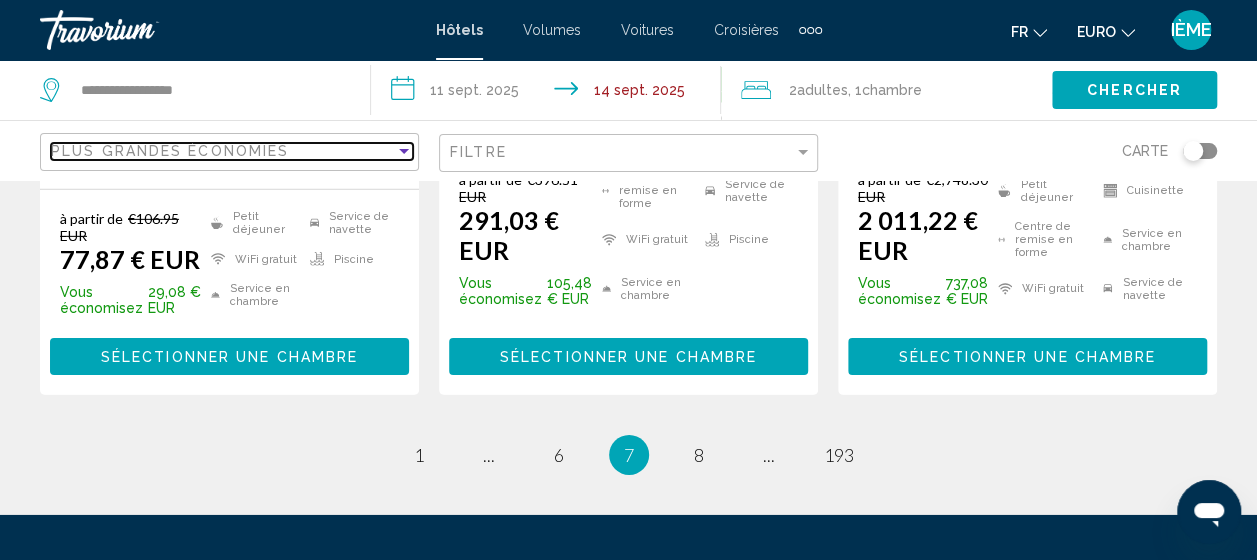 scroll, scrollTop: 2980, scrollLeft: 0, axis: vertical 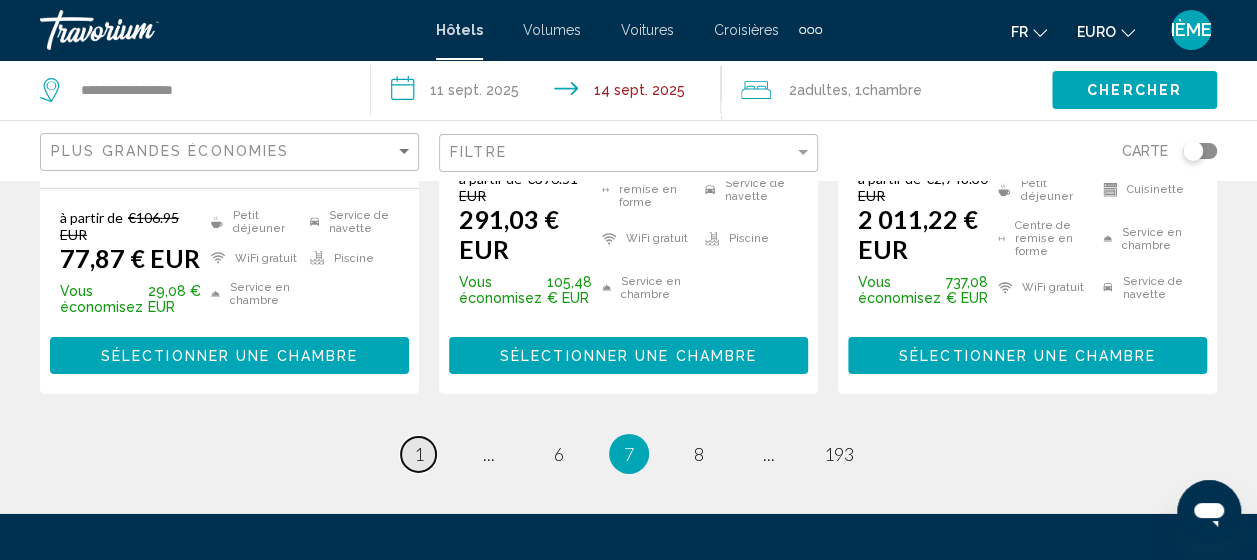 click on "page  1" at bounding box center [418, 454] 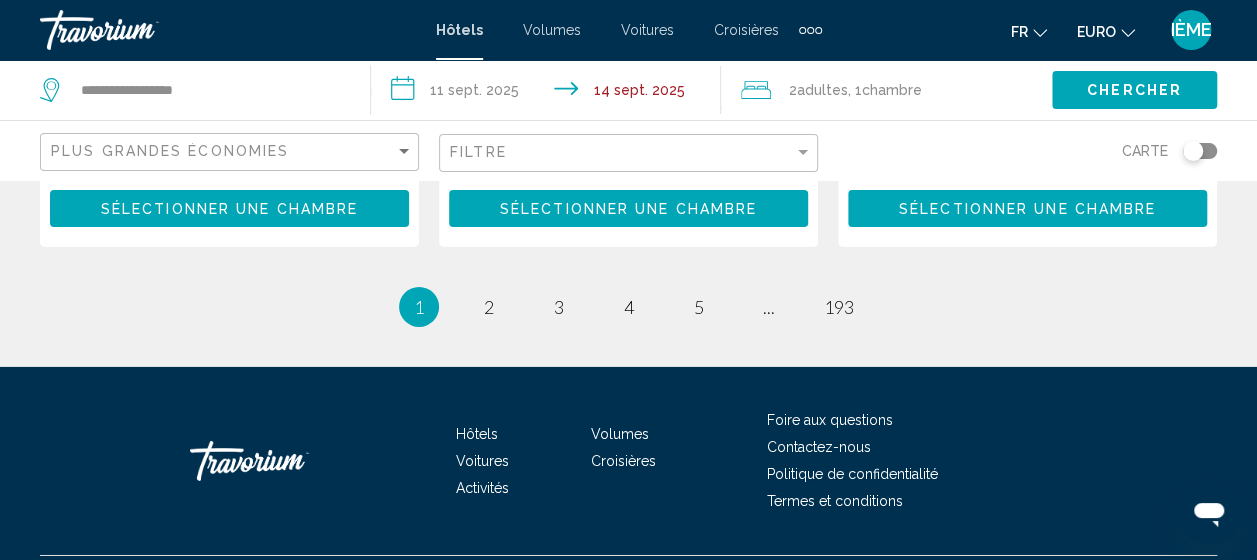 scroll, scrollTop: 3125, scrollLeft: 0, axis: vertical 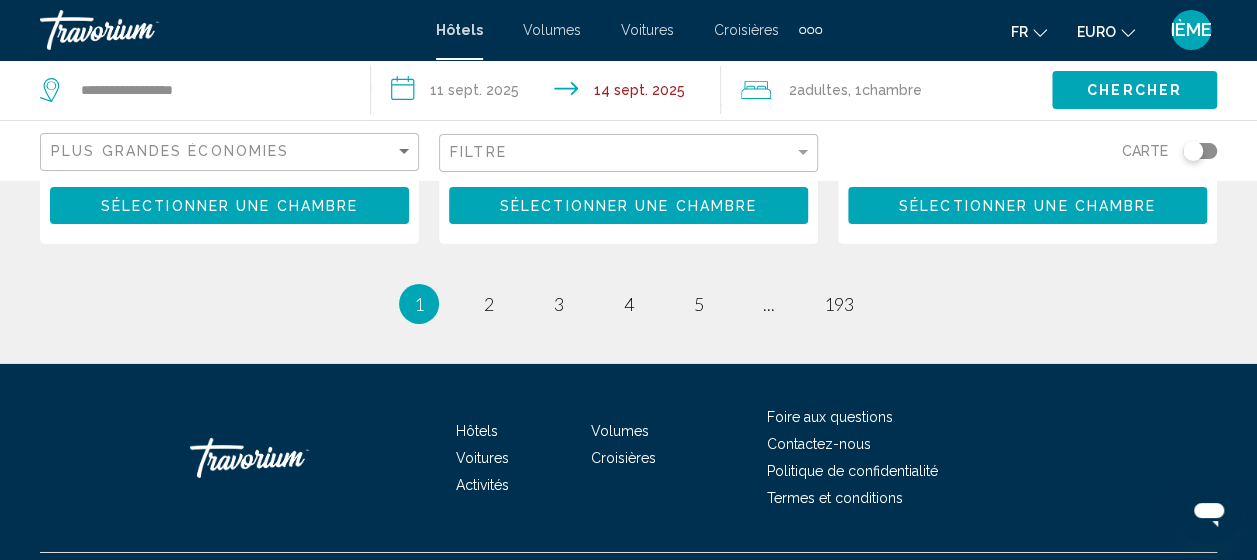 click on "page  2" at bounding box center [489, 304] 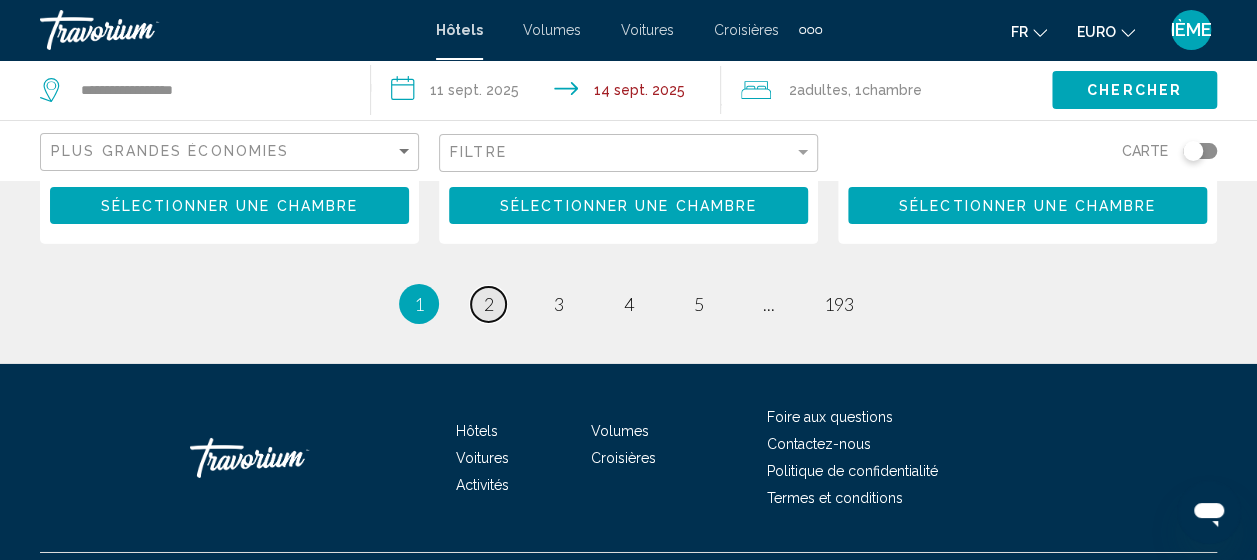 click on "page  2" at bounding box center [488, 304] 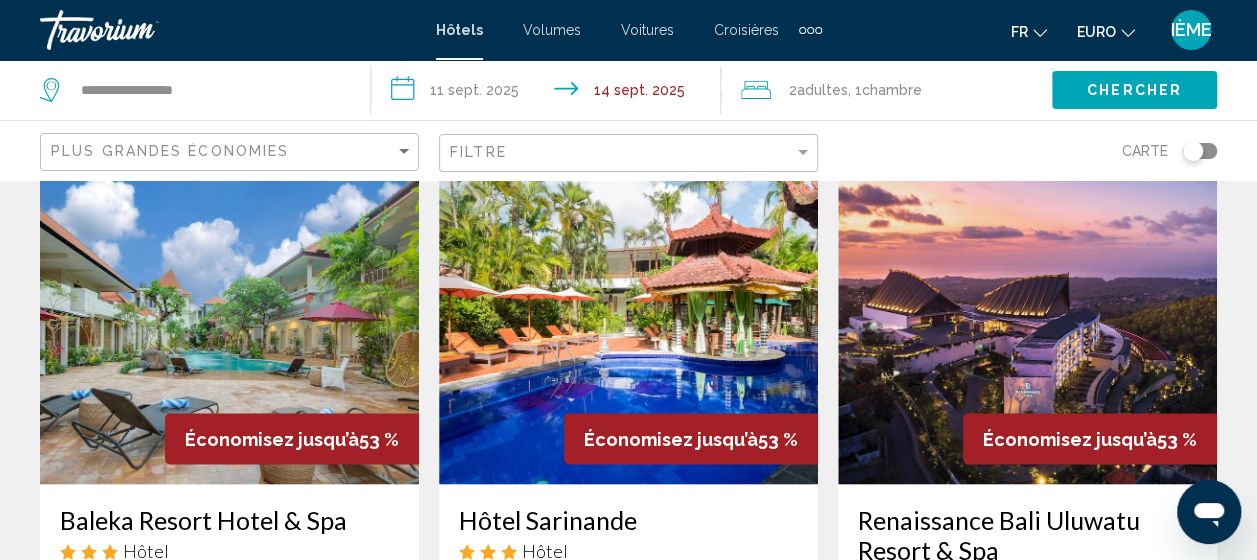 scroll, scrollTop: 1678, scrollLeft: 0, axis: vertical 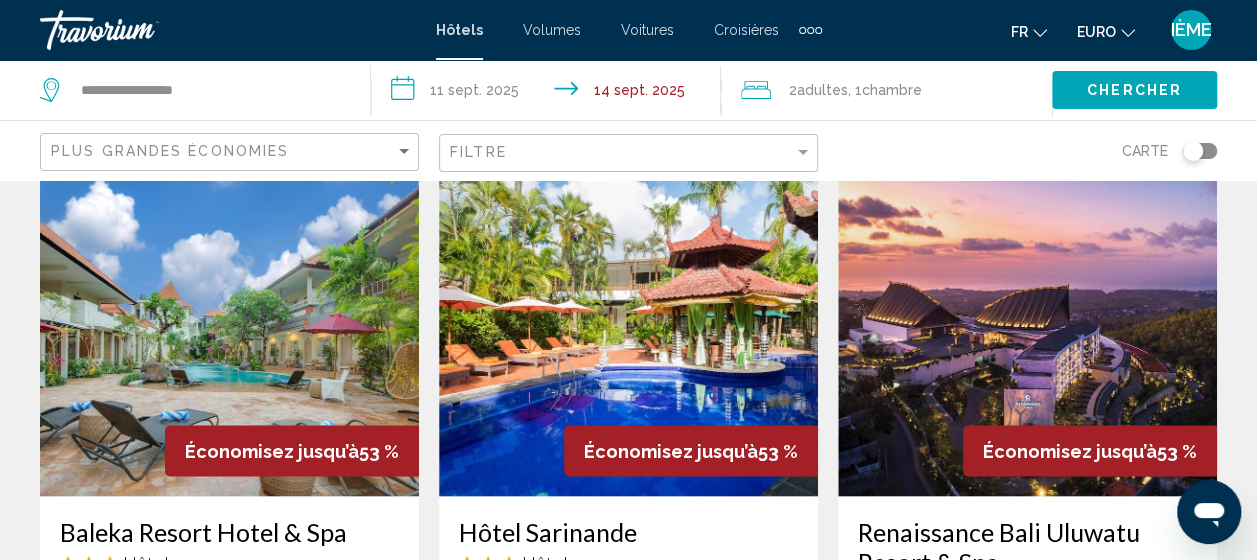 click at bounding box center [1027, 336] 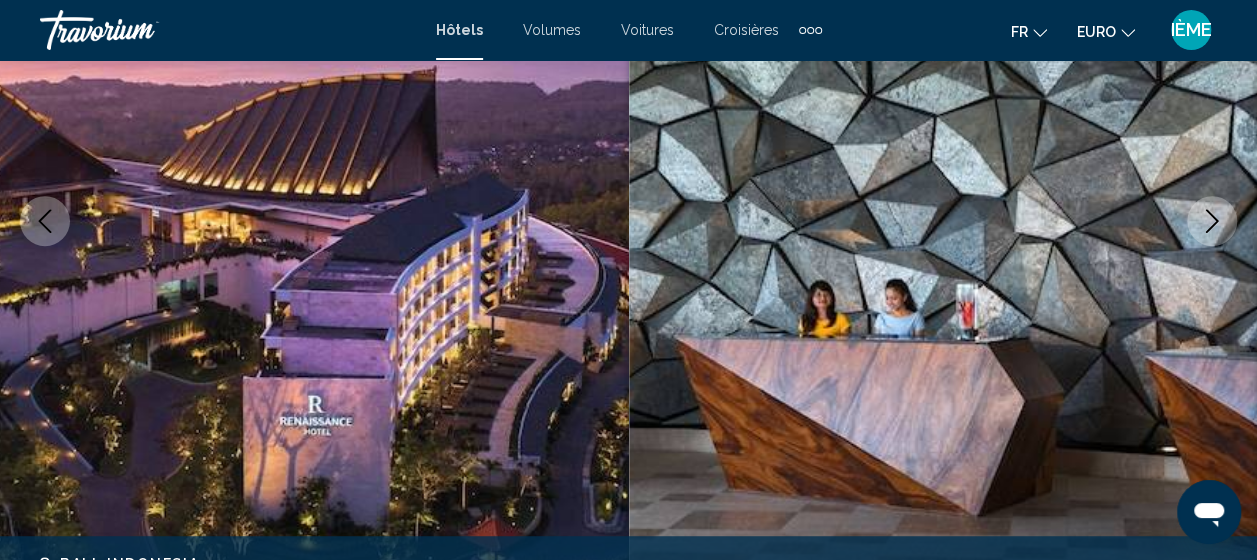 scroll, scrollTop: 322, scrollLeft: 0, axis: vertical 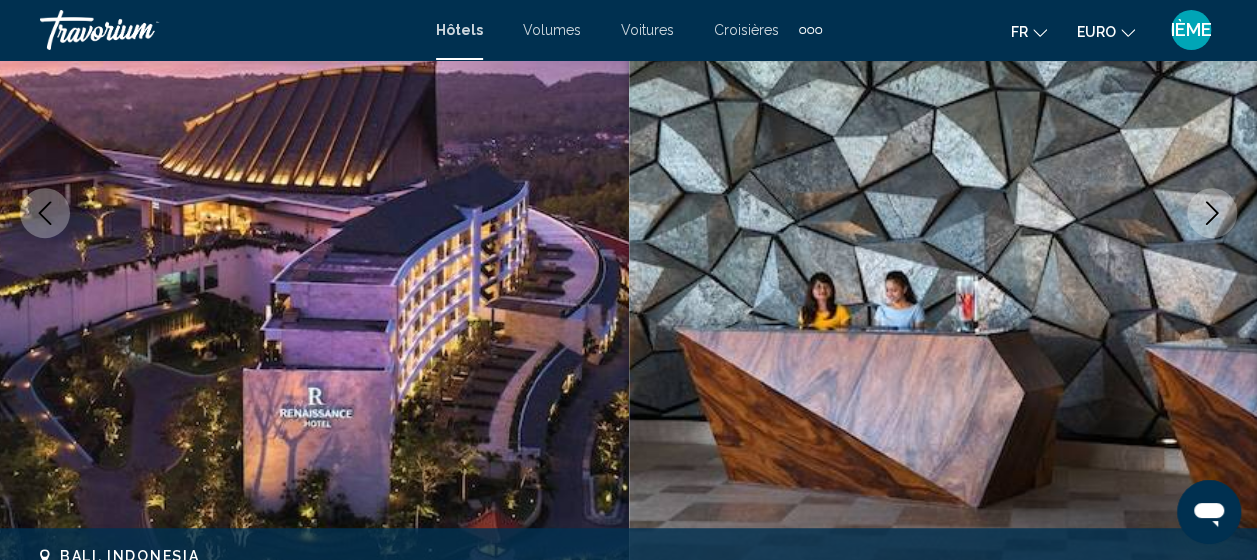 click 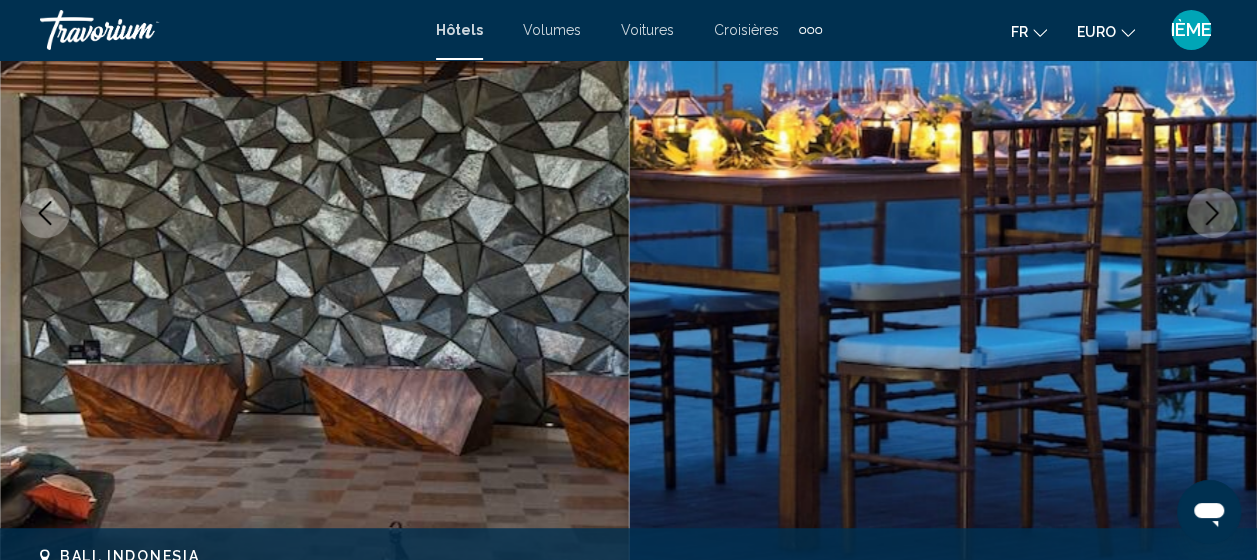 click 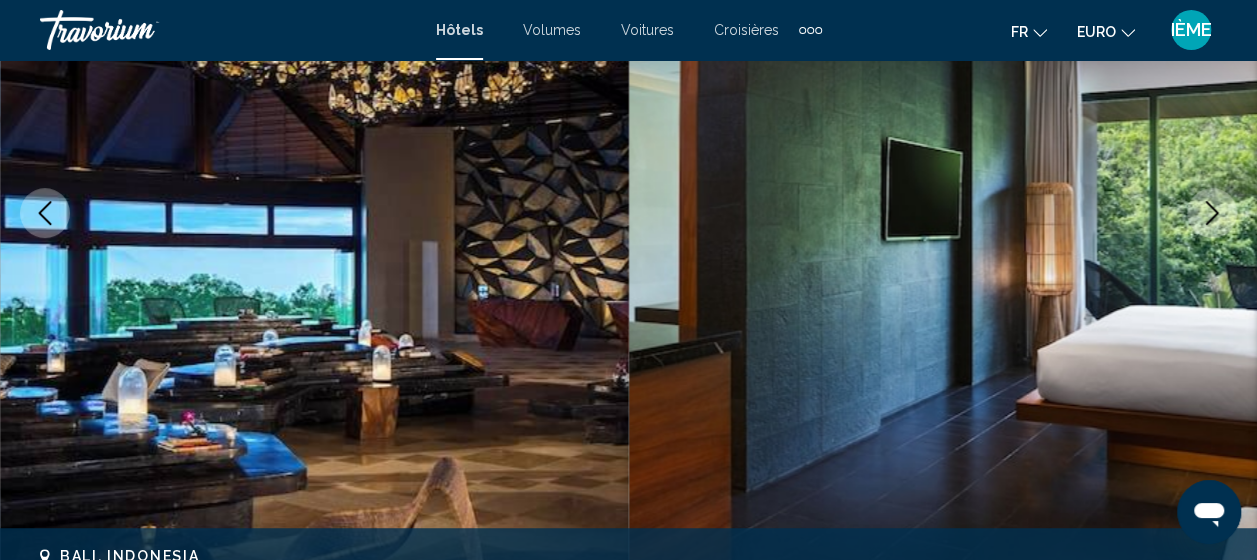 click 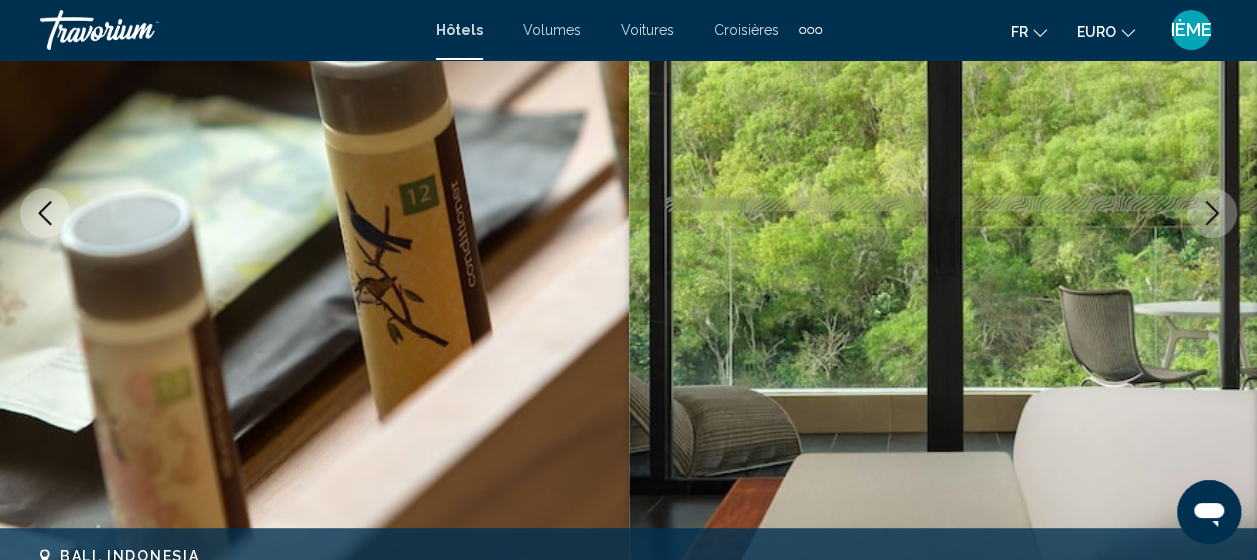 click 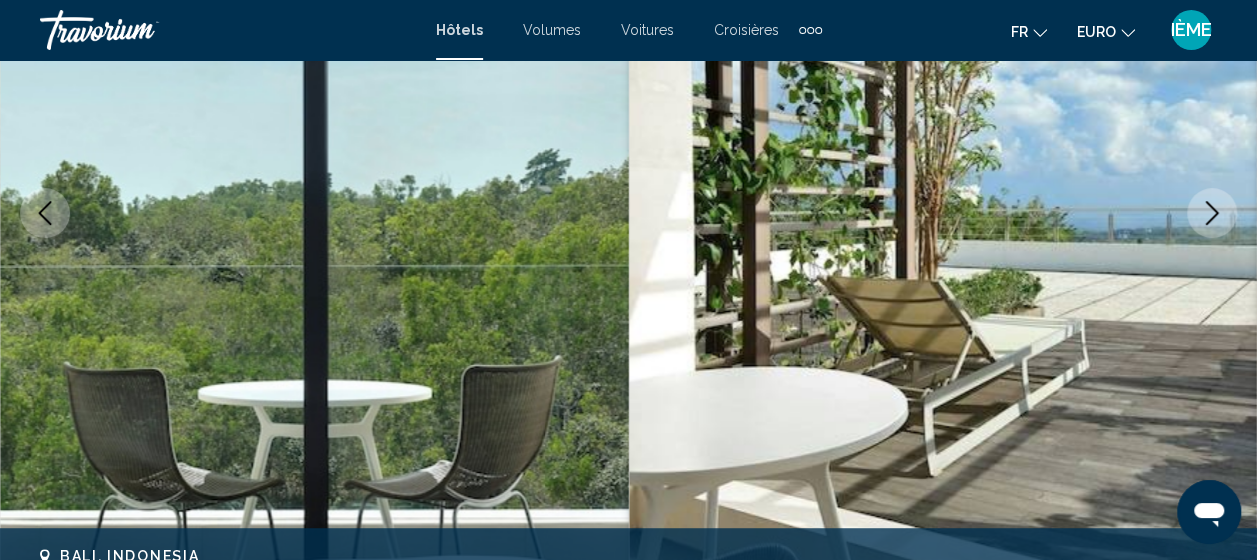 click 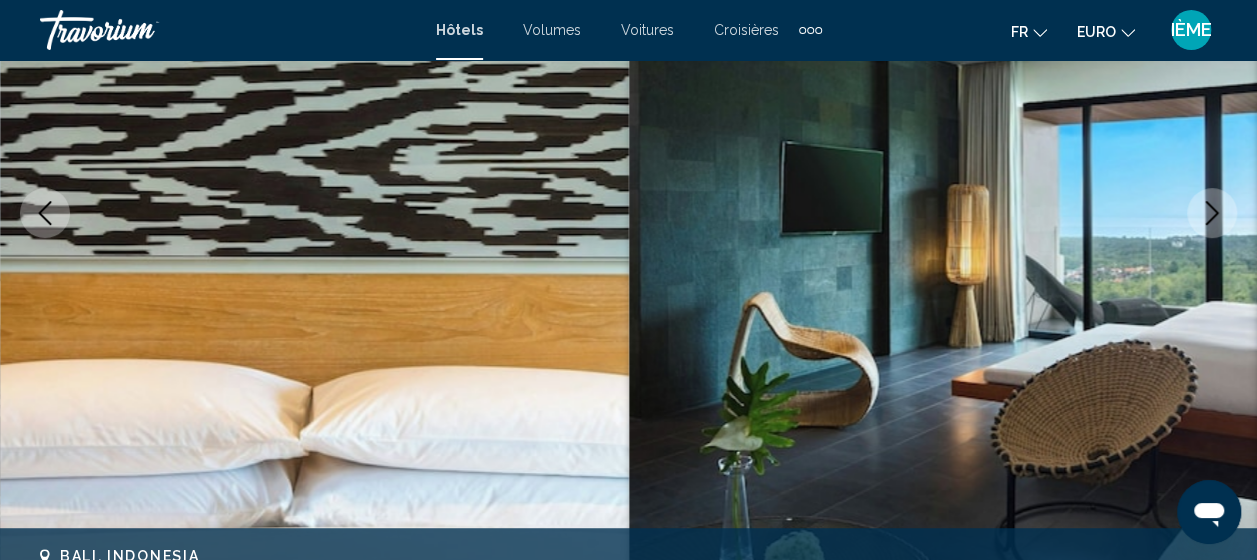click 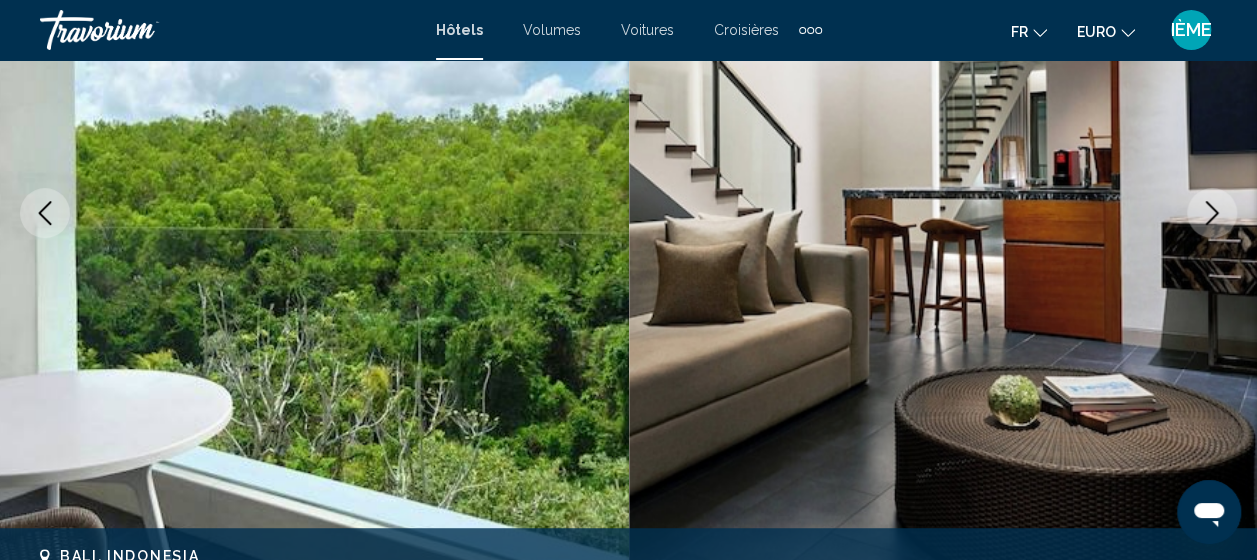 click 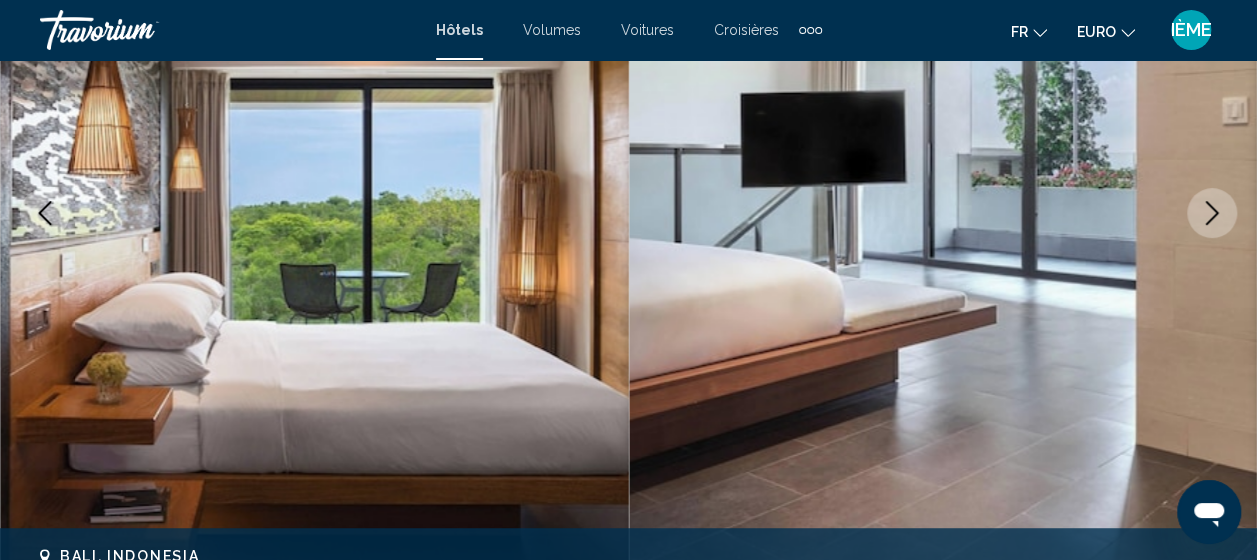 click 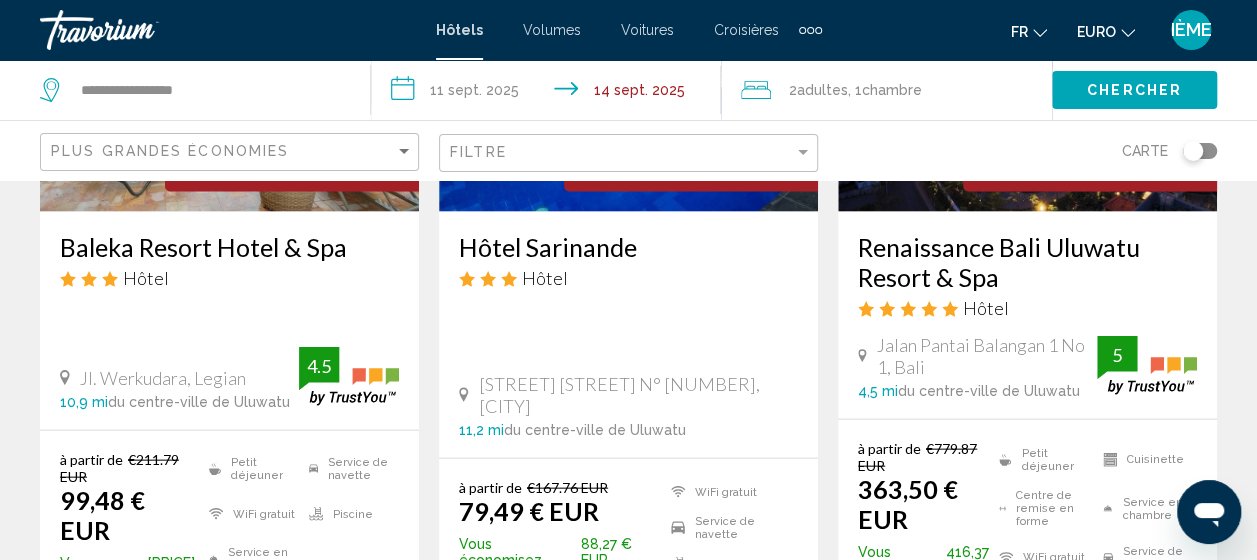 scroll, scrollTop: 1964, scrollLeft: 0, axis: vertical 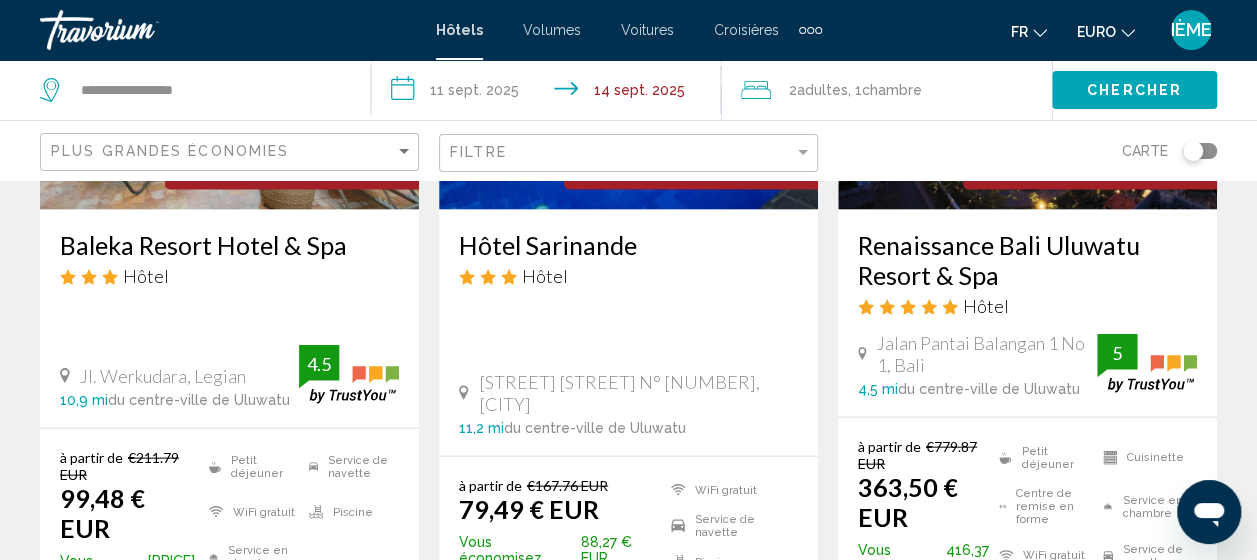click on "[LAST] [LAST] [LAST] [LAST] & [LAST]
Hôtel
[LAST] [LAST] [LAST] [LAST] 1, [LAST] 4,5 mi  du centre-ville de [LAST] de l'hôtel 5" at bounding box center (1027, 313) 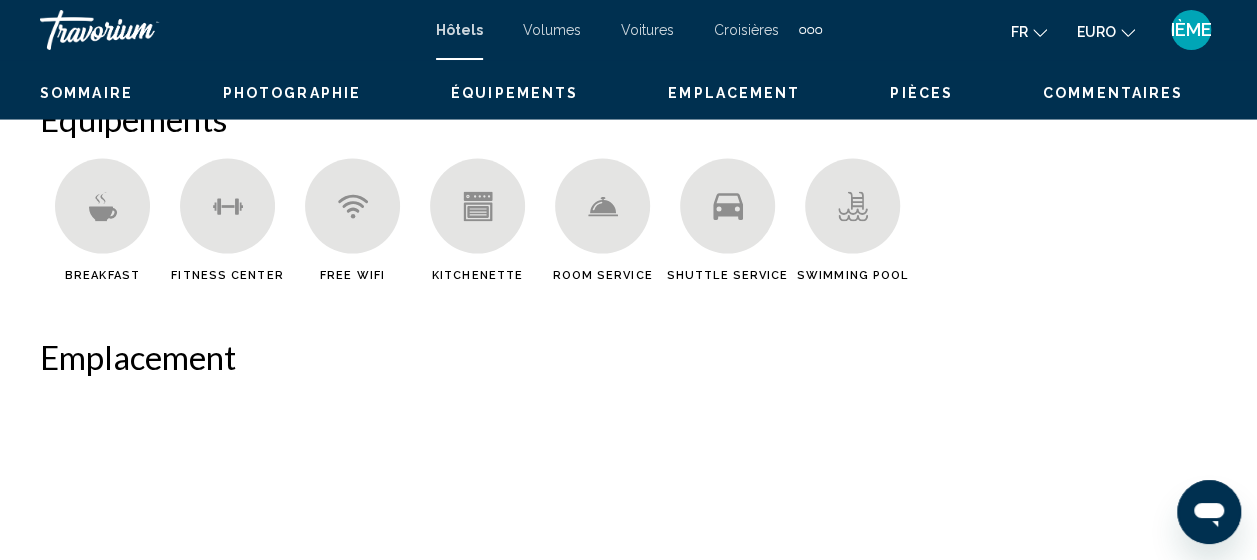 scroll, scrollTop: 254, scrollLeft: 0, axis: vertical 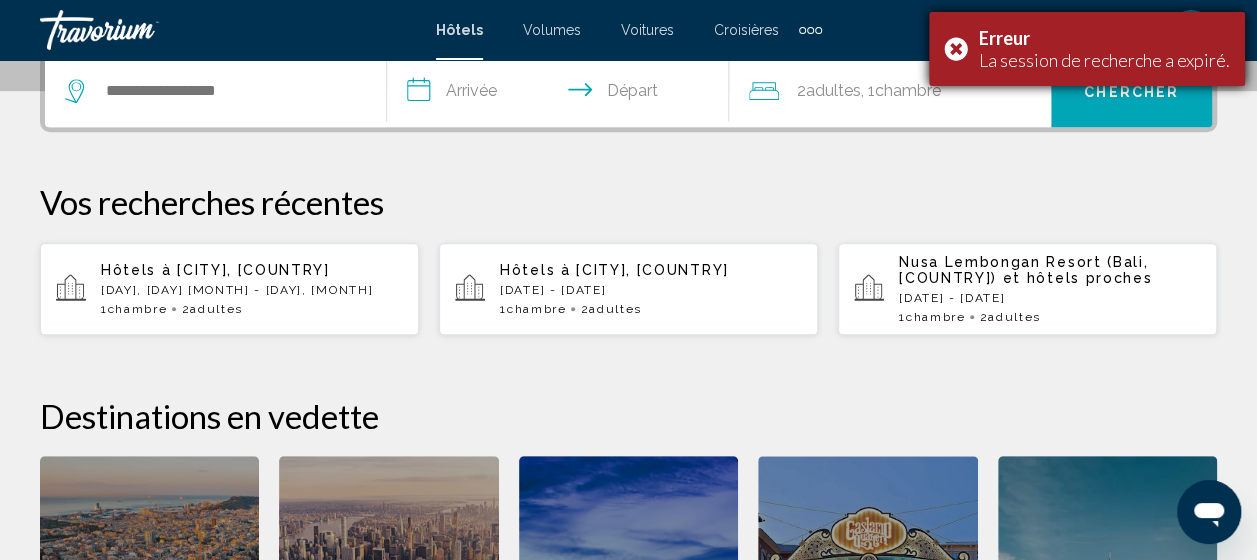 click on "Erreur   La session de recherche a expiré." at bounding box center (1087, 49) 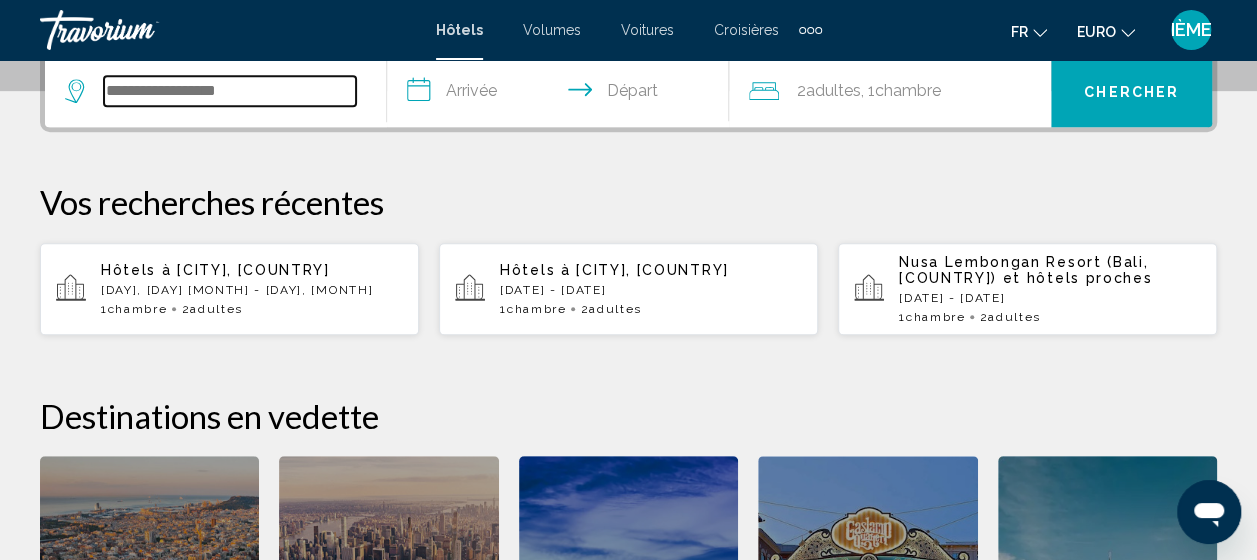 click at bounding box center (230, 91) 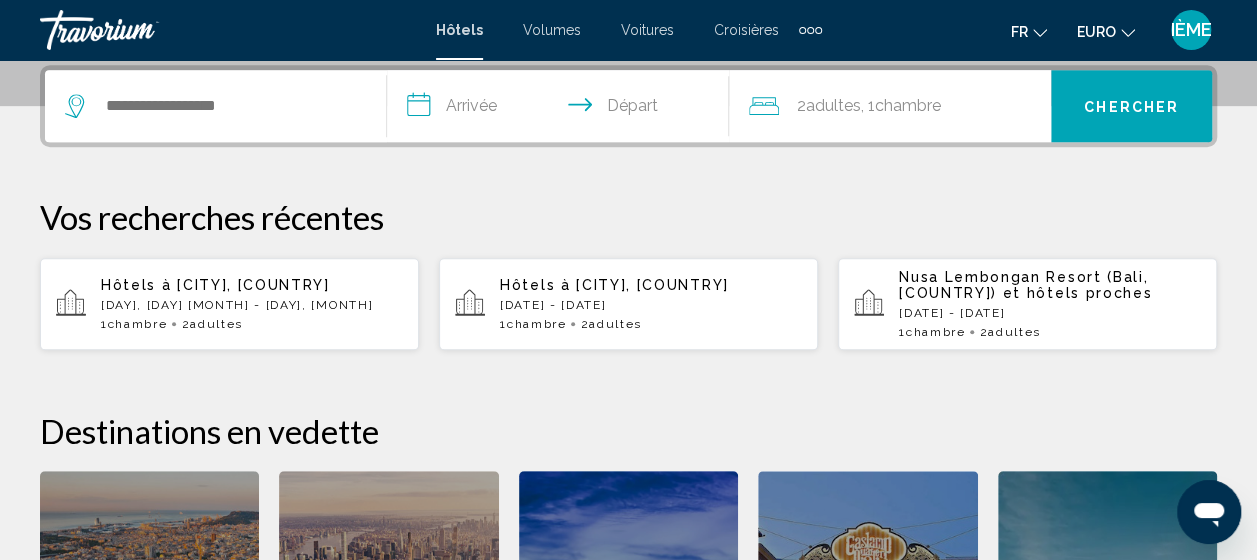 click on "[DAY], [DAY] [MONTH] - [DAY], [MONTH]" at bounding box center (252, 305) 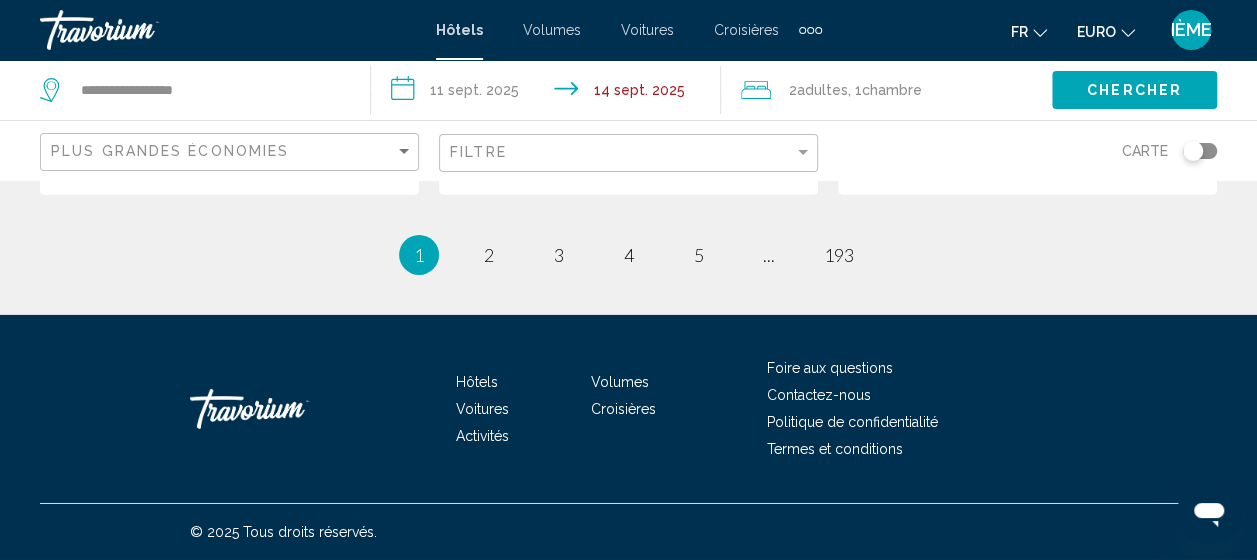 scroll, scrollTop: 3132, scrollLeft: 0, axis: vertical 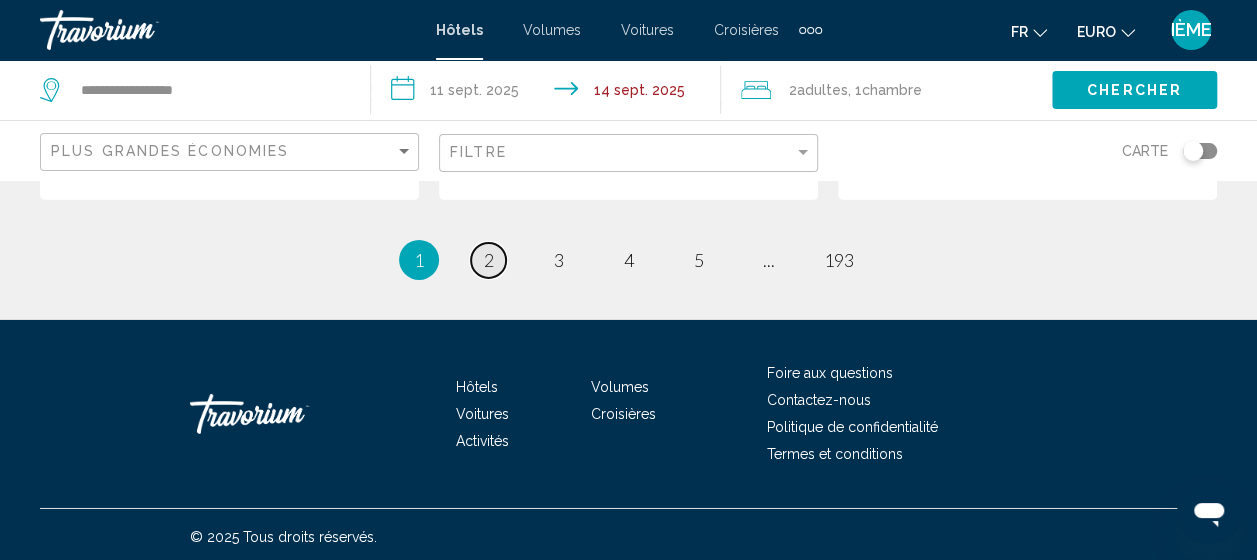 click on "page  2" at bounding box center [488, 260] 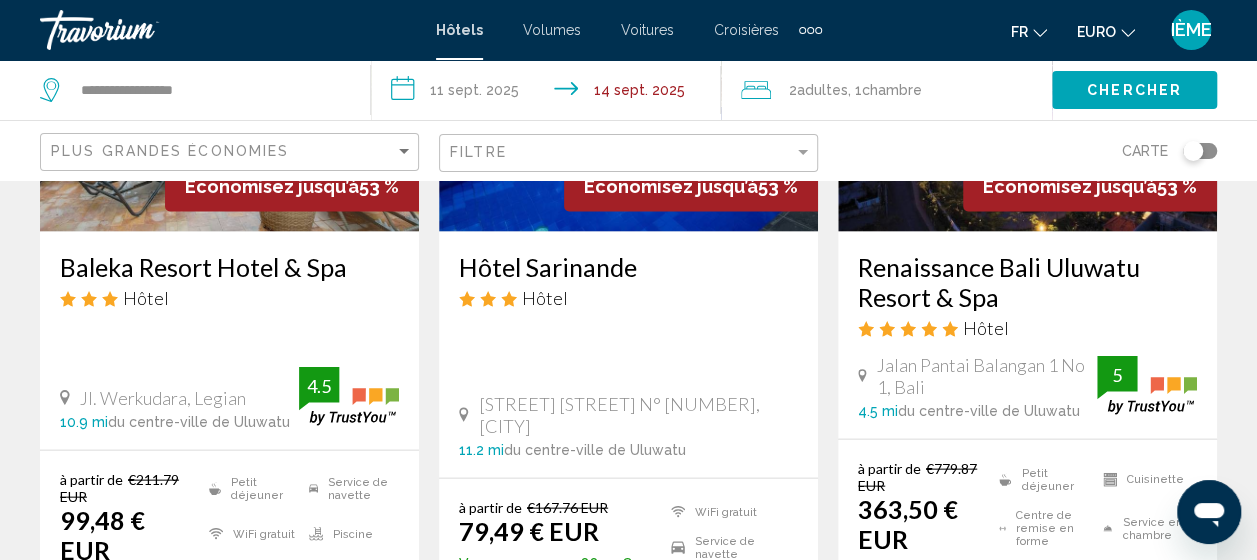 scroll, scrollTop: 1982, scrollLeft: 0, axis: vertical 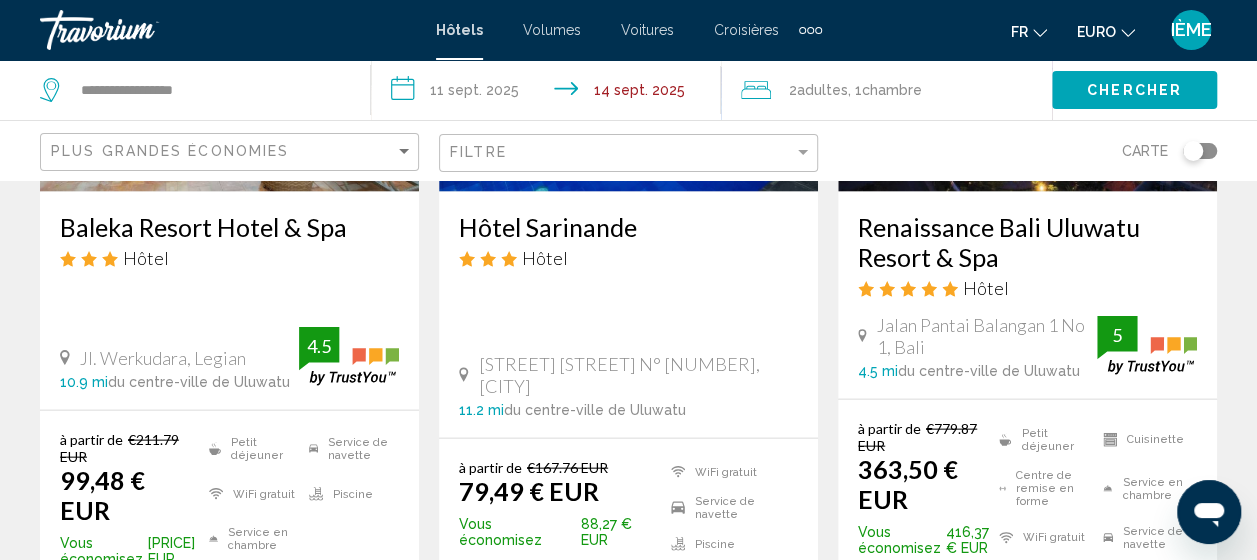 click on "Renaissance Bali Uluwatu Resort & Spa" at bounding box center [1027, 242] 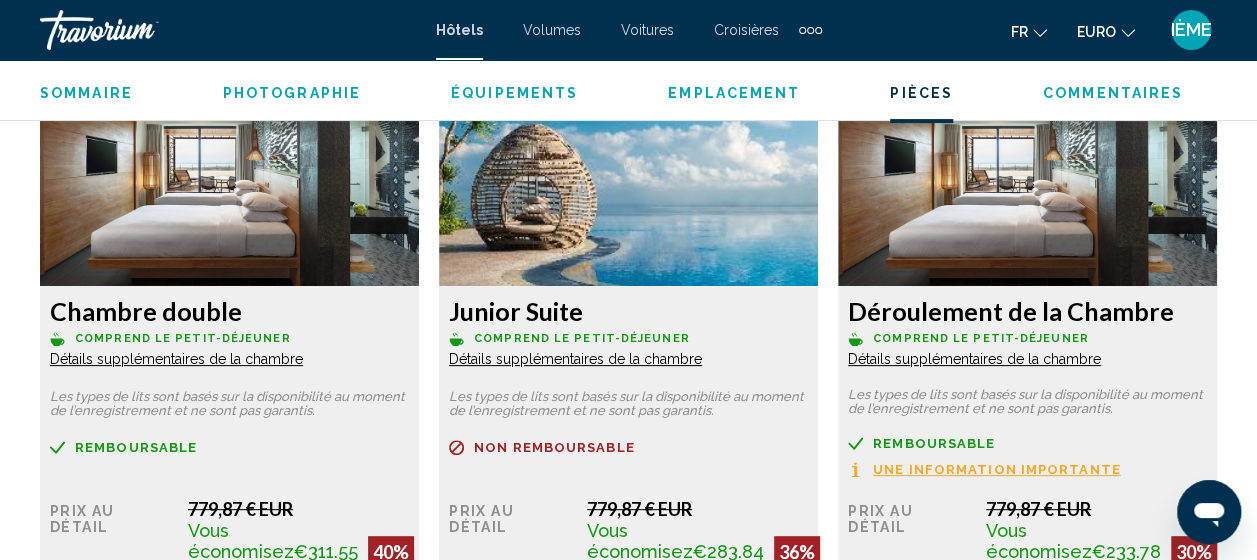 scroll, scrollTop: 3928, scrollLeft: 0, axis: vertical 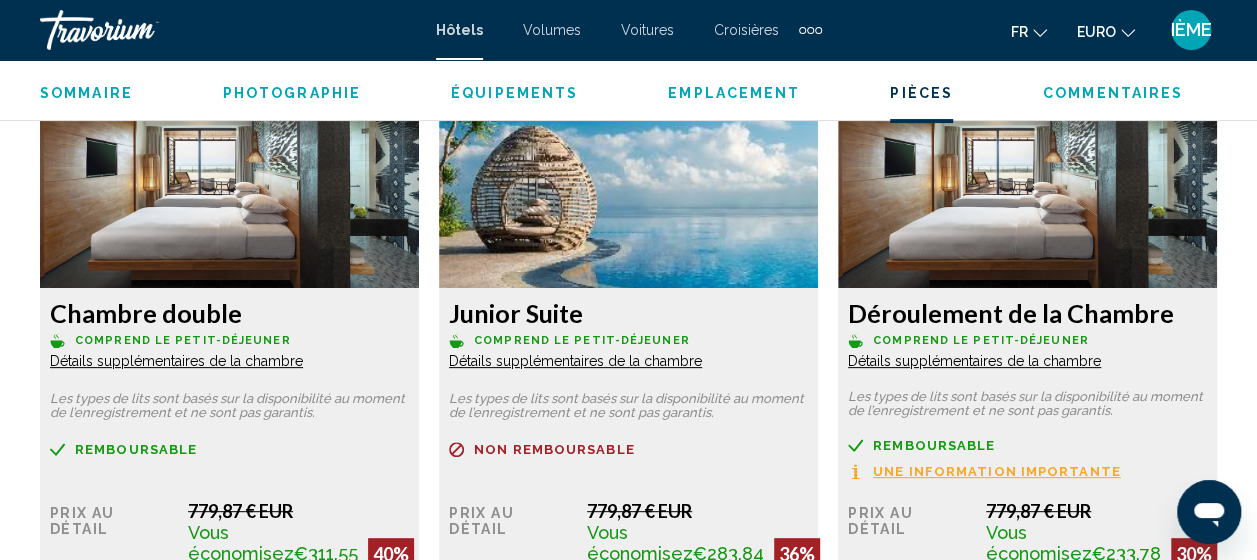 click at bounding box center (229, -621) 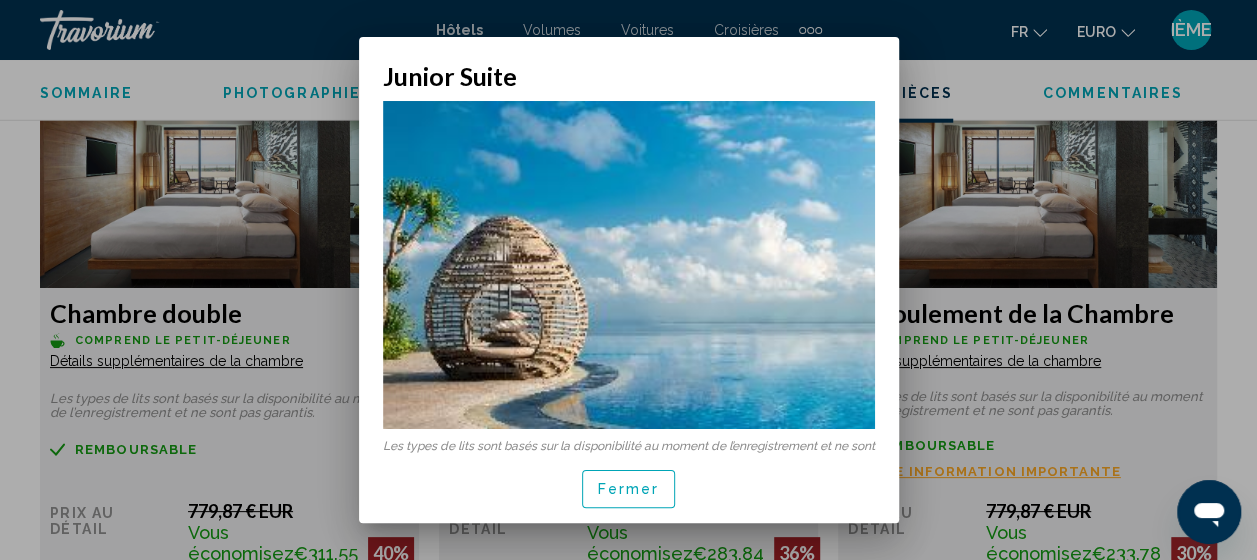 scroll, scrollTop: 0, scrollLeft: 0, axis: both 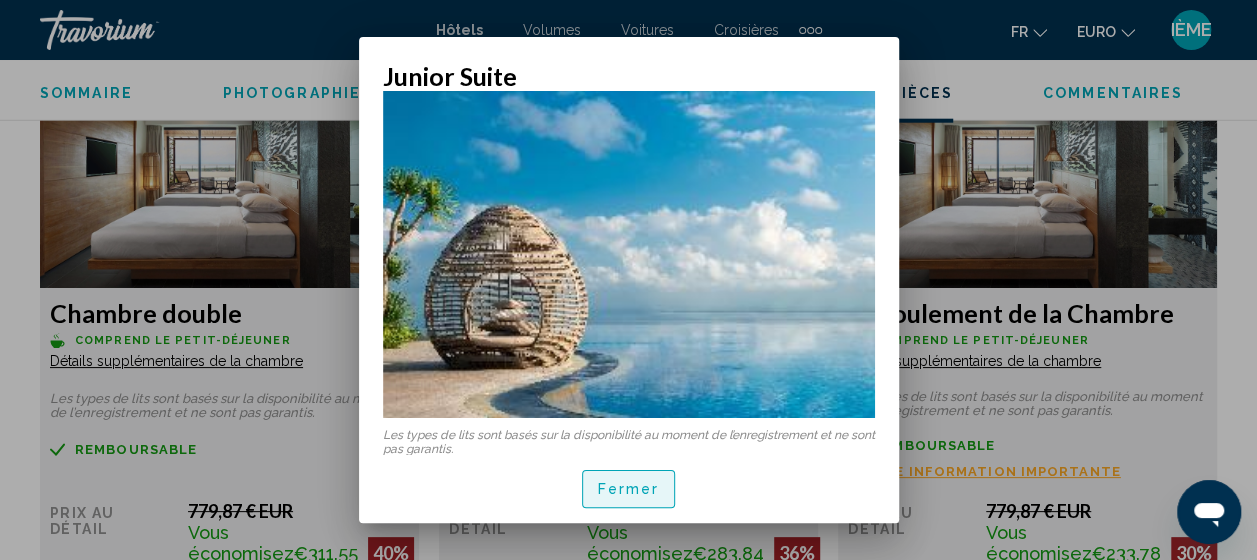click on "Fermer" at bounding box center [629, 488] 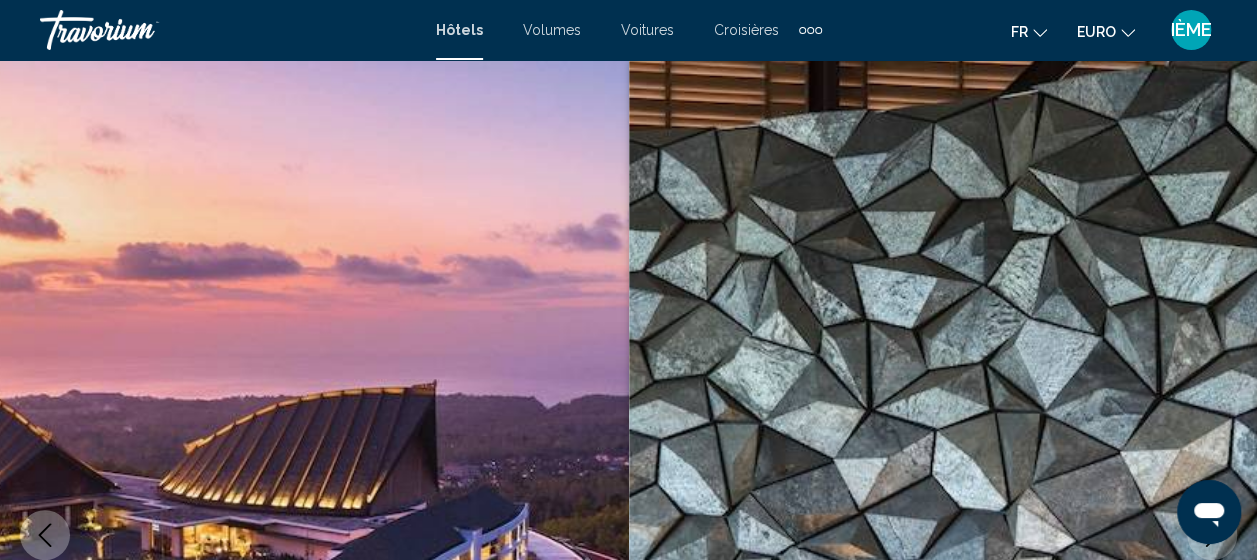 scroll, scrollTop: 3928, scrollLeft: 0, axis: vertical 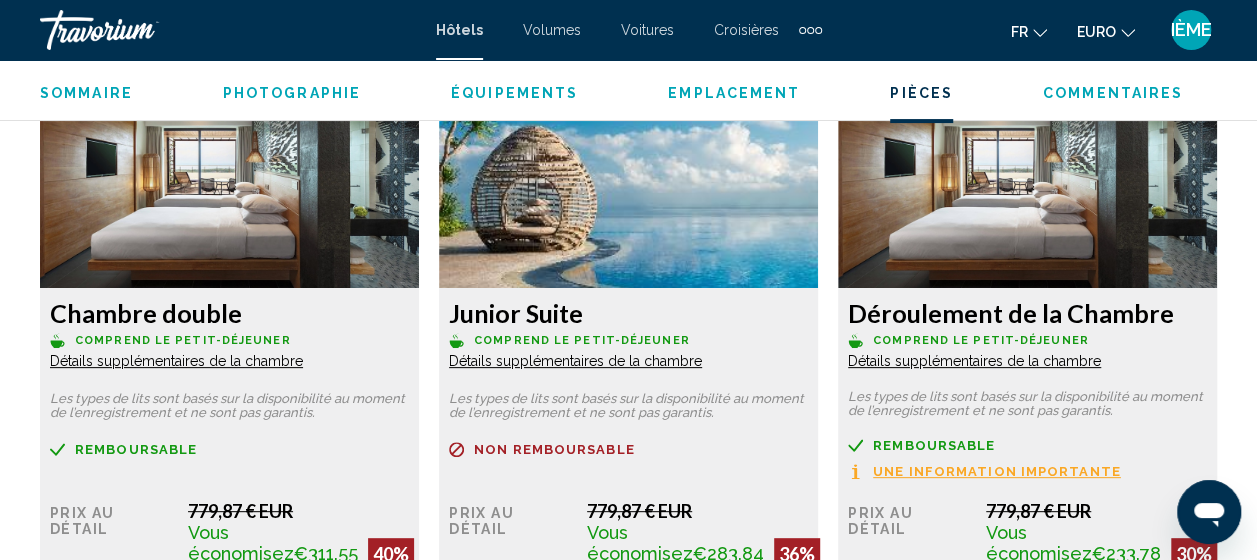 click at bounding box center [229, -621] 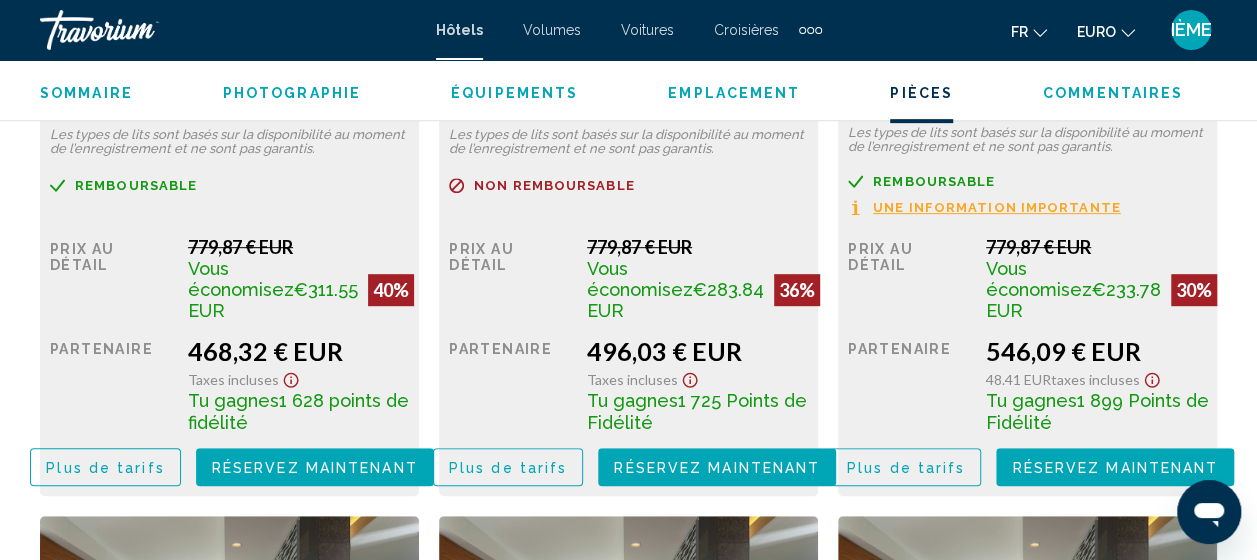 scroll, scrollTop: 4194, scrollLeft: 0, axis: vertical 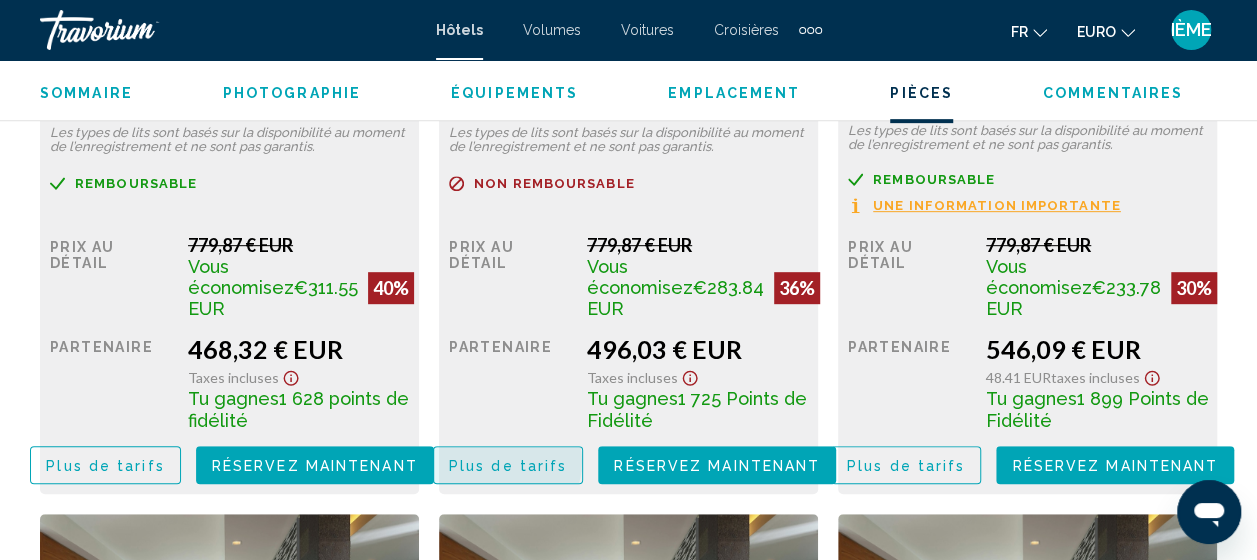 click on "Plus de tarifs" at bounding box center (508, 466) 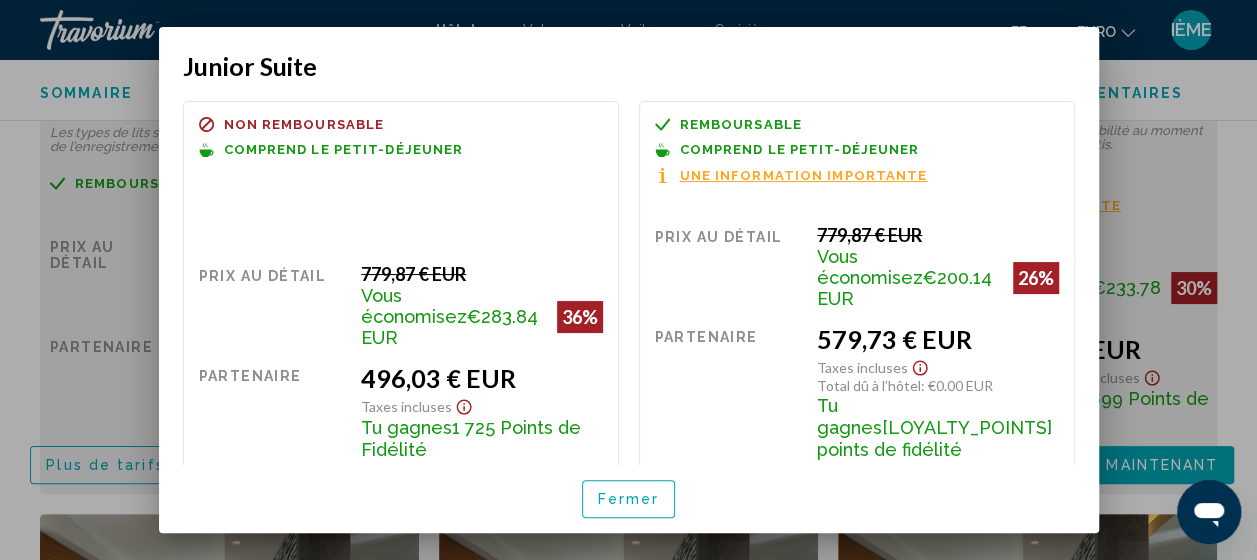 scroll, scrollTop: 318, scrollLeft: 0, axis: vertical 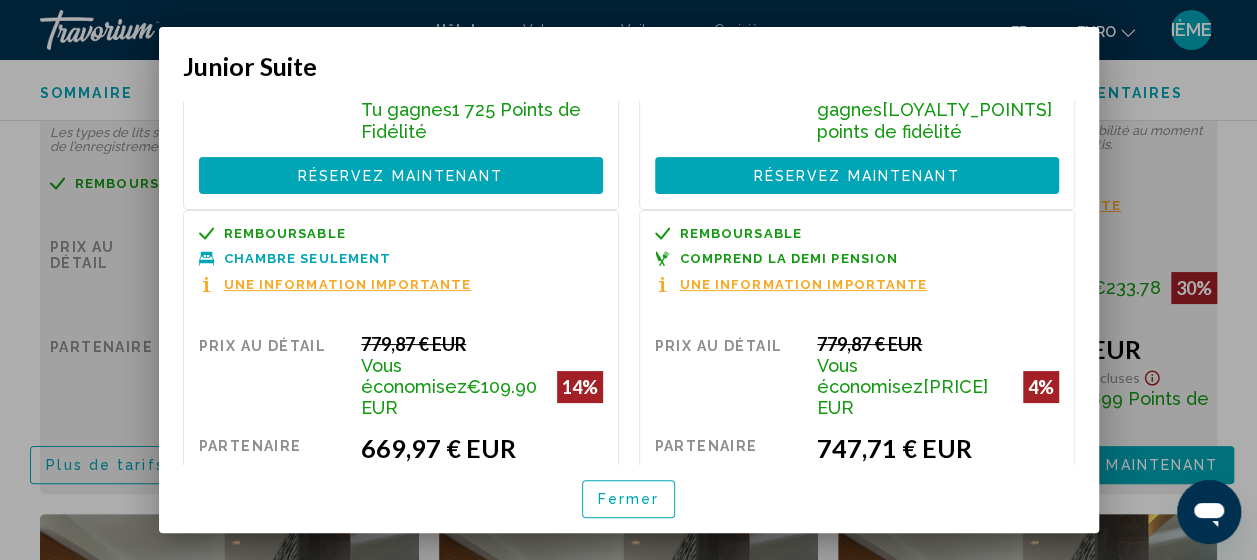 click on "Remboursable
Non remboursable
Non remboursable
Comprend le petit-déjeuner     Prix au détail  779,87 € EUR  Vous économisez  €283.84 EUR  36%  quand vous échangez    Partenaire  496,03 € EUR  Taxes incluses
Tu gagnes  1 725 Points de Fidélité  Réservez maintenant Plus disponible
Remboursable
Non remboursable
Non remboursable
Comprend le petit-déjeuner
Une information importante Prix au détail  779,87 € EUR  Vous économisez  €200.14 EUR  26%  quand vous échangez    Partenaire  579,73 € EUR  Taxes incluses
Total dû à l’hôtel  : €0.00 EUR  Tu gagnes  2 016 points de fidélité  Réservez maintenant Plus disponible
Remboursable" at bounding box center (629, 283) 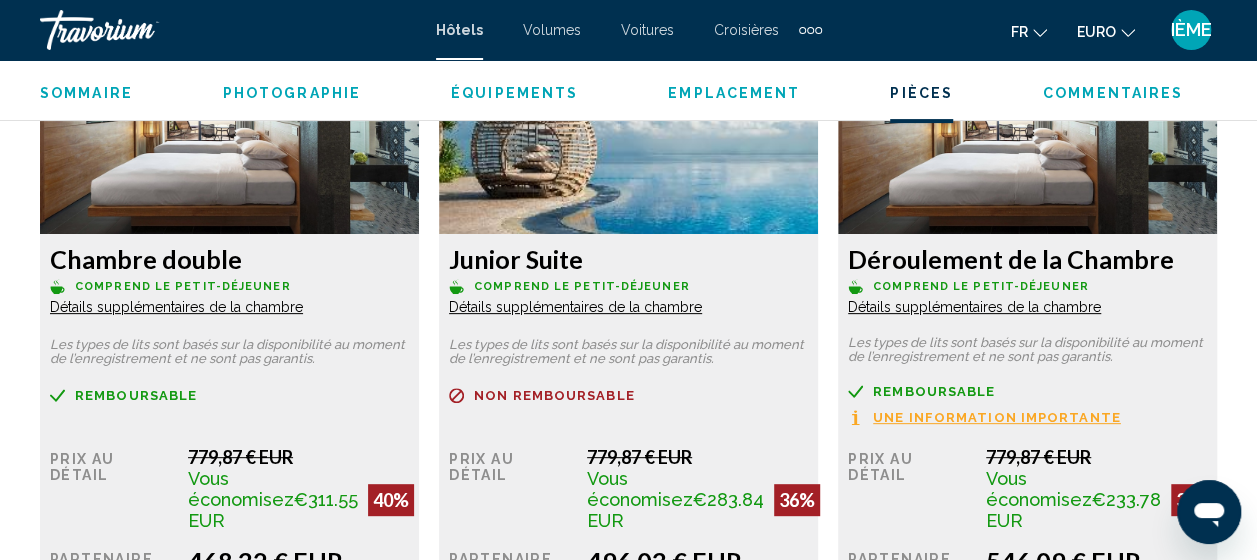 scroll, scrollTop: 3981, scrollLeft: 0, axis: vertical 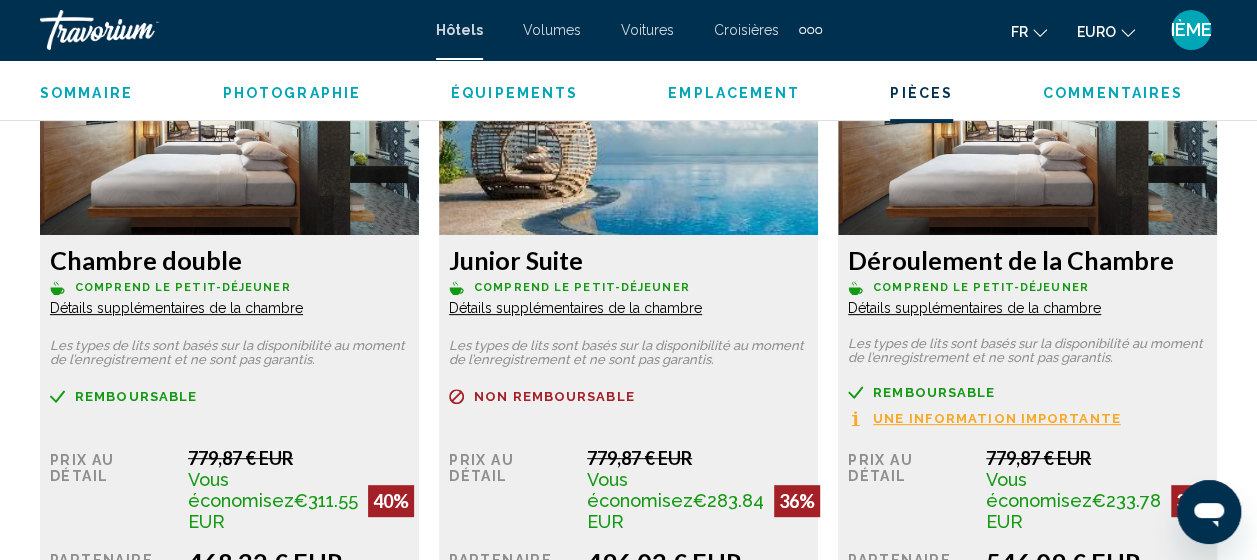 click on "Détails supplémentaires de la chambre" at bounding box center [176, -476] 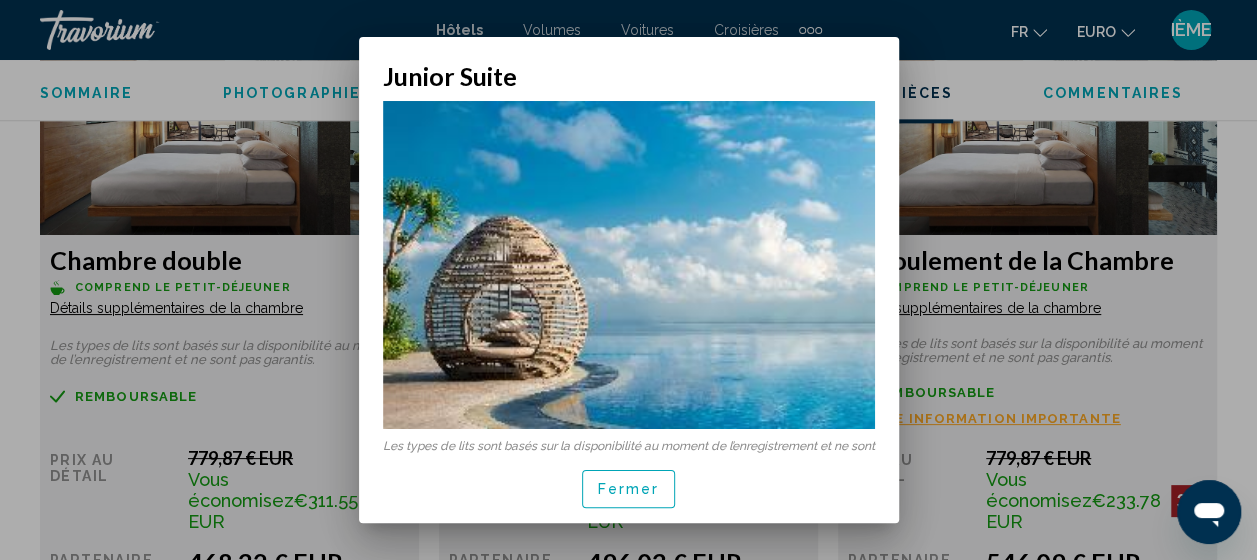 scroll, scrollTop: 11, scrollLeft: 0, axis: vertical 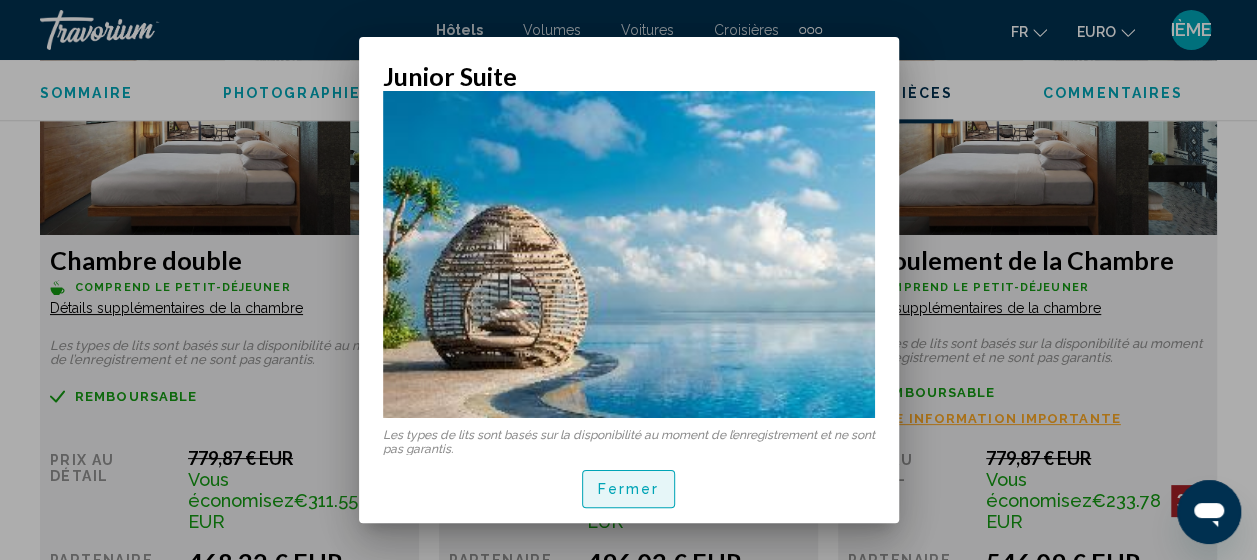 click on "Fermer" at bounding box center (629, 488) 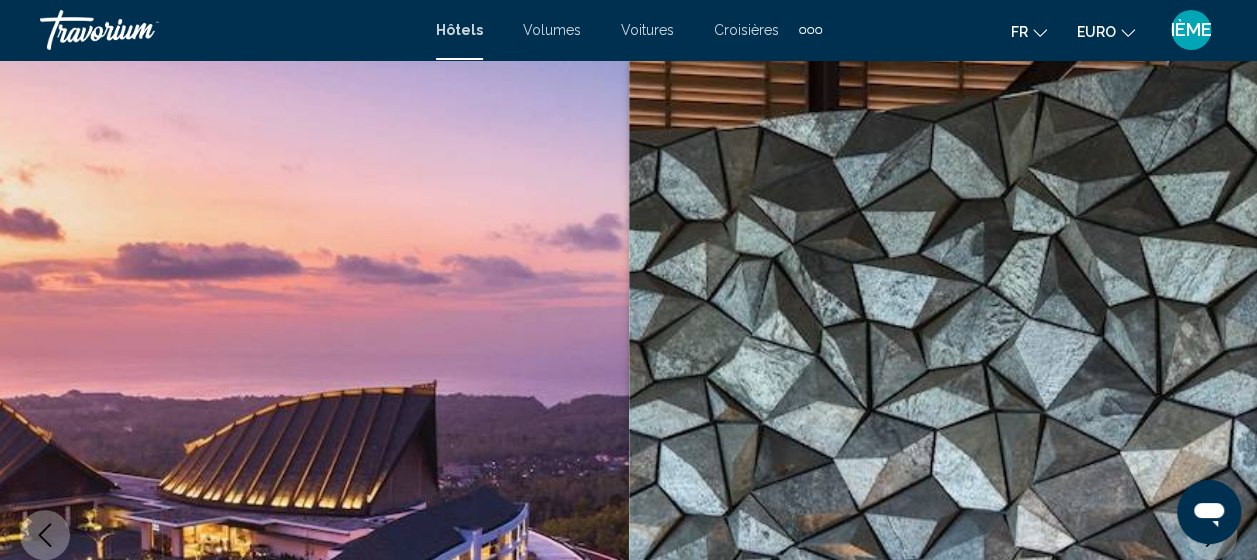 scroll, scrollTop: 3981, scrollLeft: 0, axis: vertical 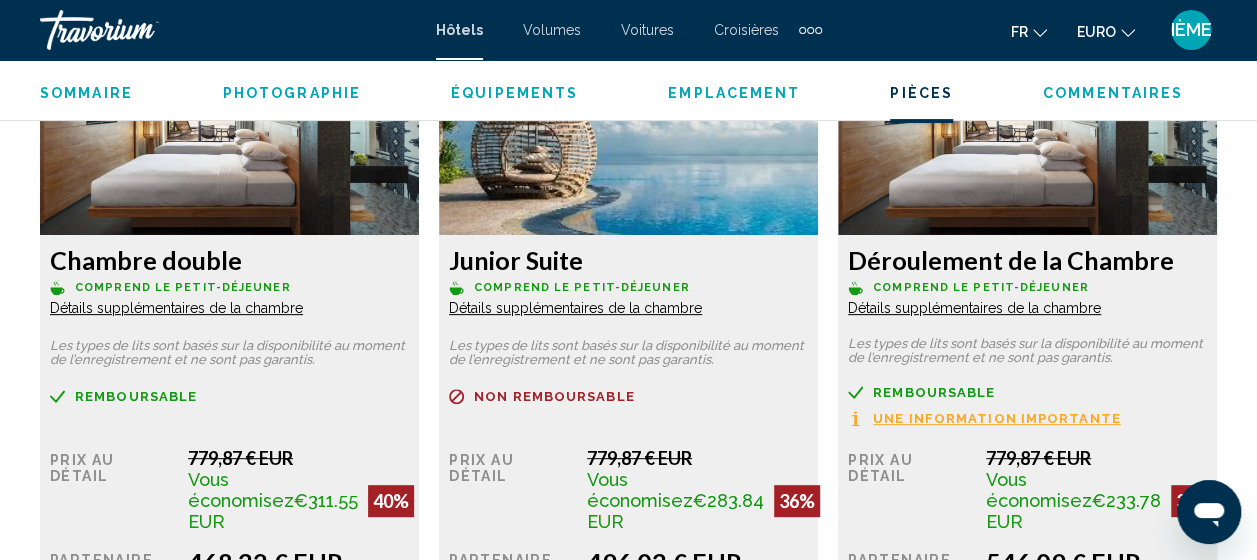 click on "Détails supplémentaires de la chambre" at bounding box center (176, -476) 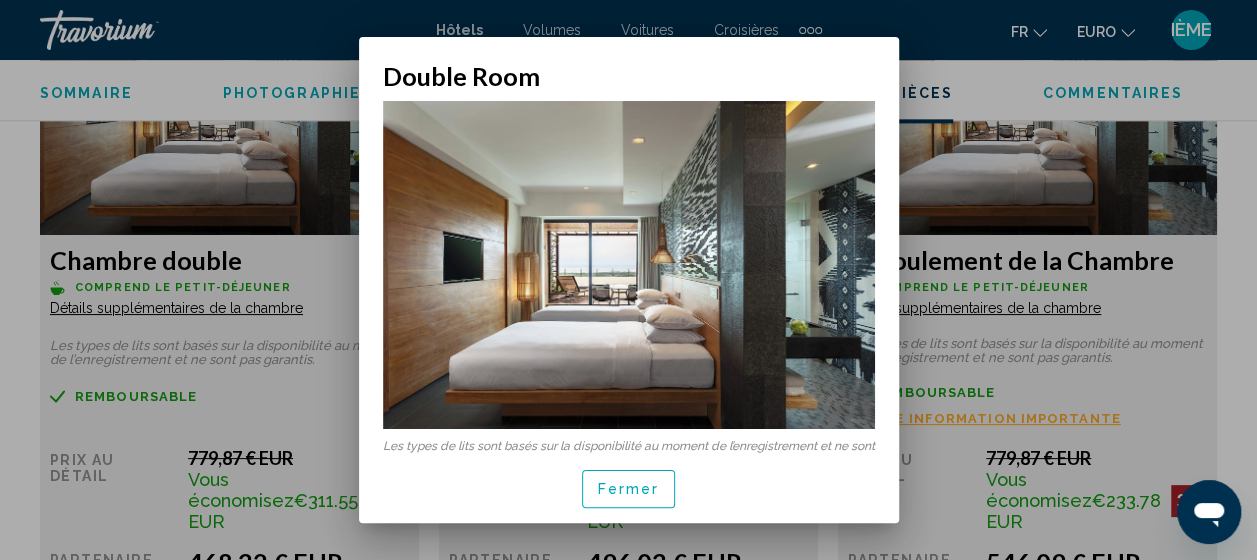 scroll, scrollTop: 0, scrollLeft: 0, axis: both 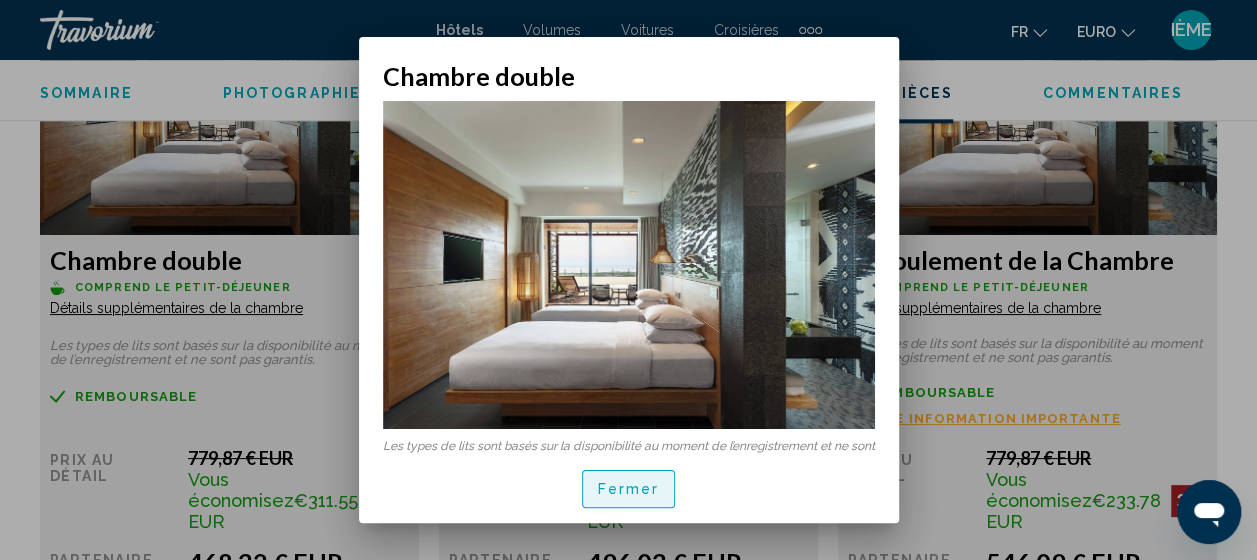 click on "Fermer" at bounding box center (629, 490) 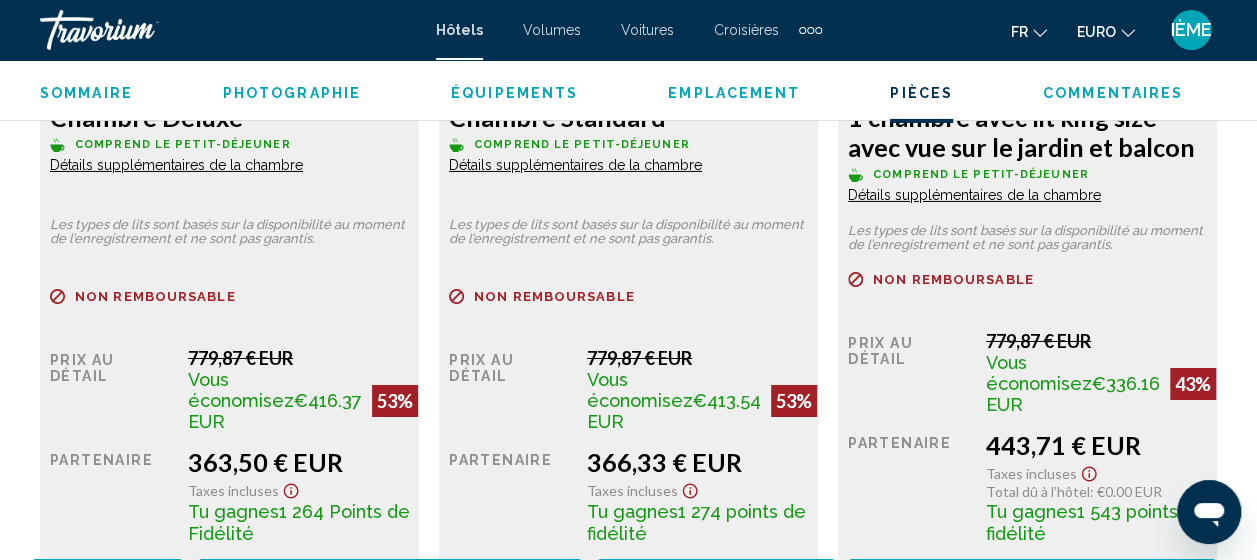 scroll, scrollTop: 3337, scrollLeft: 0, axis: vertical 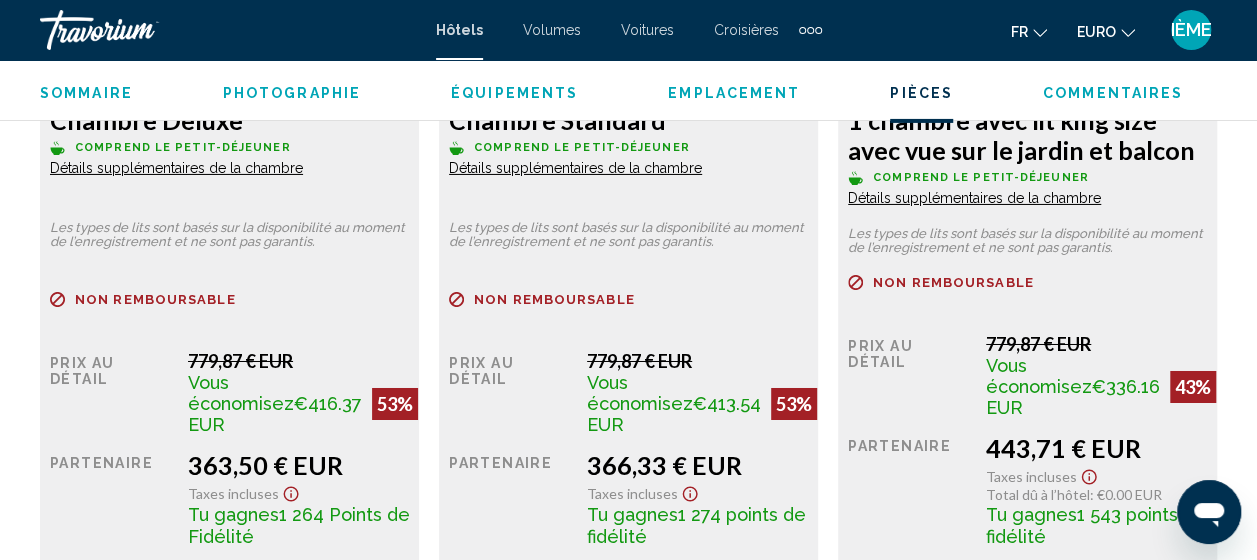 click on "Détails supplémentaires de la chambre" at bounding box center [176, 168] 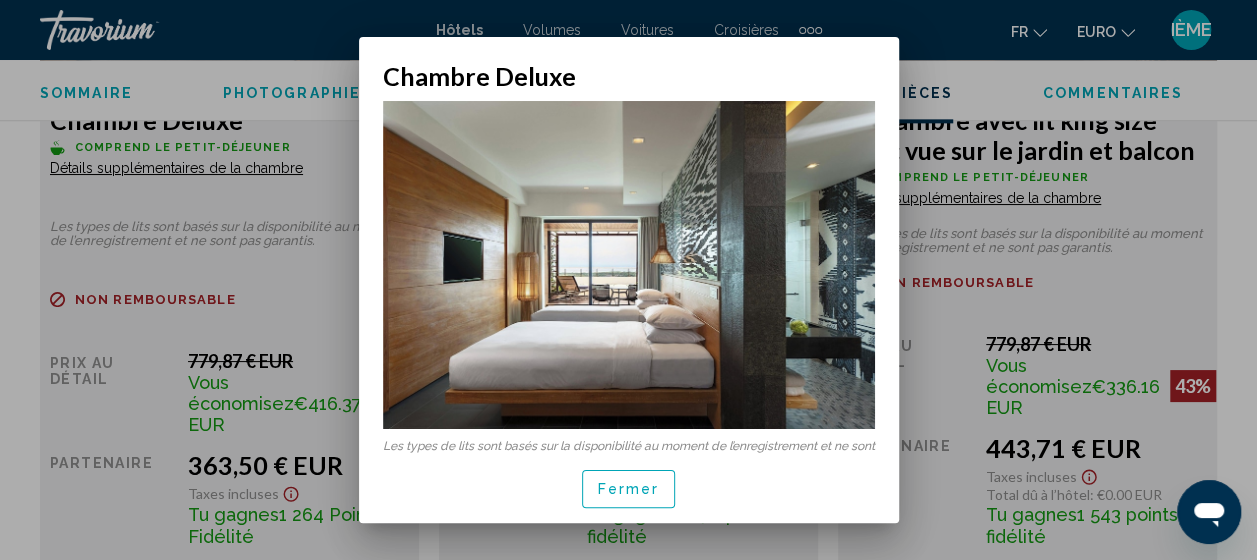click at bounding box center (628, 280) 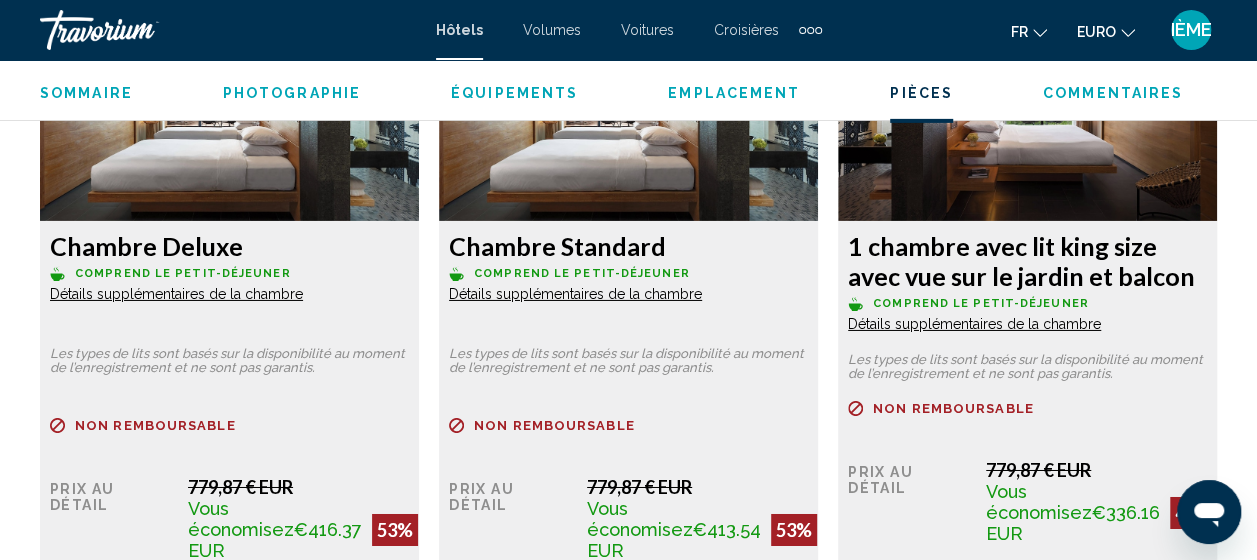 scroll, scrollTop: 3209, scrollLeft: 0, axis: vertical 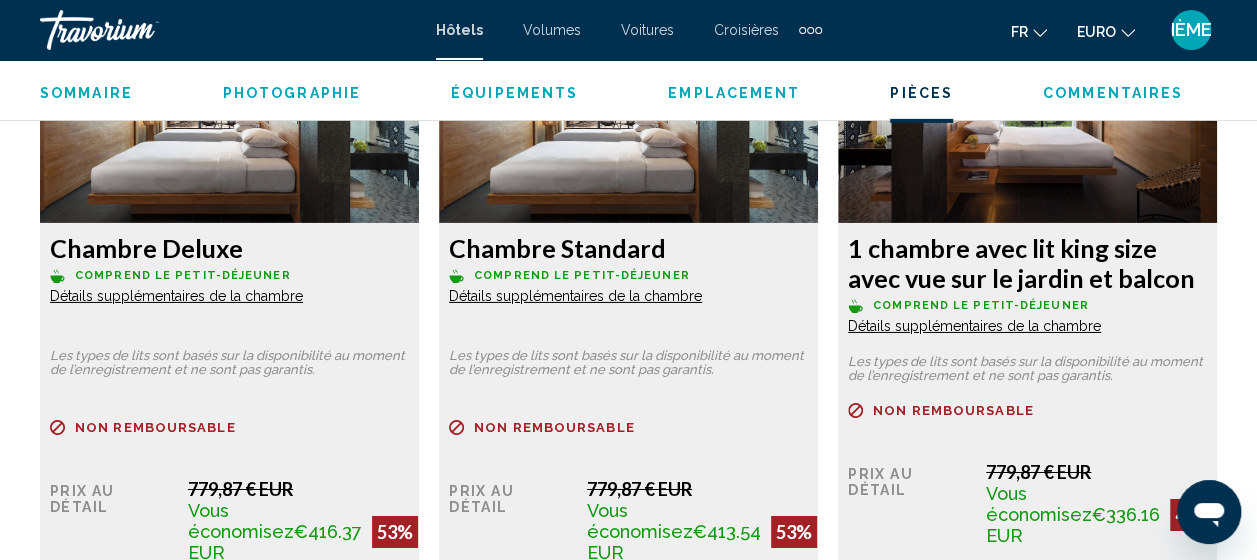 click on "Sommaire
Photographie
Équipements
Emplacement
Pièces
Commentaires
Voir les disponibilités" 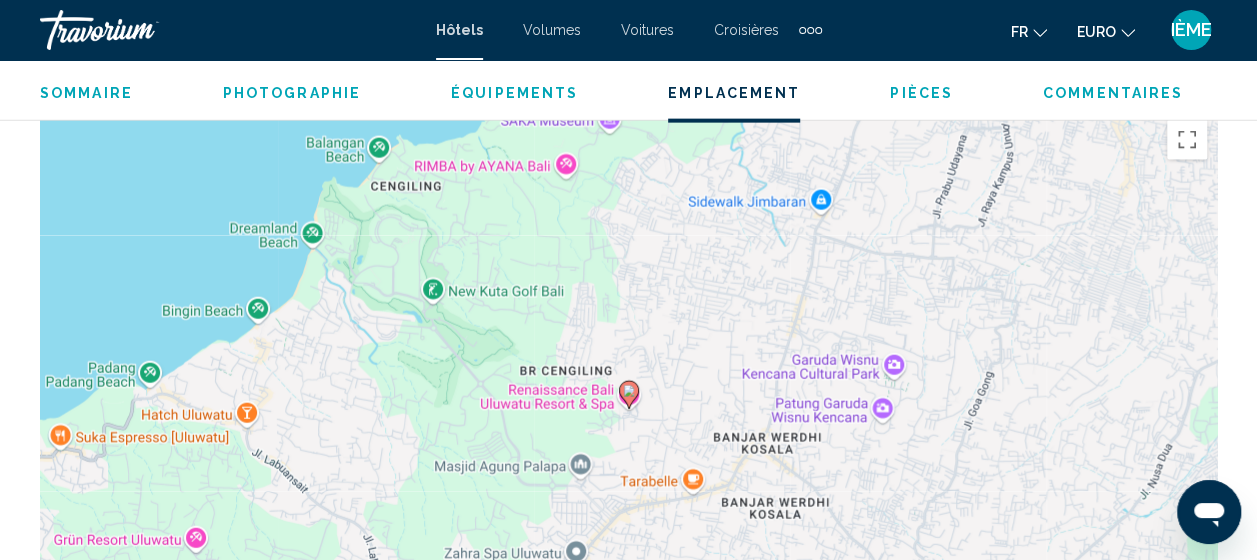 scroll, scrollTop: 2254, scrollLeft: 0, axis: vertical 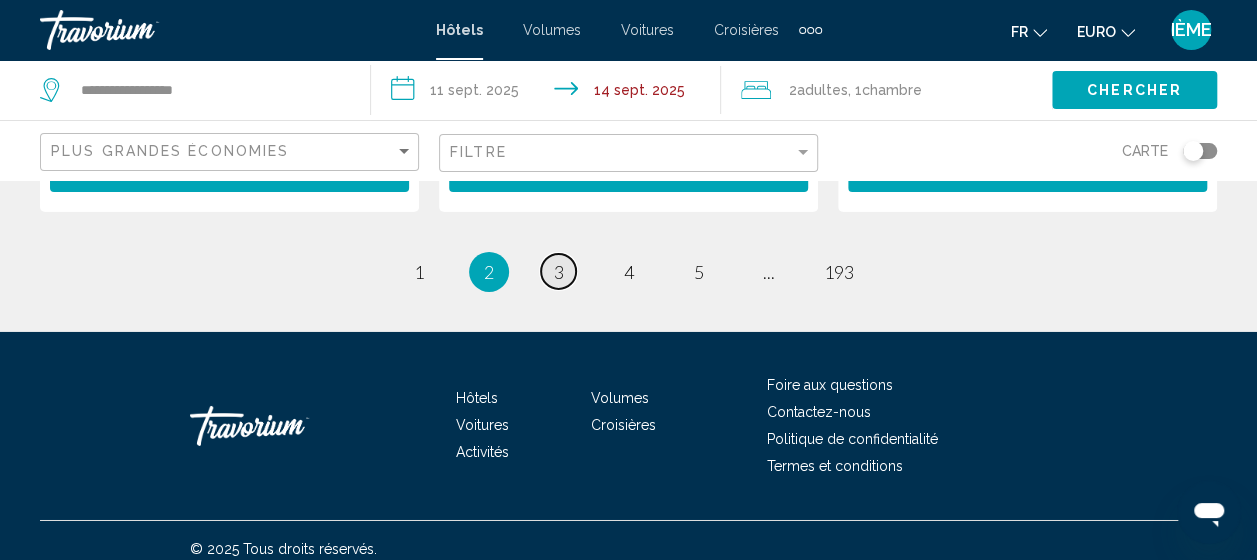 click on "page  3" at bounding box center (558, 271) 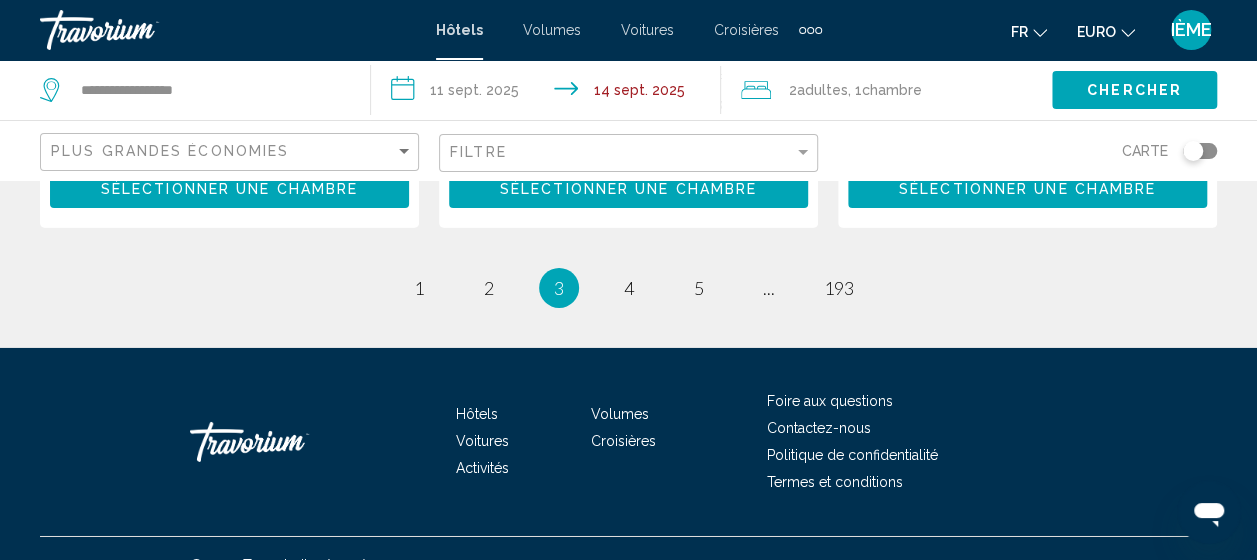 scroll, scrollTop: 3166, scrollLeft: 0, axis: vertical 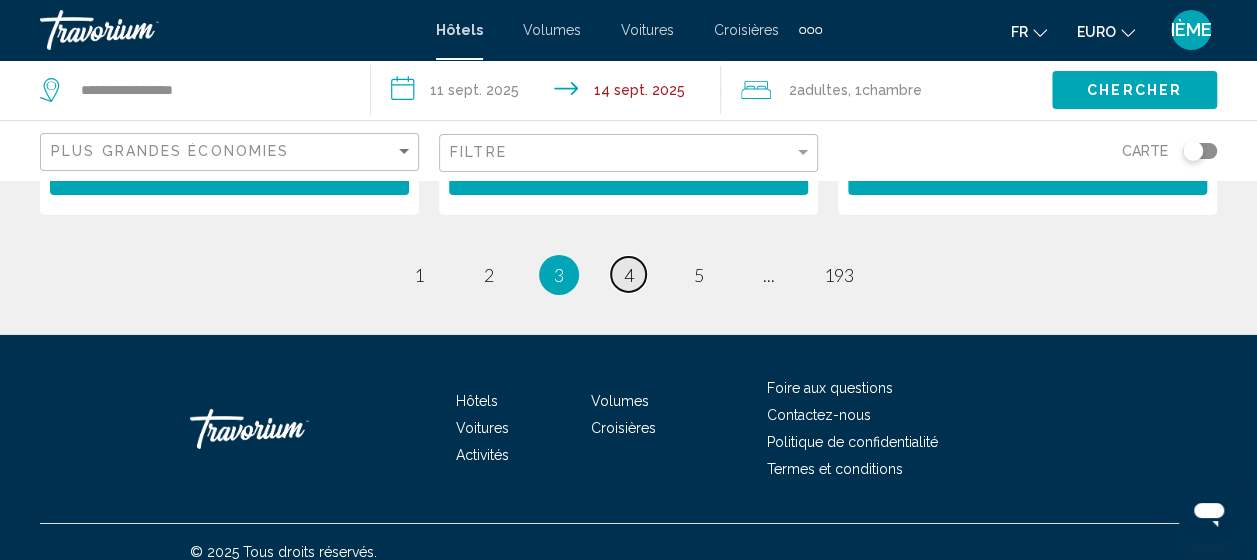 click on "page  4" at bounding box center [628, 274] 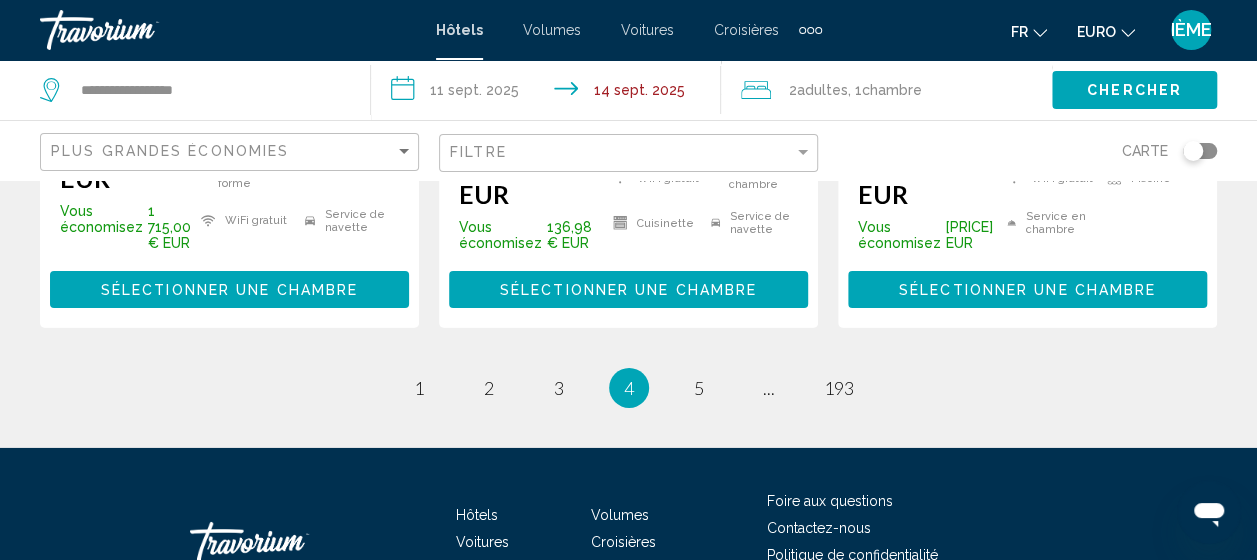 scroll, scrollTop: 3032, scrollLeft: 0, axis: vertical 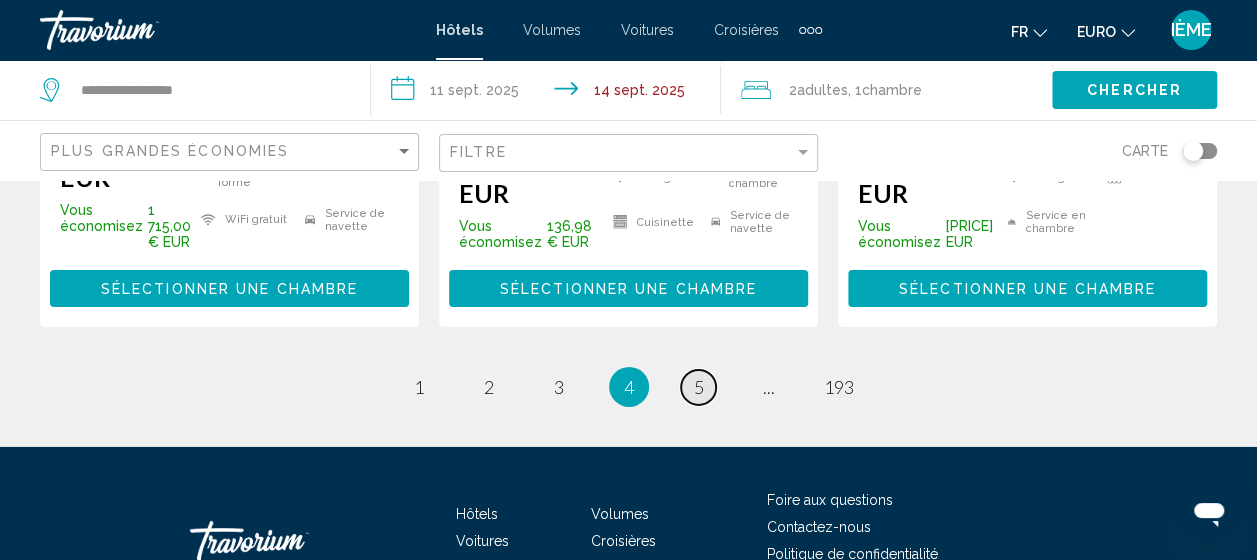 click on "5" at bounding box center [699, 387] 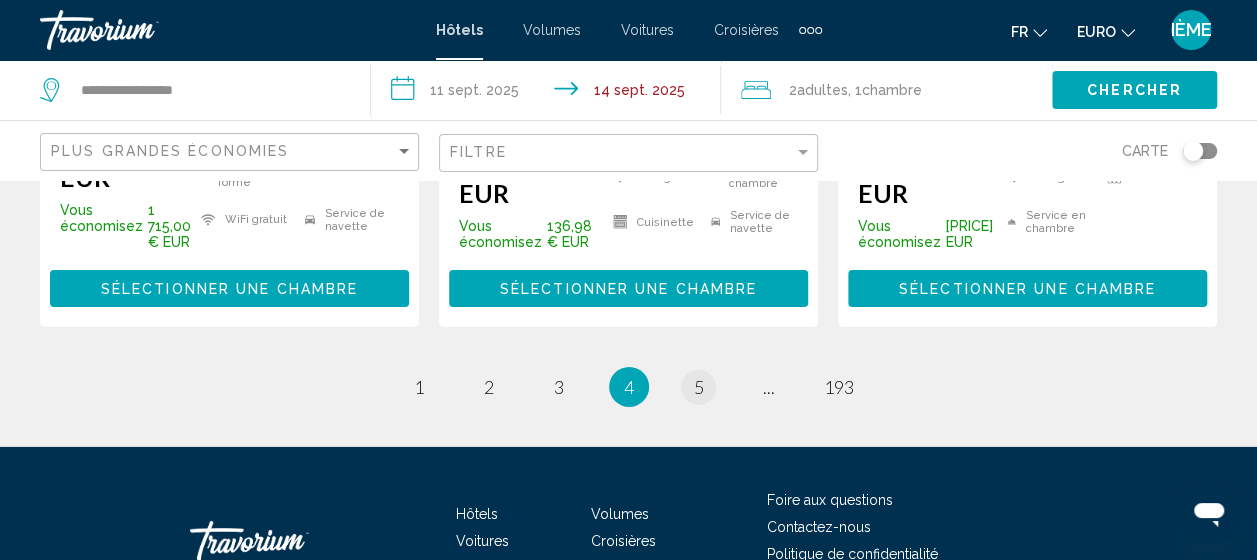 click on "**********" 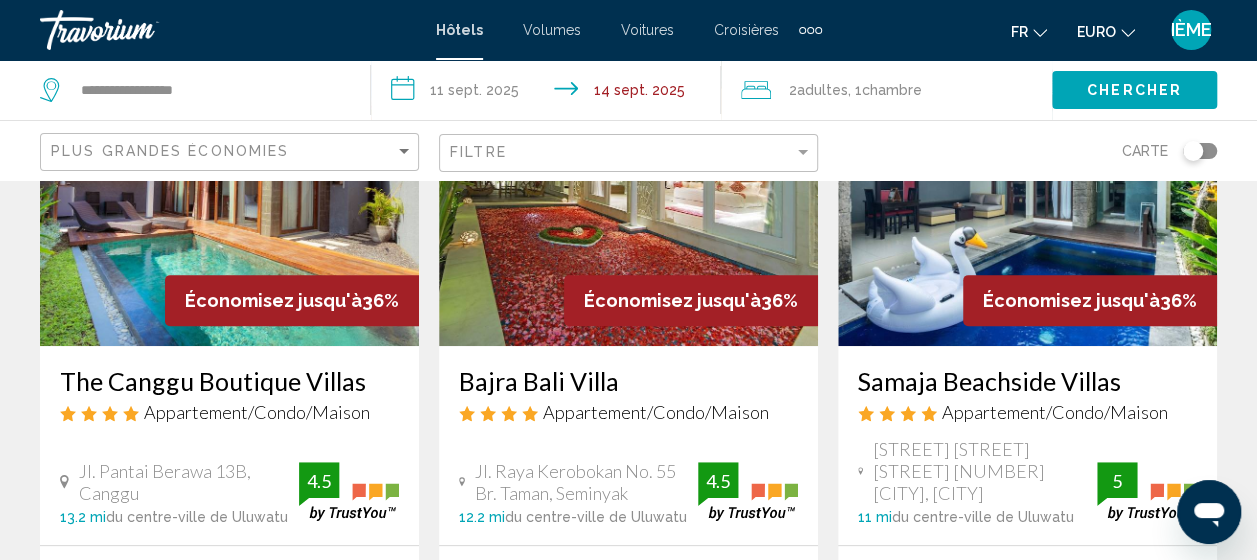 scroll, scrollTop: 0, scrollLeft: 0, axis: both 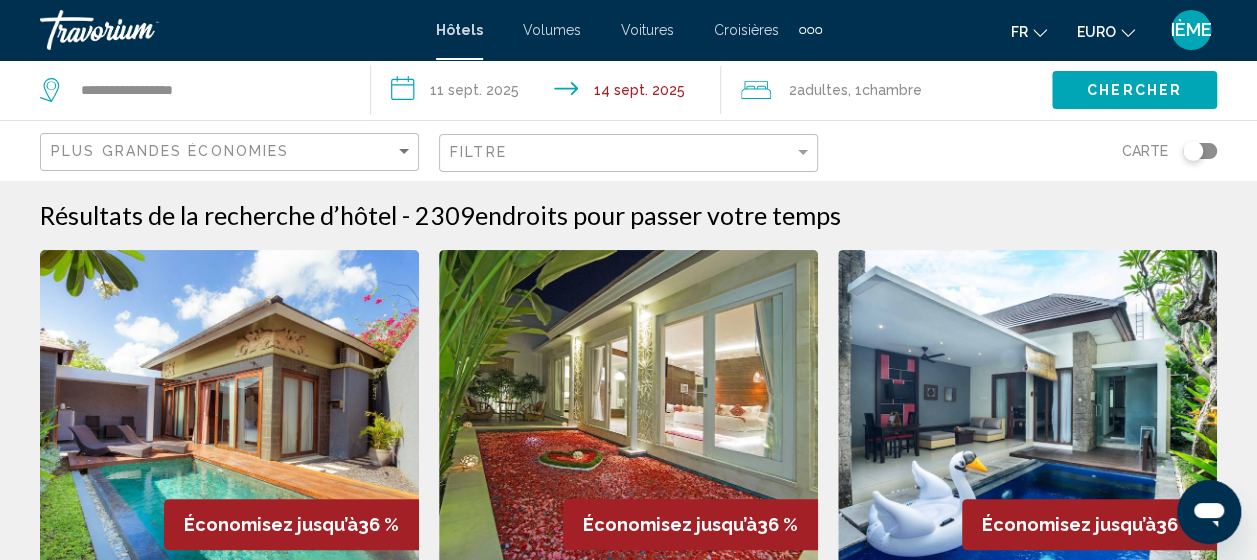 click at bounding box center [628, 410] 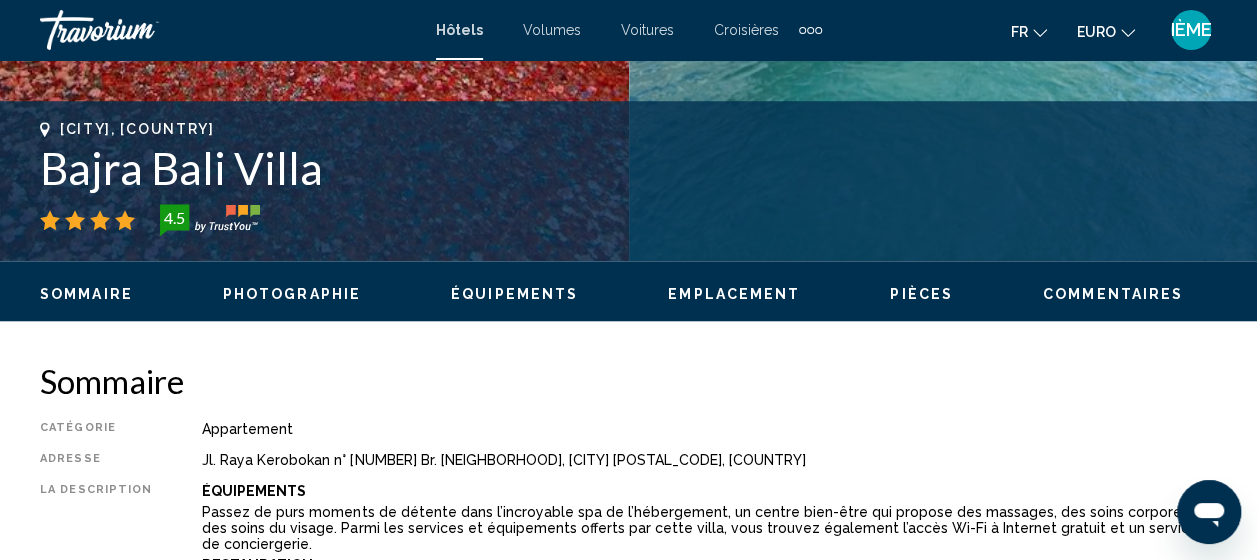 scroll, scrollTop: 781, scrollLeft: 0, axis: vertical 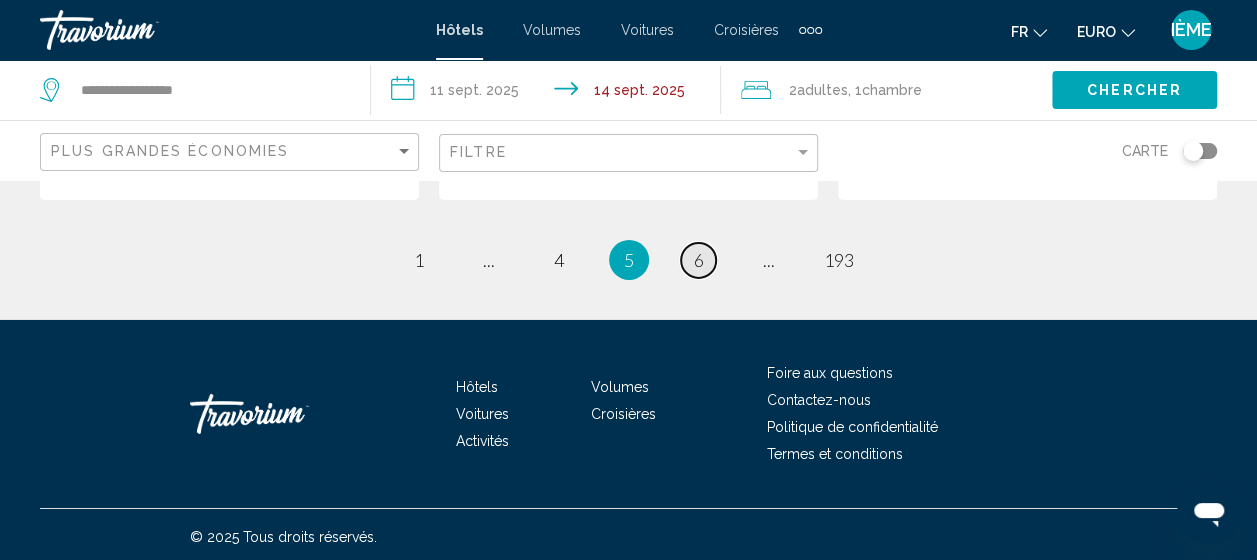 click on "6" at bounding box center [699, 260] 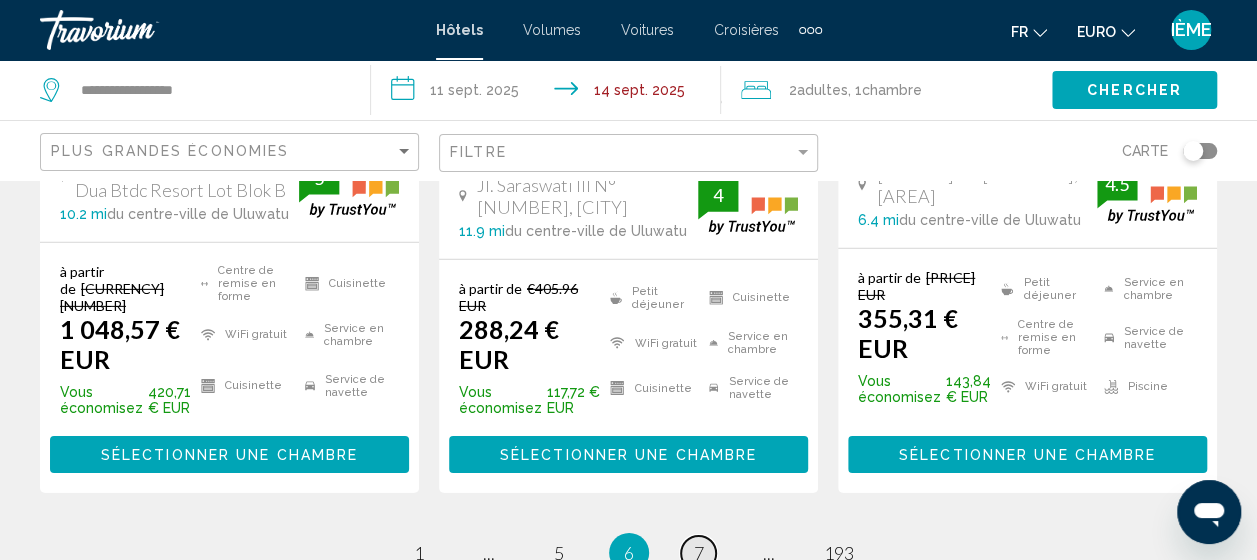 scroll, scrollTop: 2970, scrollLeft: 0, axis: vertical 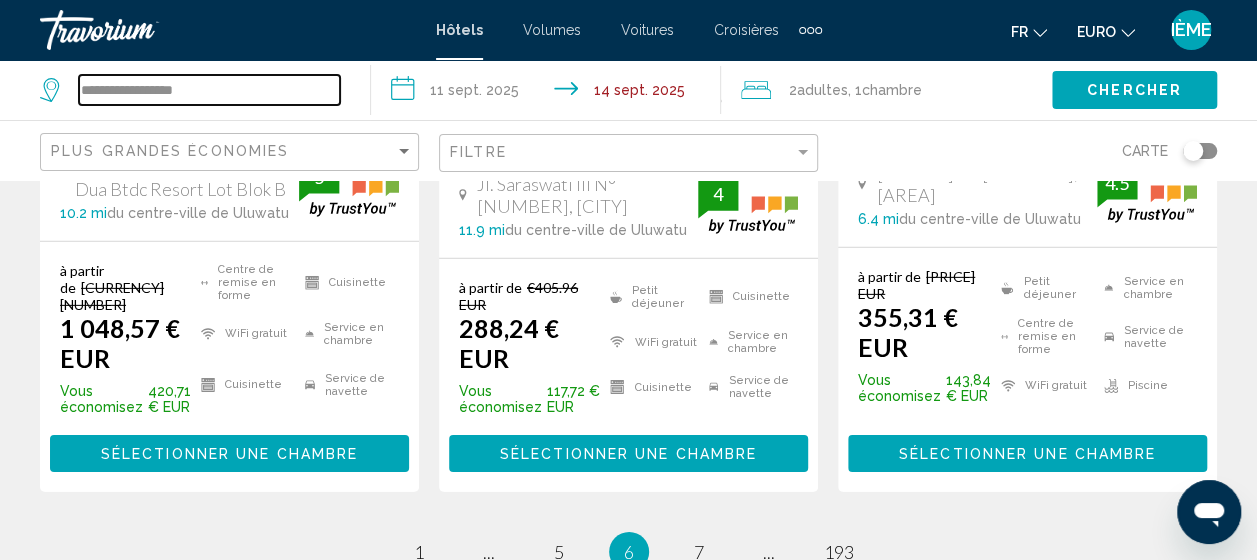 click on "**********" at bounding box center [209, 90] 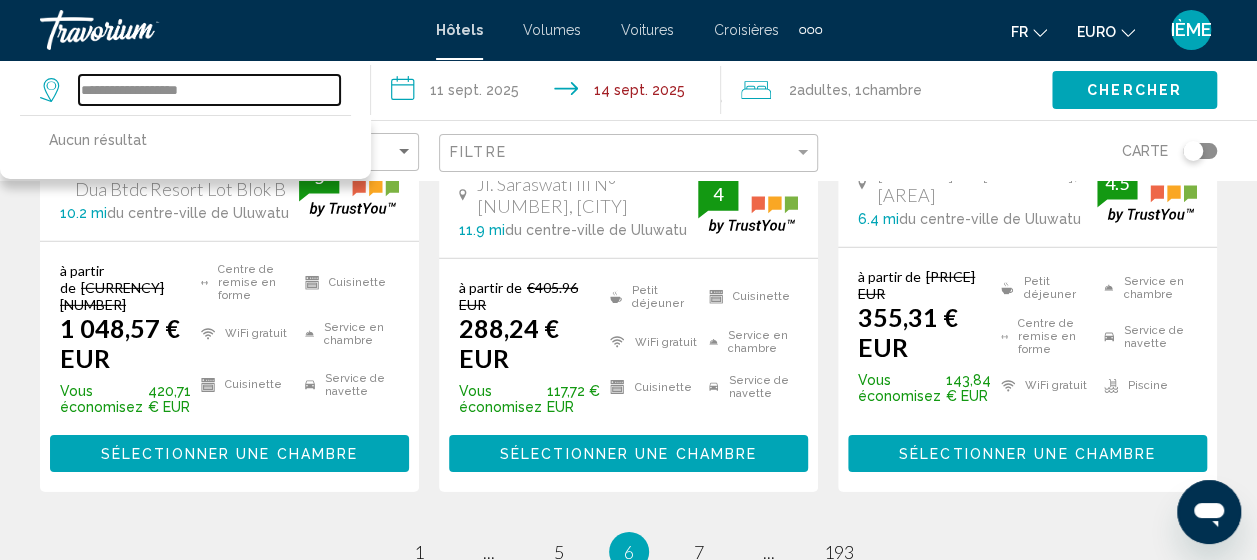 click on "**********" at bounding box center (209, 90) 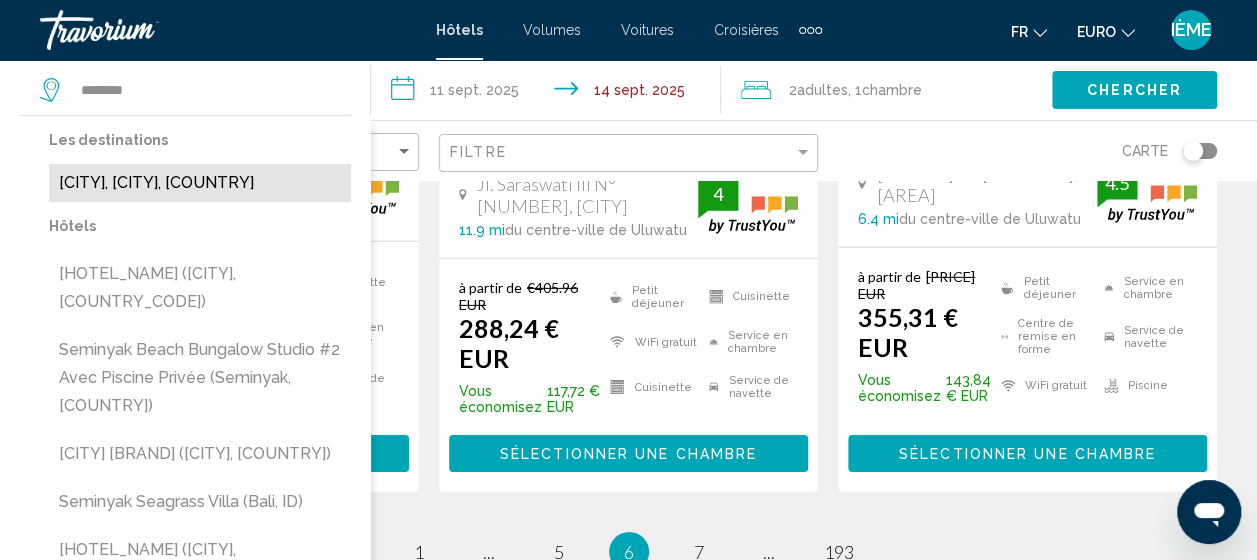click on "[CITY], [CITY], [COUNTRY]" at bounding box center [200, 183] 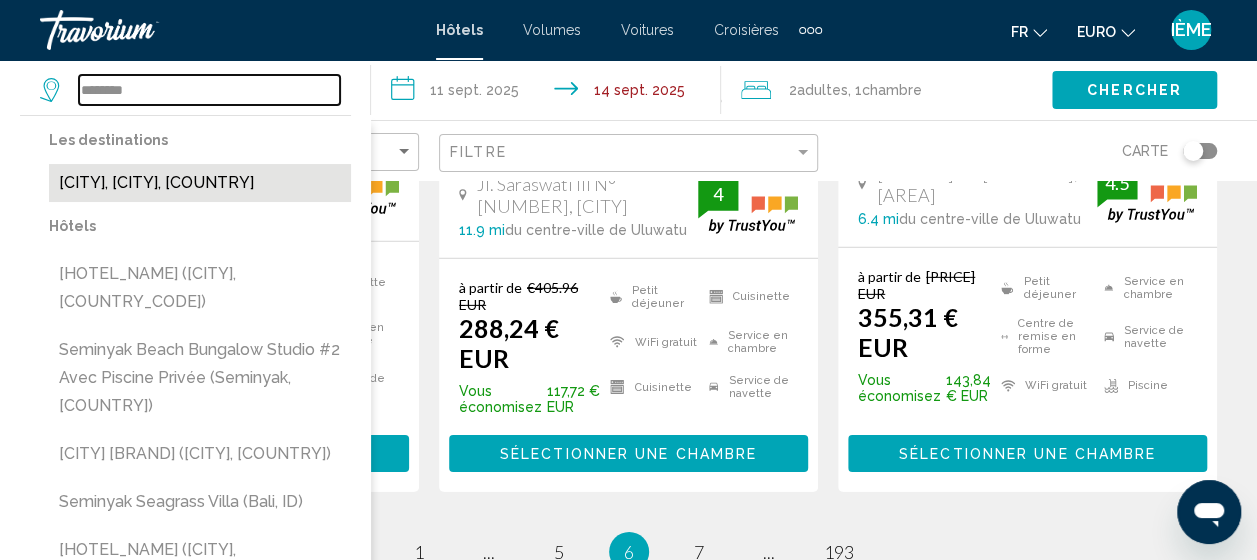 type on "**********" 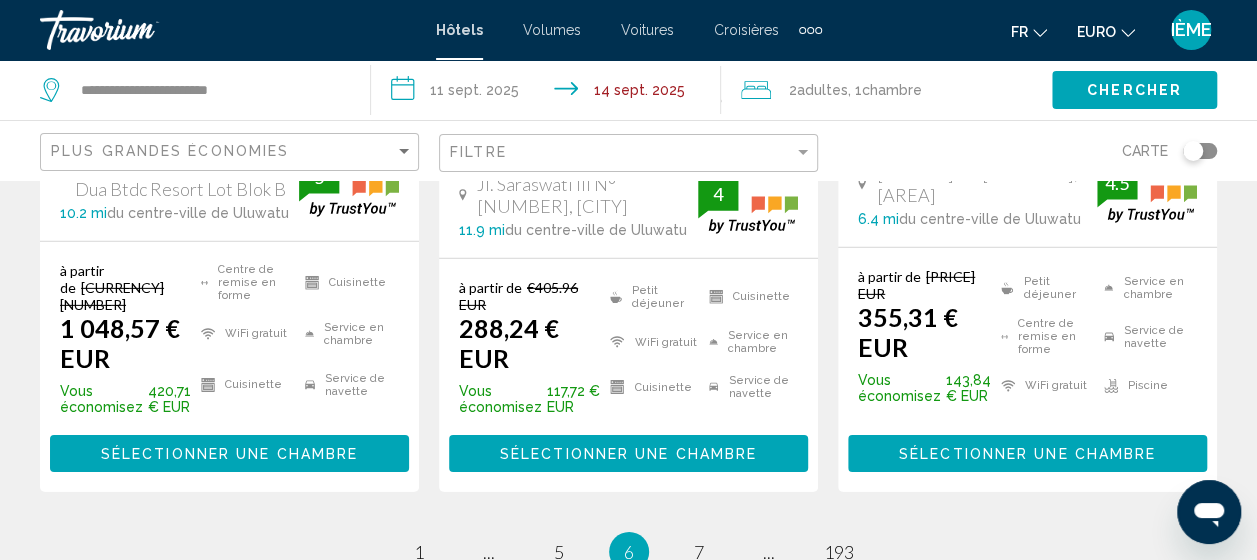 click on "**********" at bounding box center (550, 93) 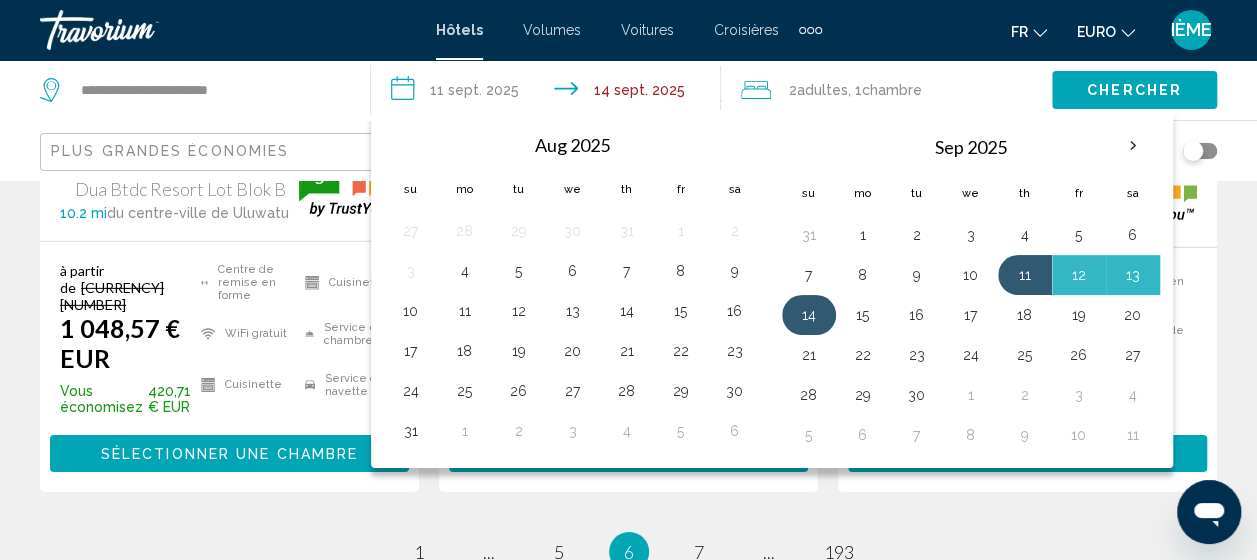 click on "14" at bounding box center [809, 315] 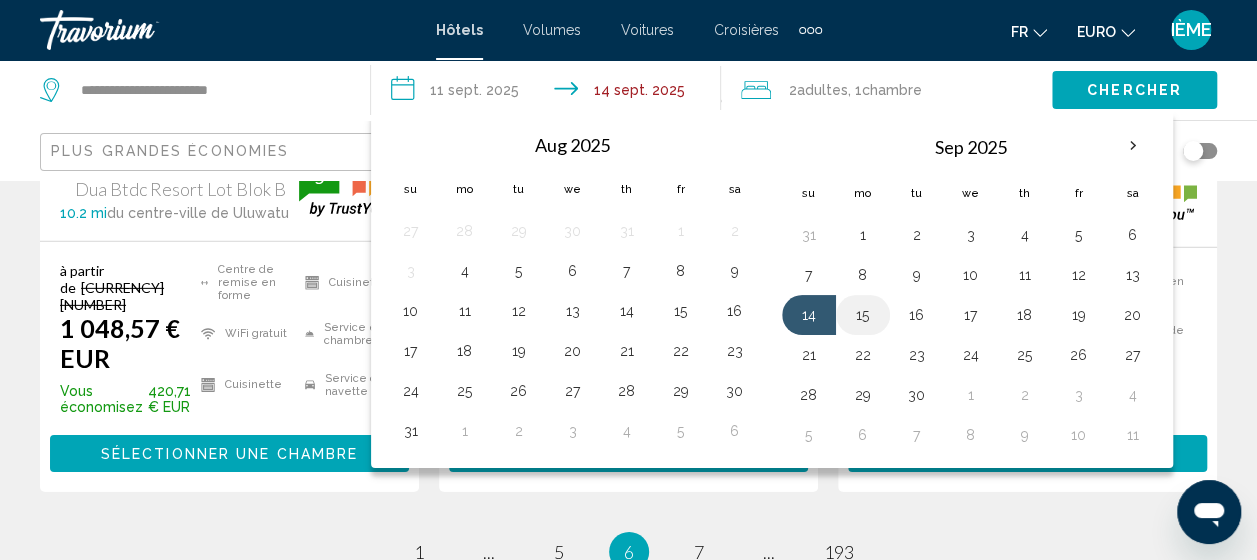 click on "15" at bounding box center (863, 315) 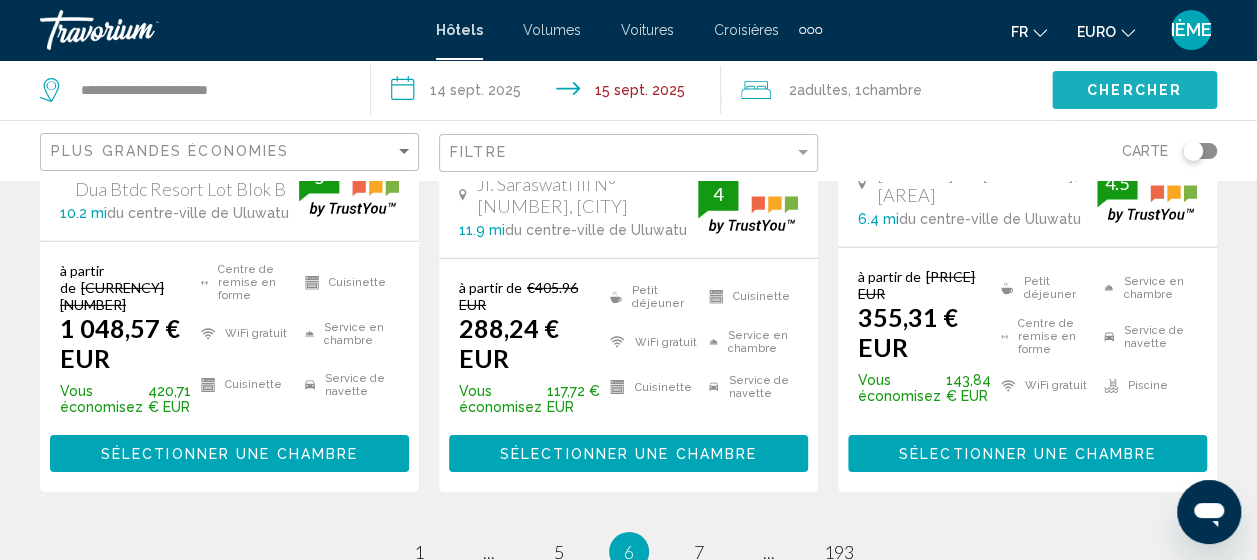 click on "Chercher" 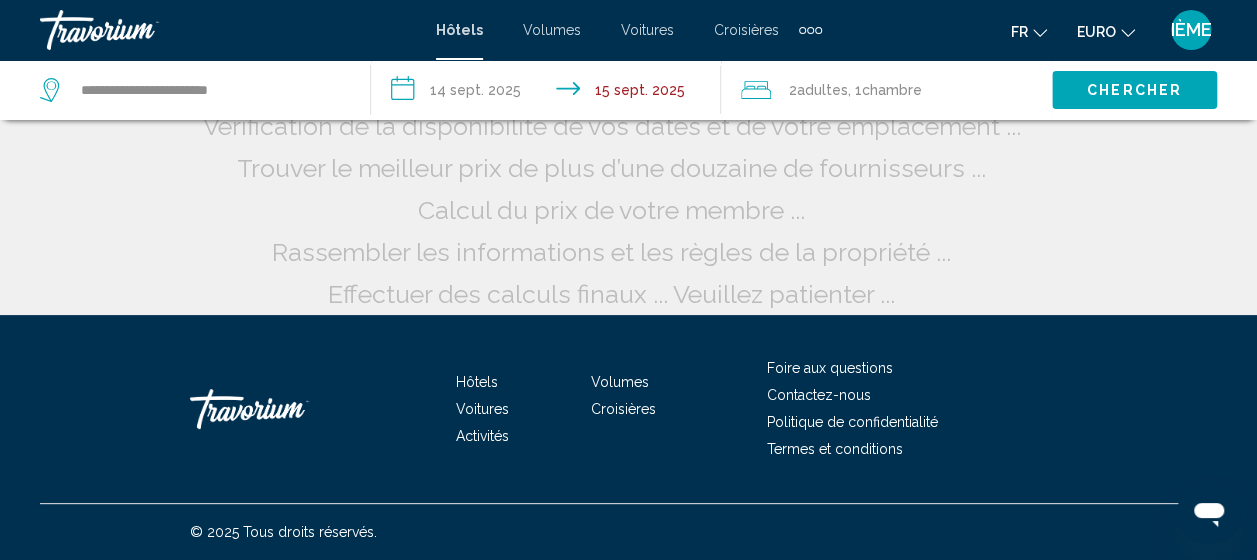 scroll, scrollTop: 96, scrollLeft: 0, axis: vertical 